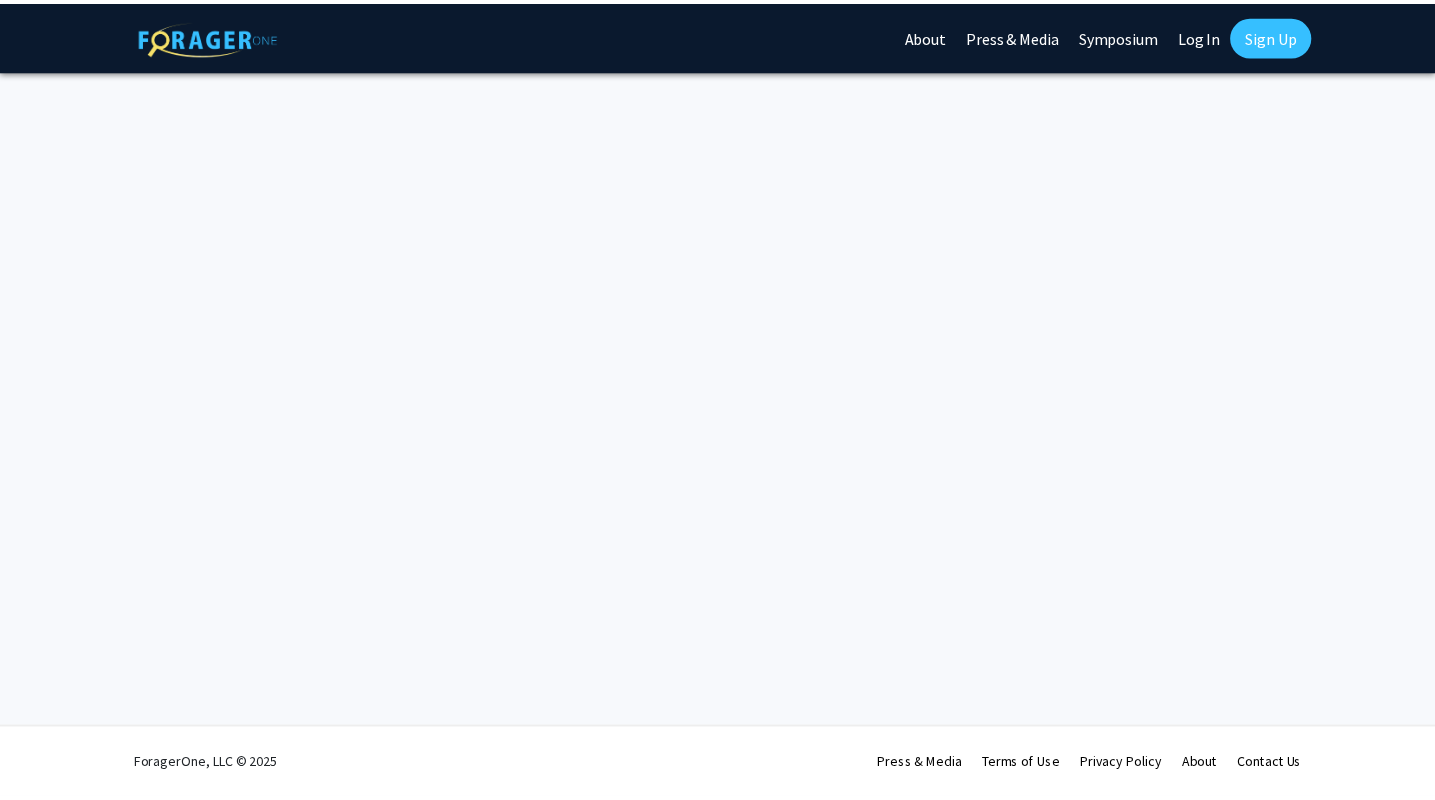 scroll, scrollTop: 0, scrollLeft: 0, axis: both 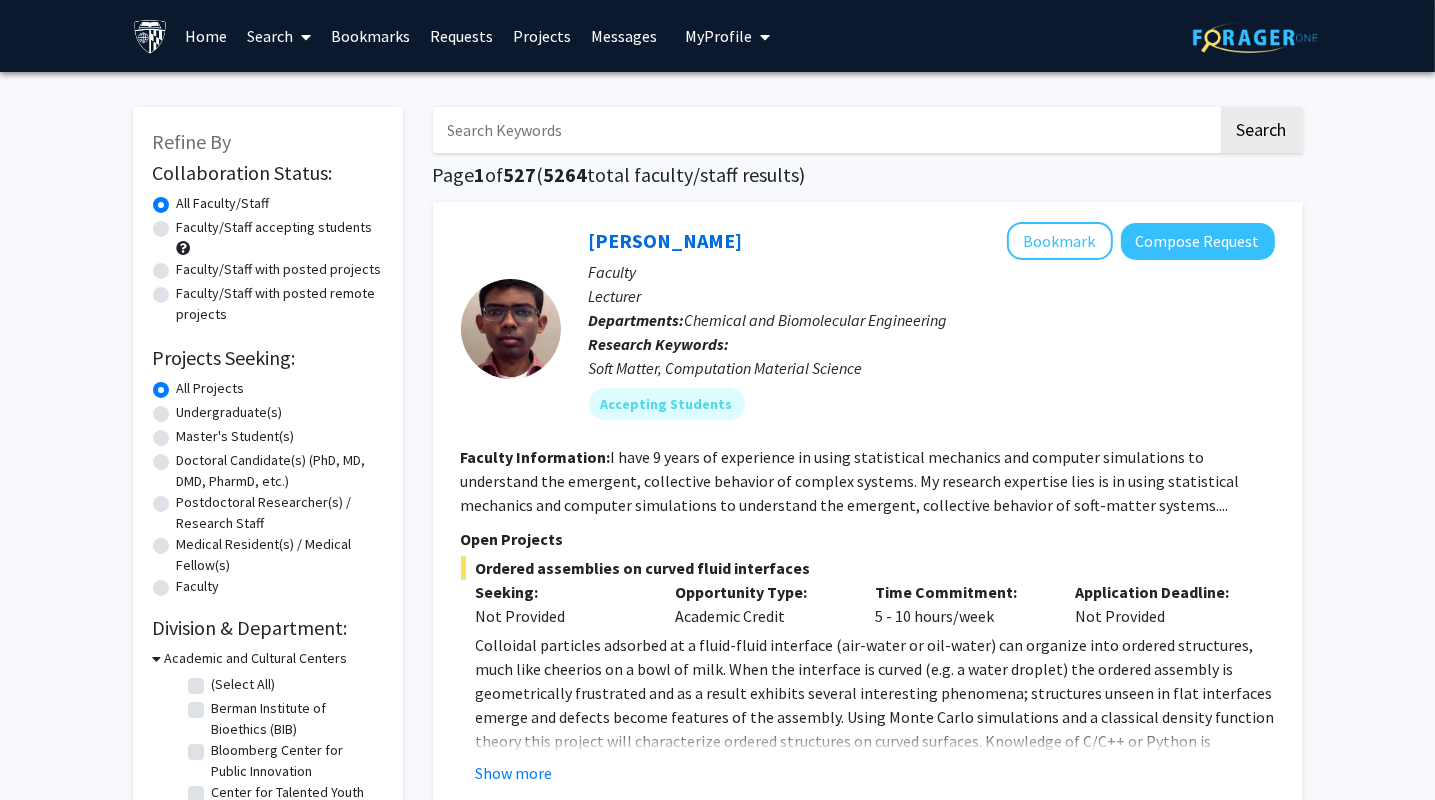 click on "My   Profile" at bounding box center [718, 36] 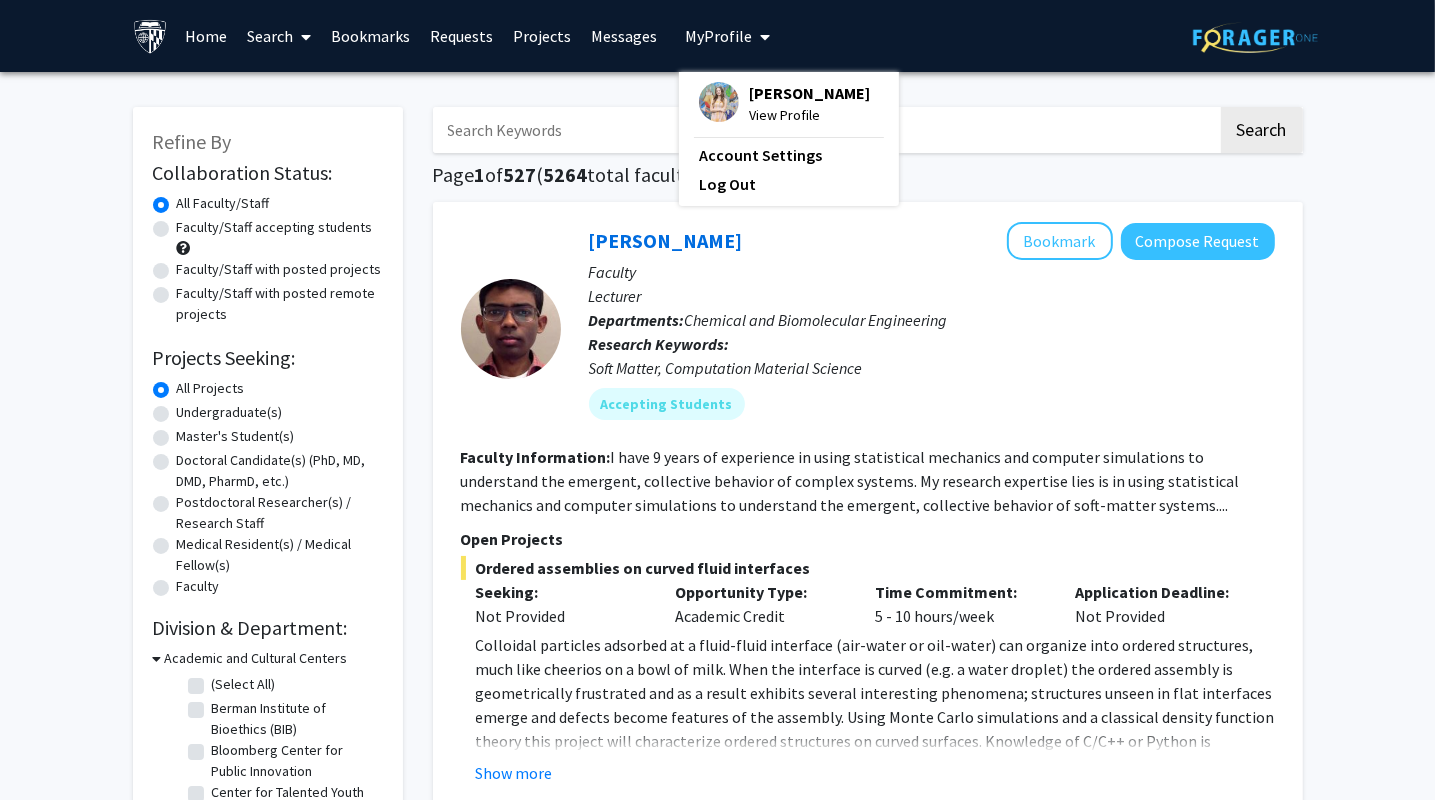 click on "My   Profile" at bounding box center [718, 36] 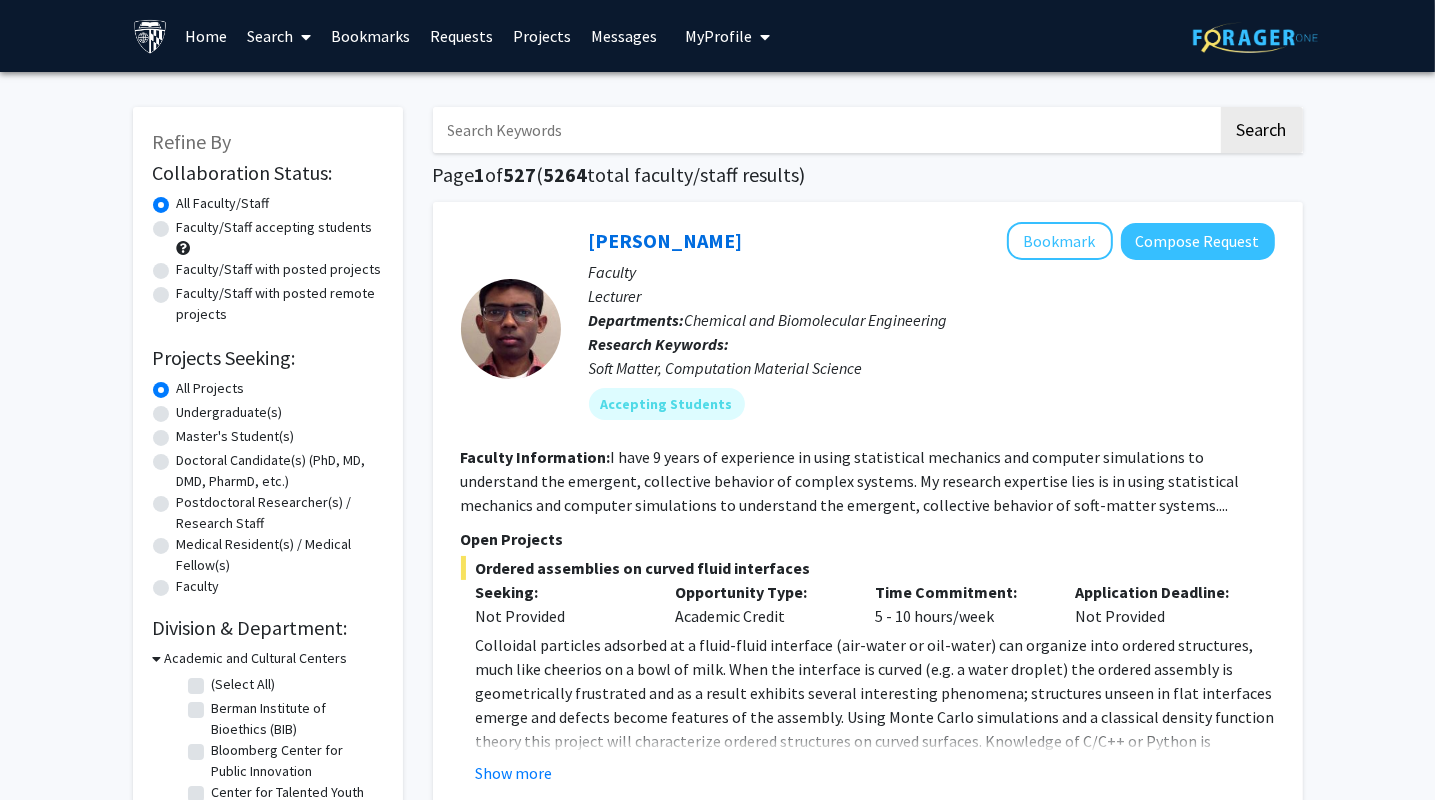 click on "Undergraduate(s)" 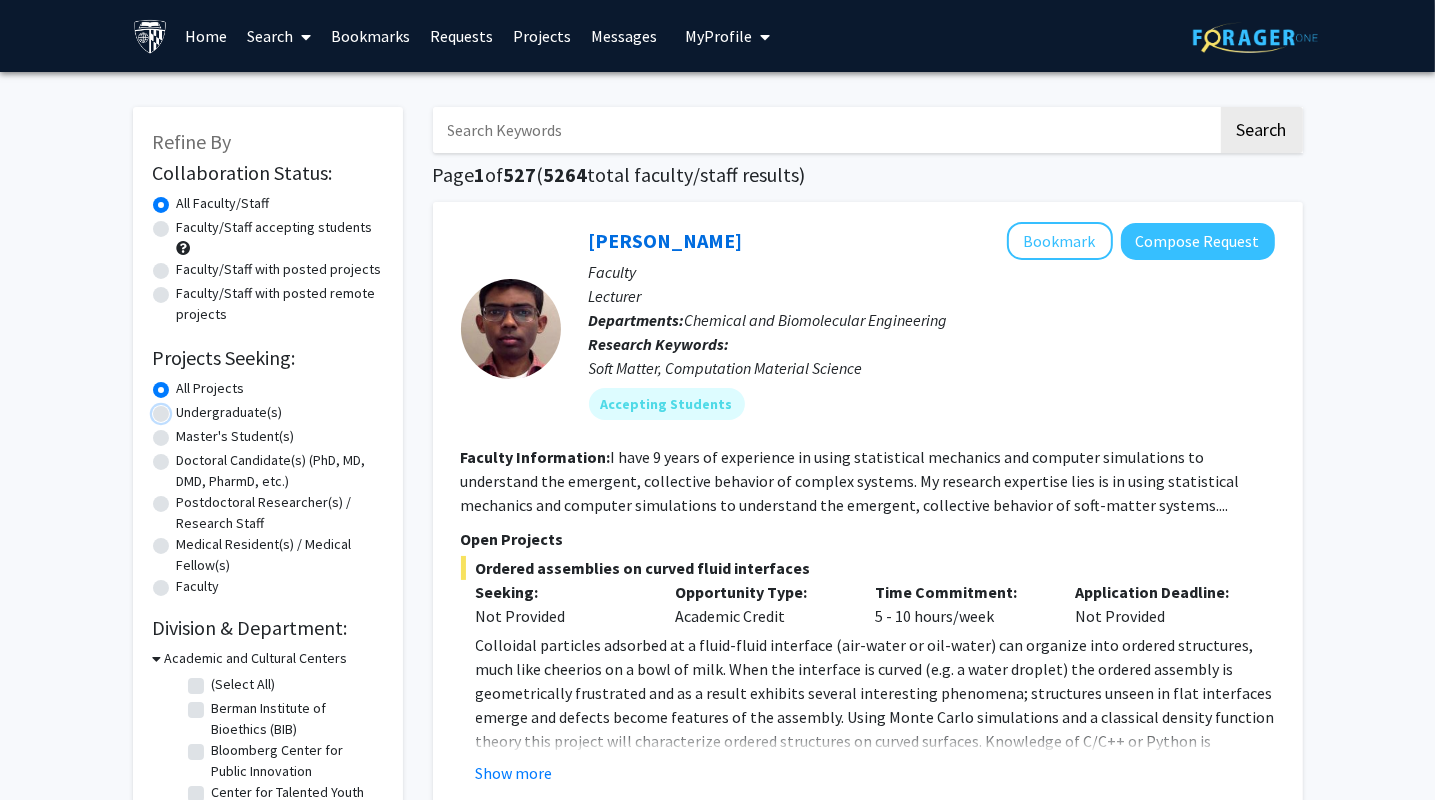 click on "Undergraduate(s)" at bounding box center (183, 408) 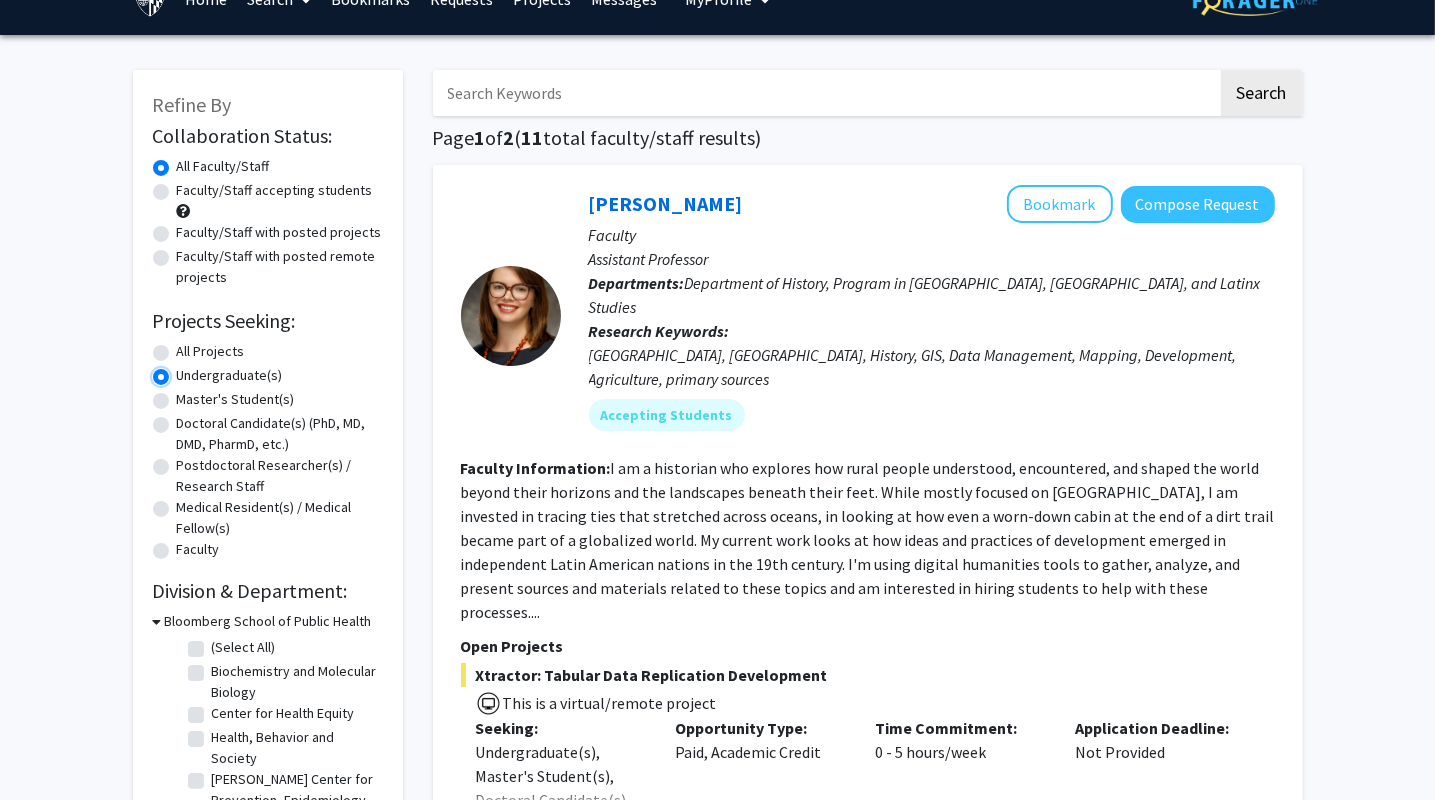 scroll, scrollTop: 38, scrollLeft: 0, axis: vertical 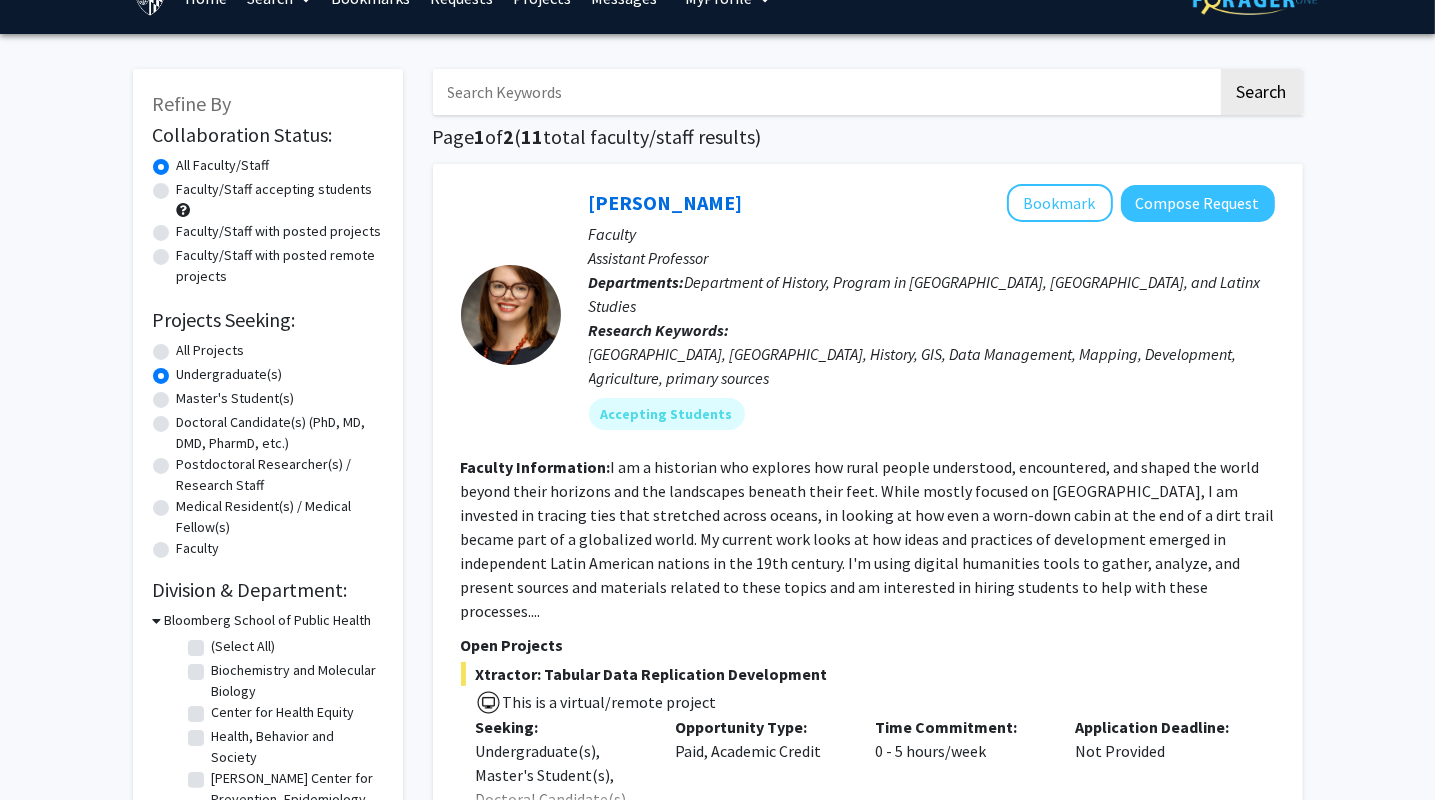 click on "Faculty/Staff accepting students" 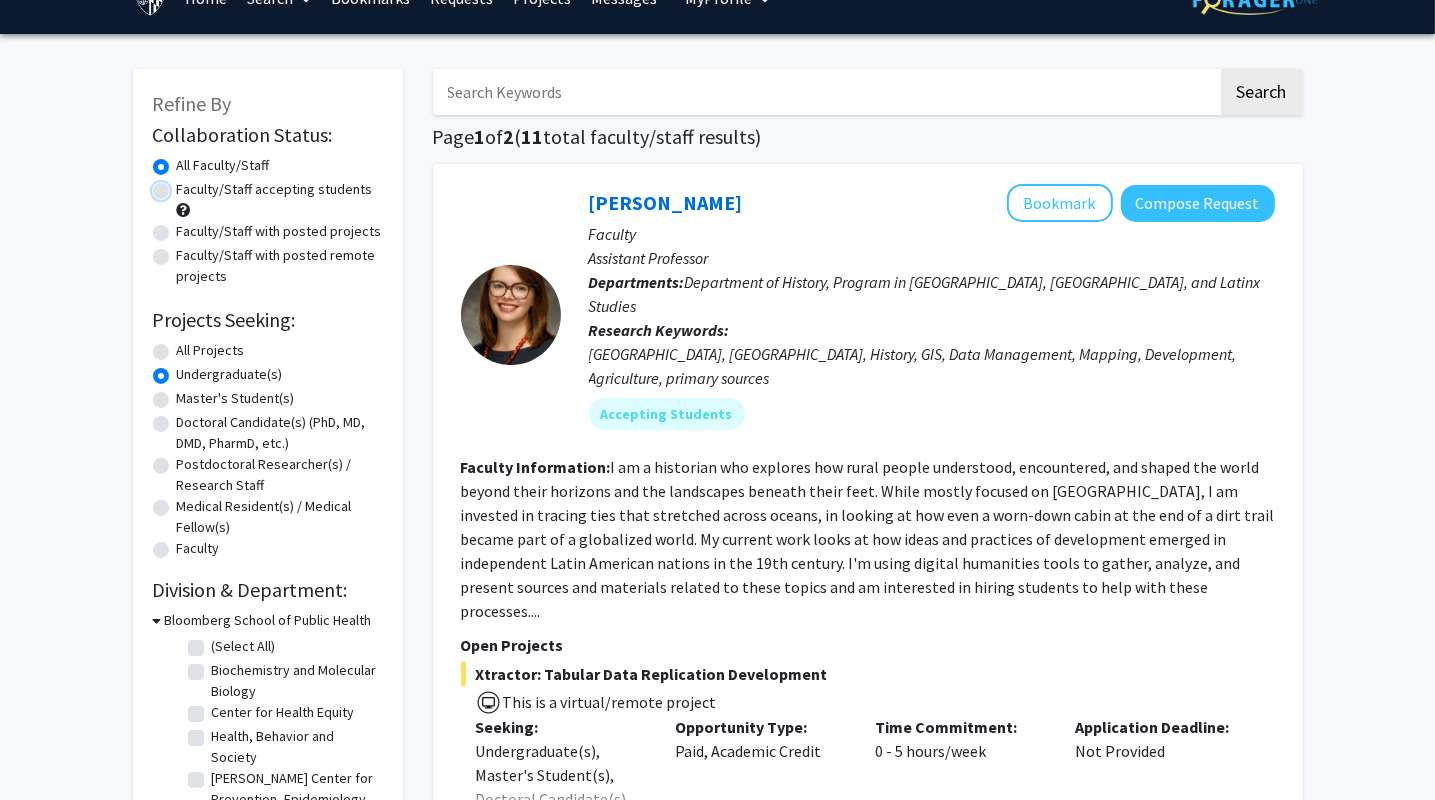 click on "Faculty/Staff accepting students" at bounding box center (183, 185) 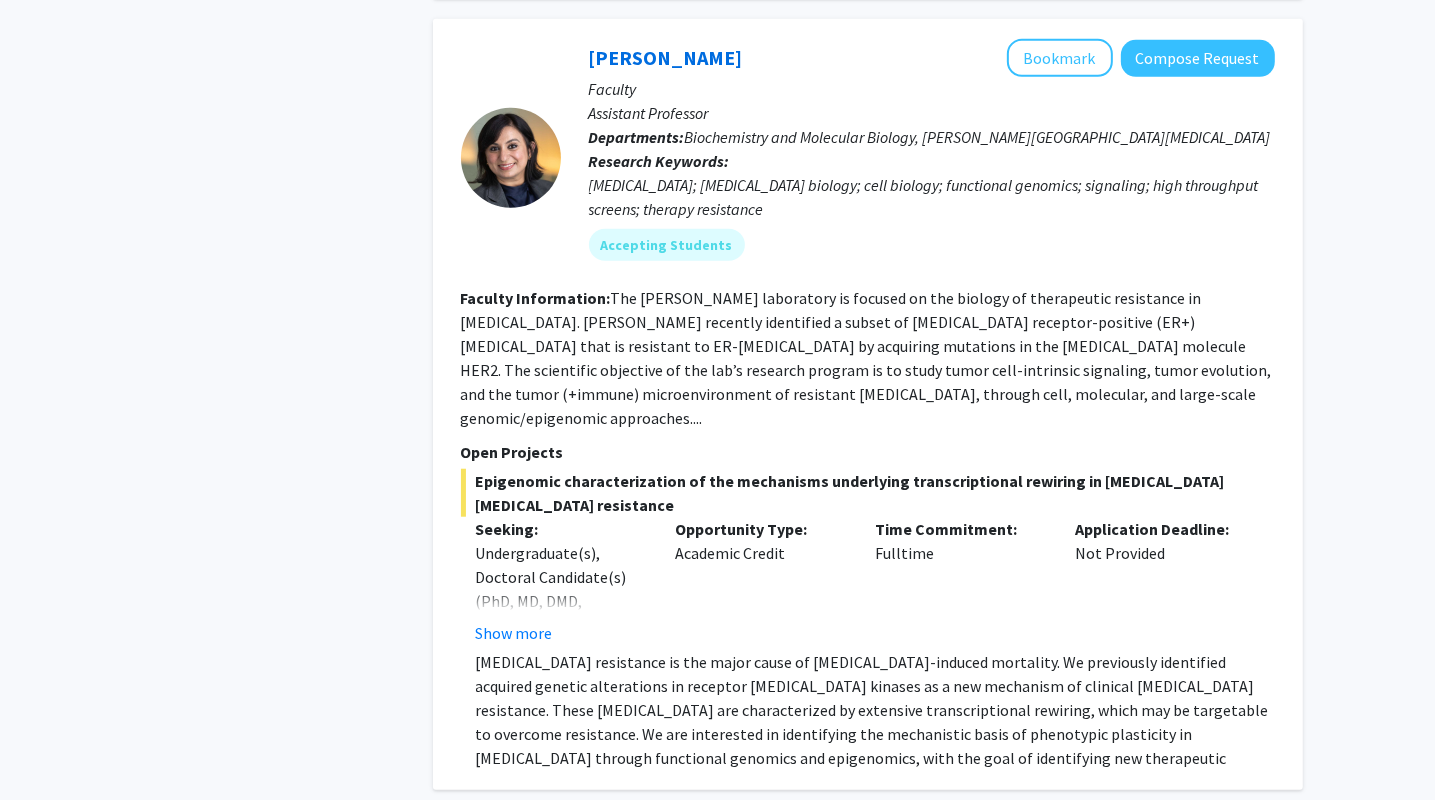 scroll, scrollTop: 7959, scrollLeft: 0, axis: vertical 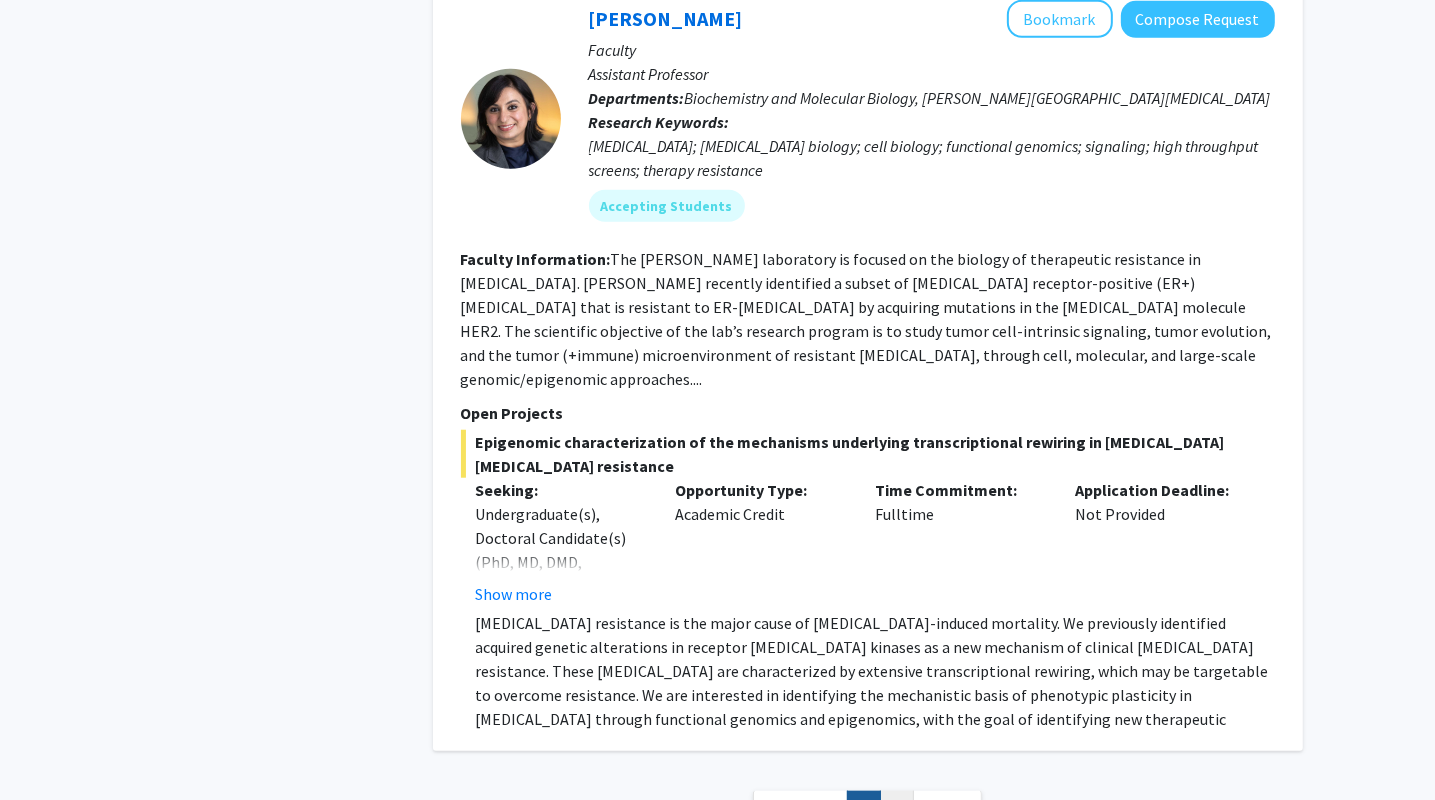 click on "2" 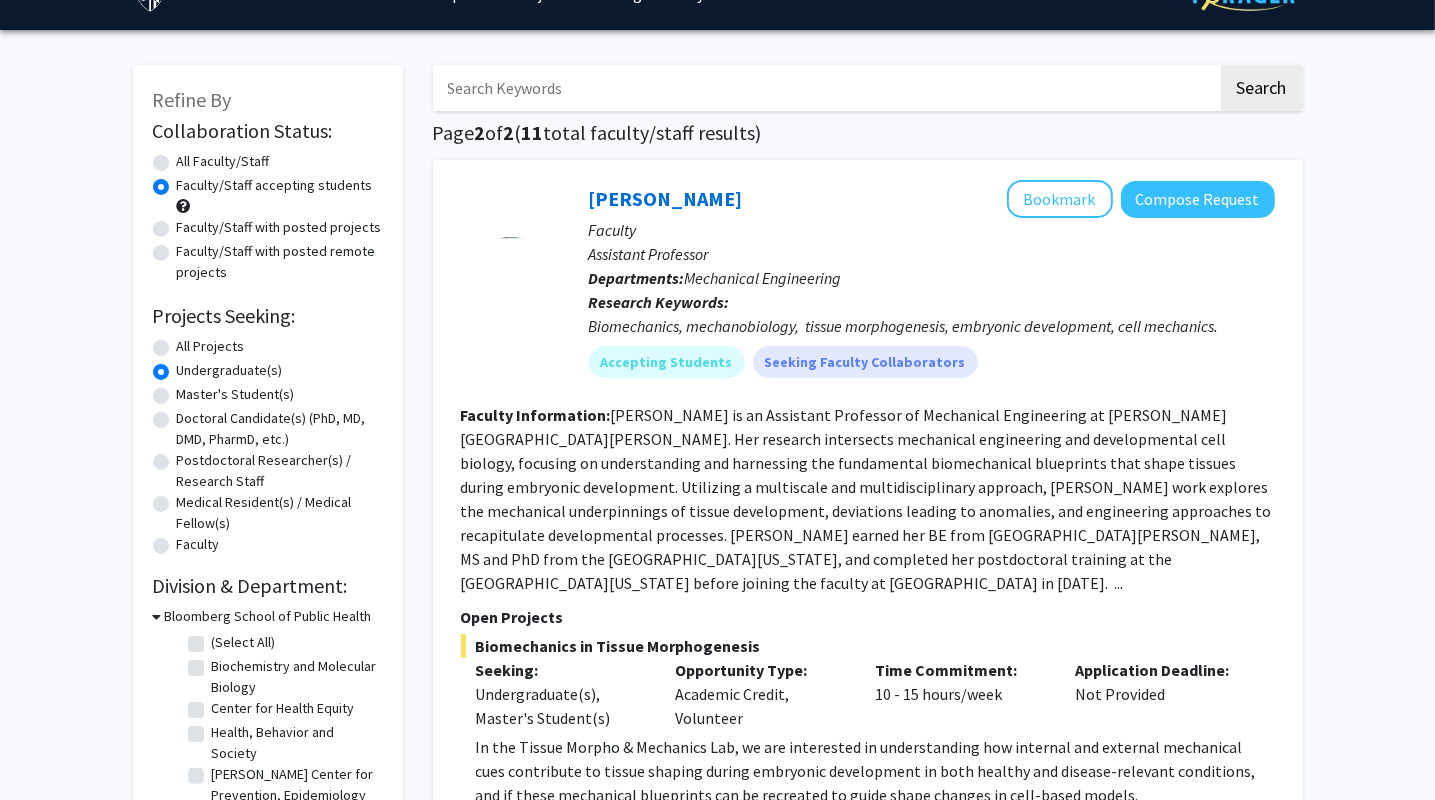 scroll, scrollTop: 0, scrollLeft: 0, axis: both 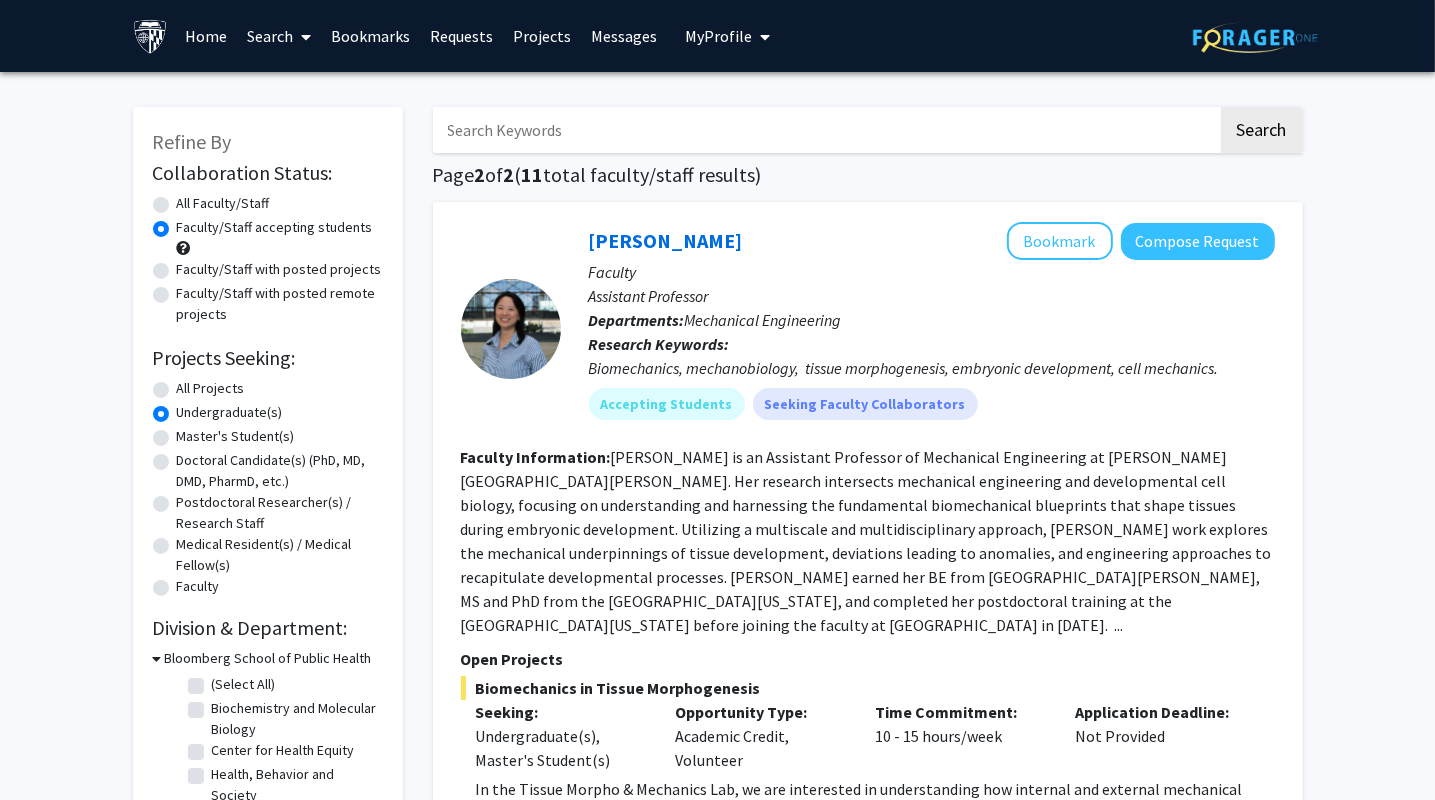 click on "Faculty/Staff with posted projects" 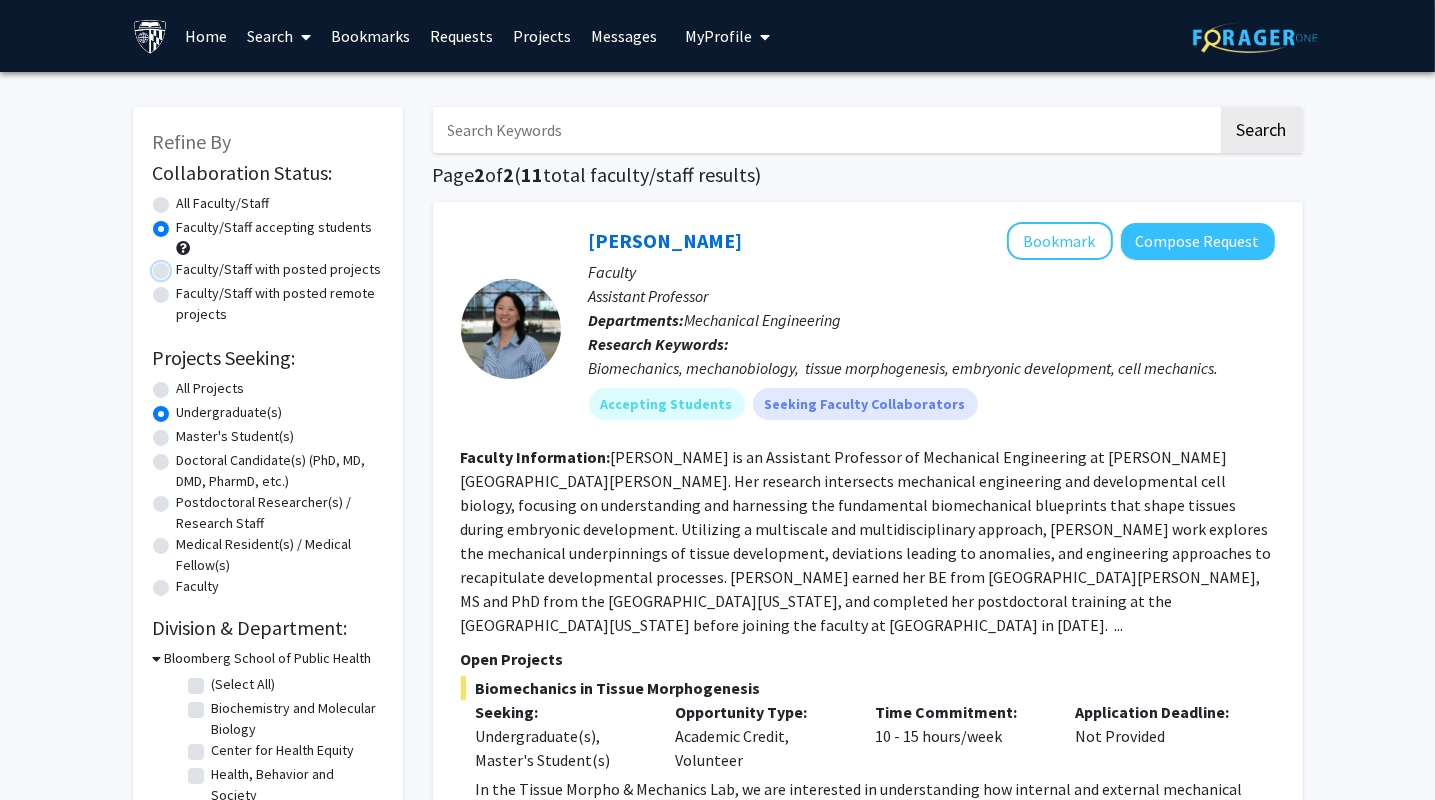 click on "Faculty/Staff with posted projects" at bounding box center [183, 265] 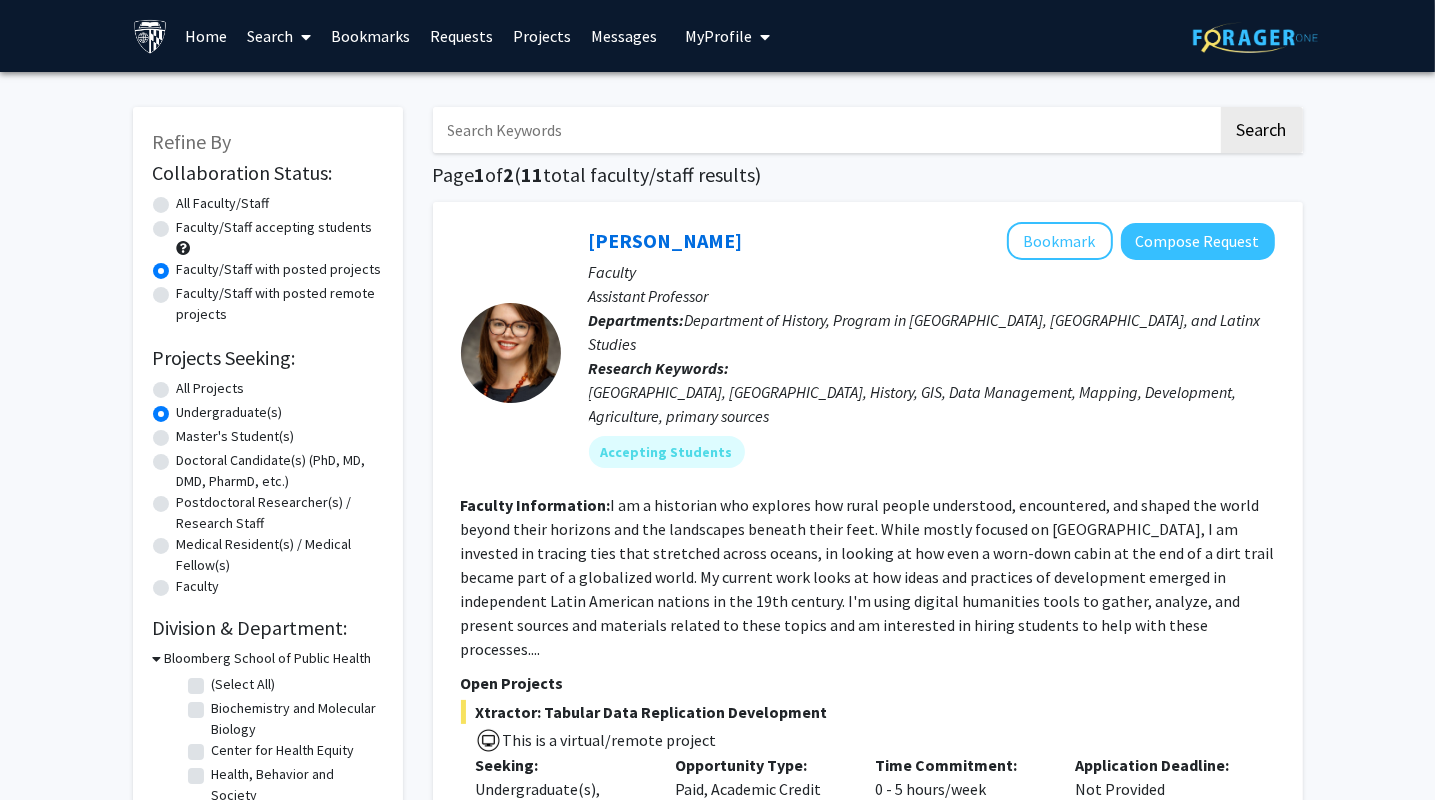 click at bounding box center [302, 37] 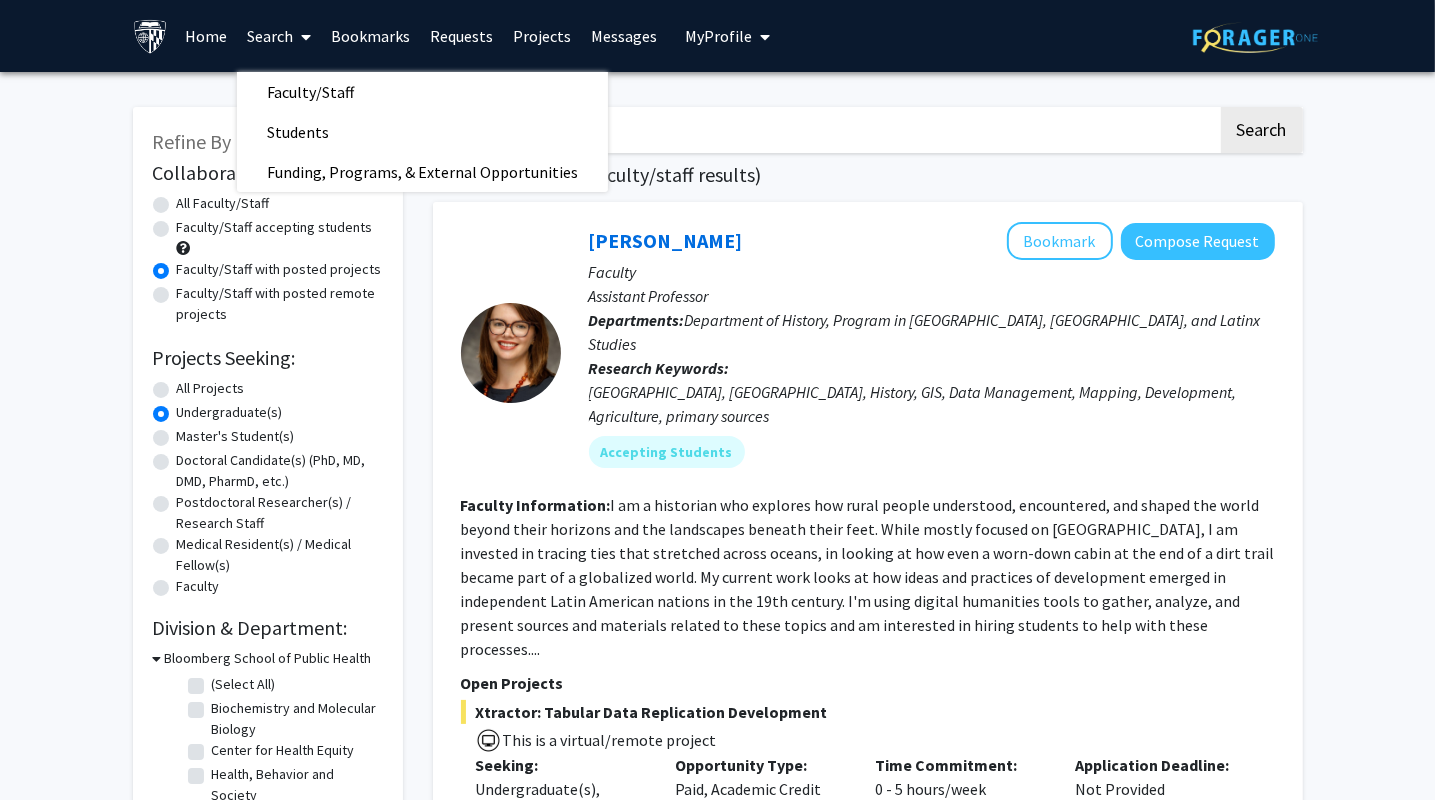 click at bounding box center (302, 37) 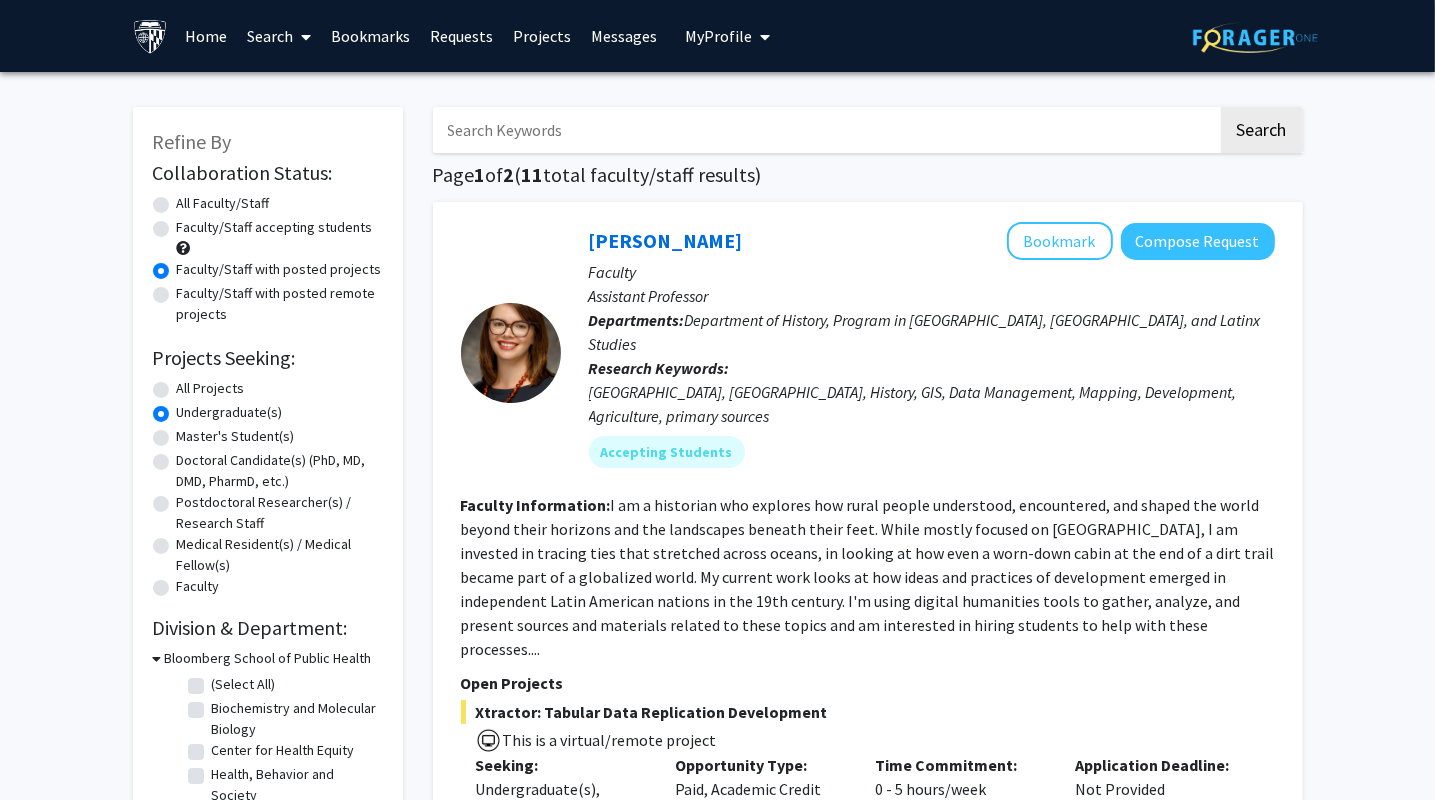 click at bounding box center [306, 37] 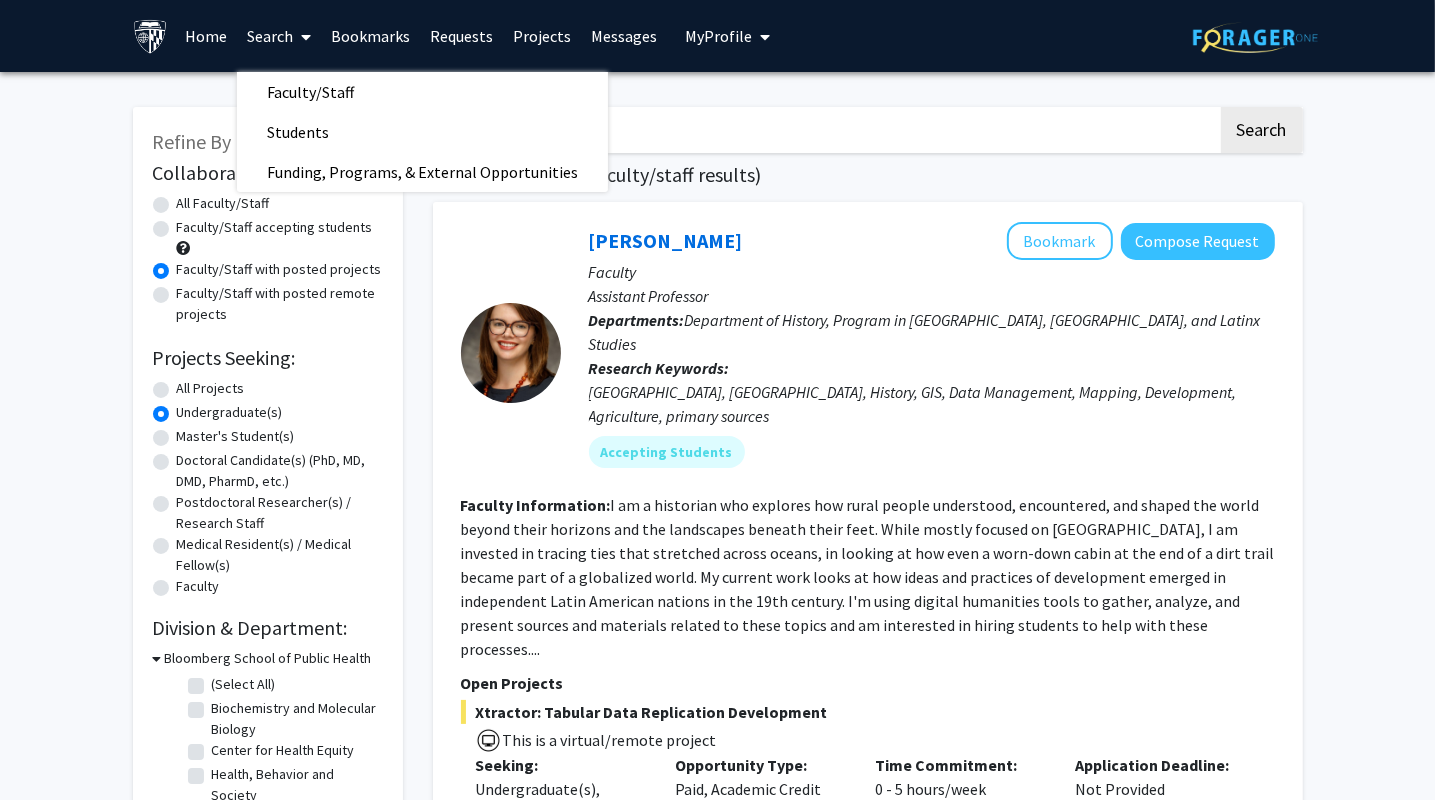 click at bounding box center (761, 37) 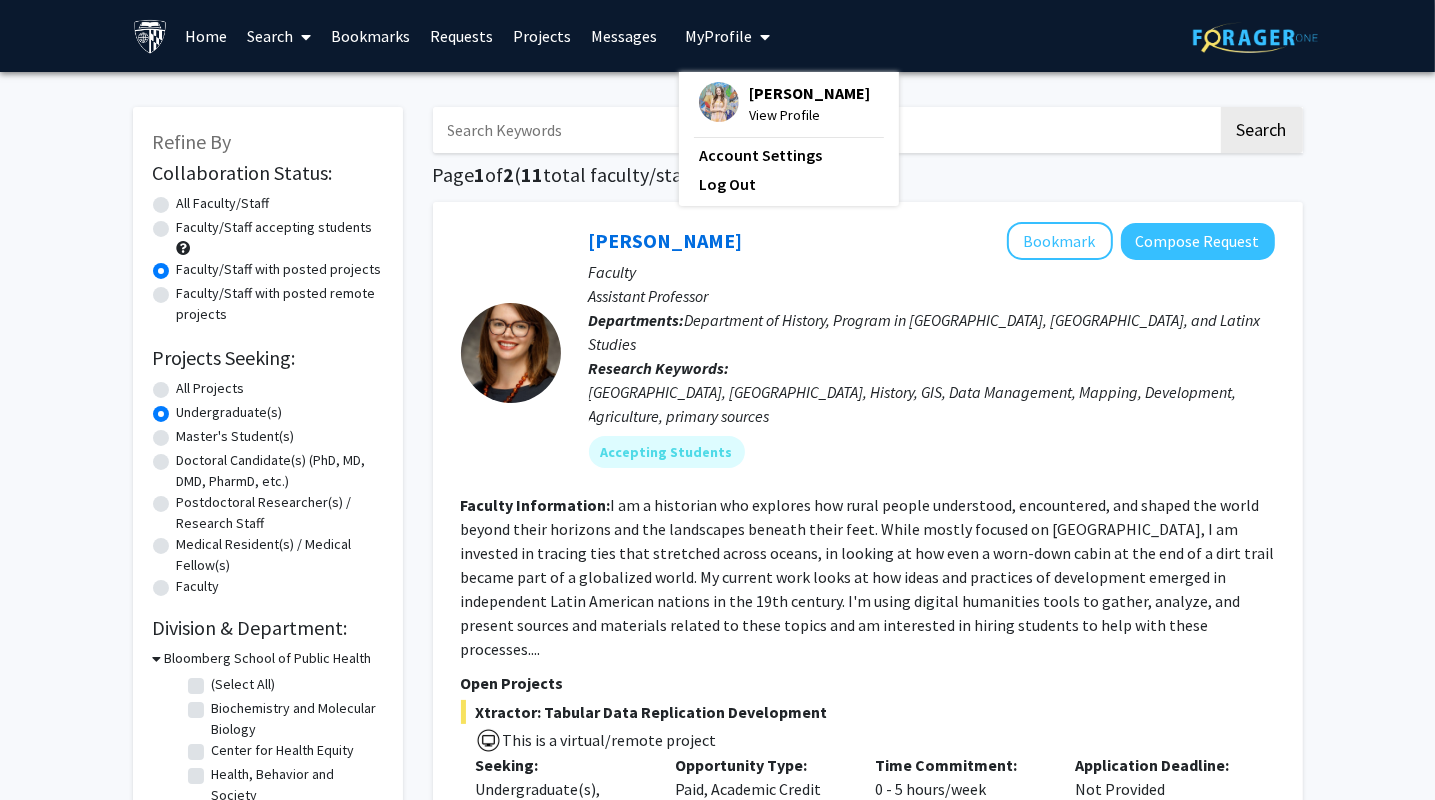 click at bounding box center (761, 37) 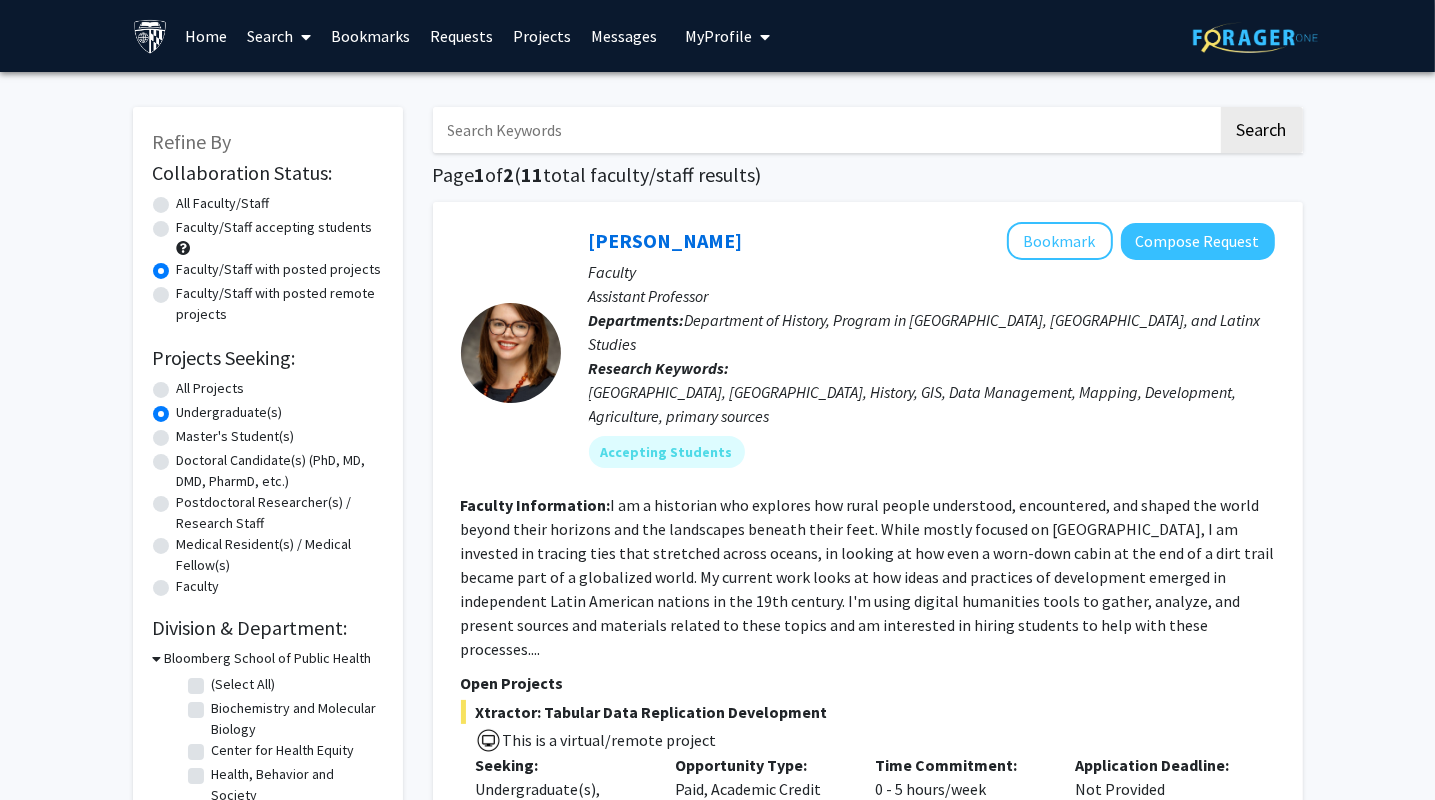 click on "Home" at bounding box center (206, 36) 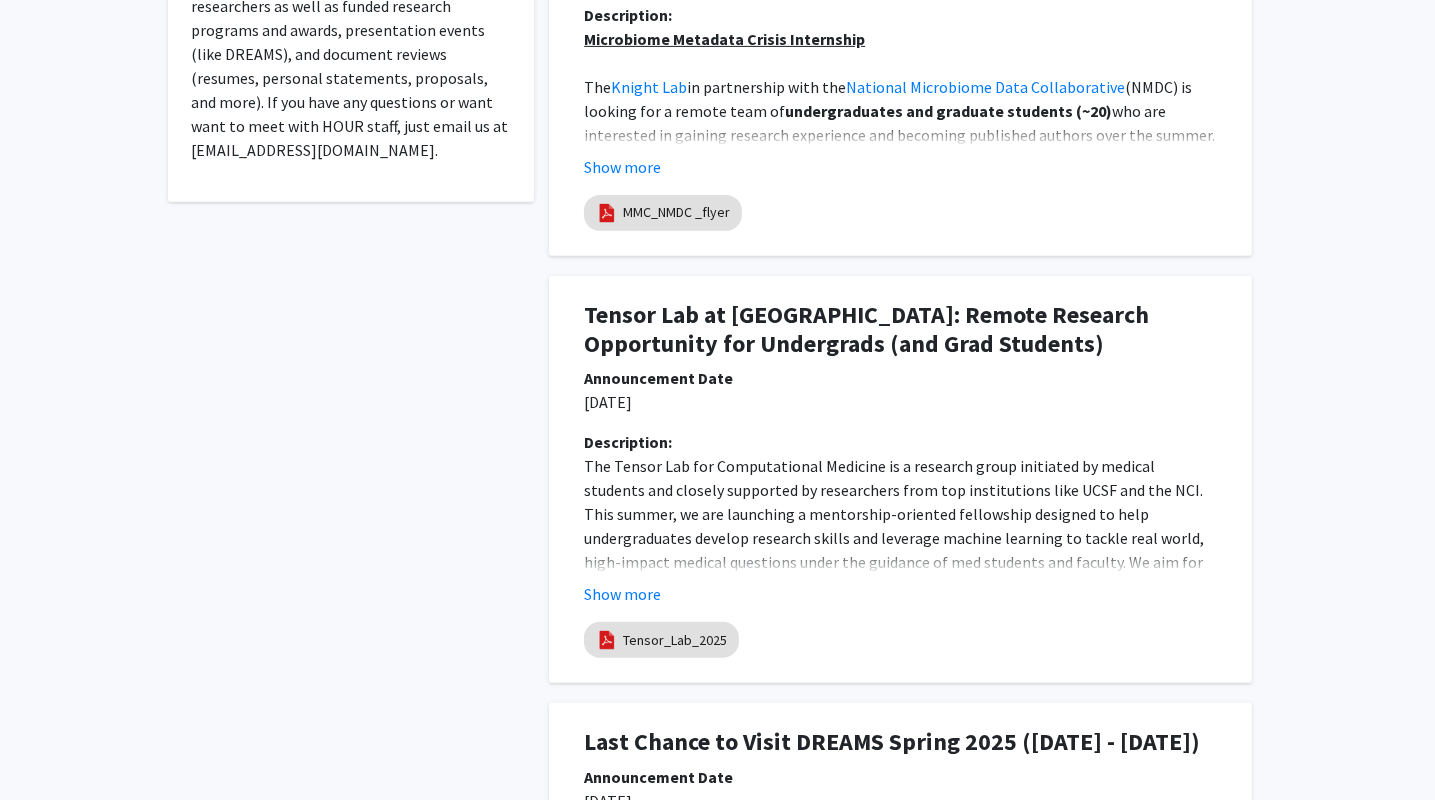 scroll, scrollTop: 0, scrollLeft: 0, axis: both 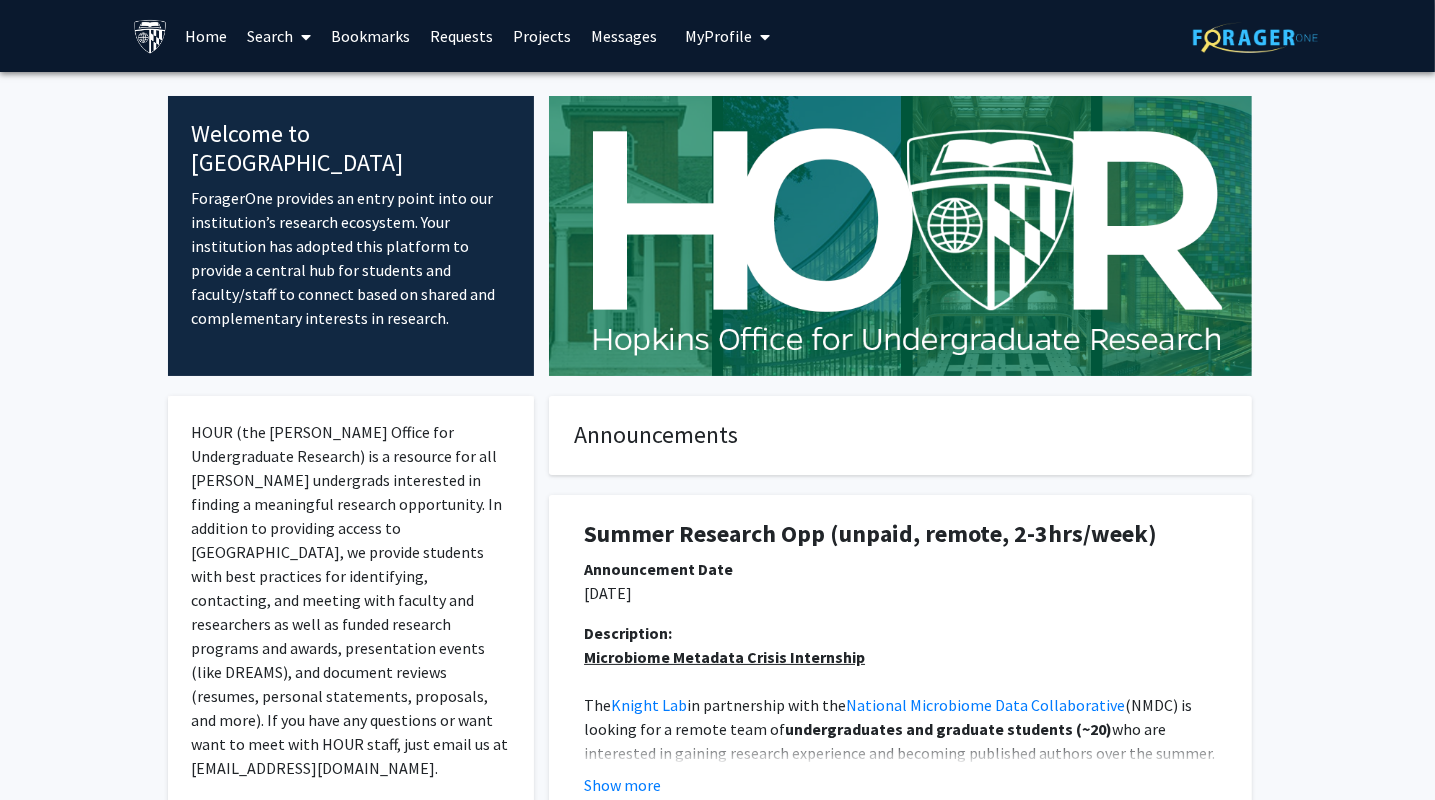 click at bounding box center (306, 37) 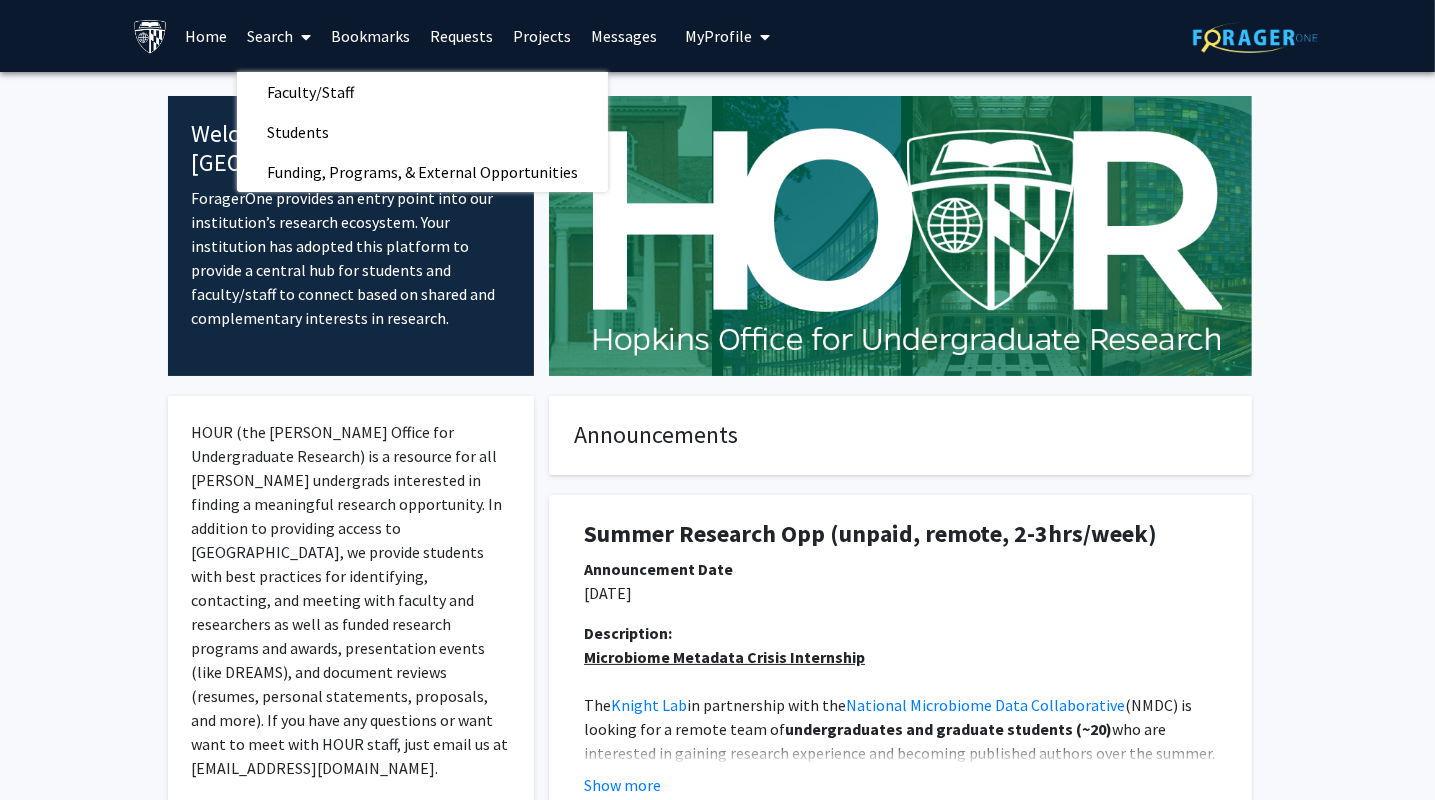 click at bounding box center (306, 37) 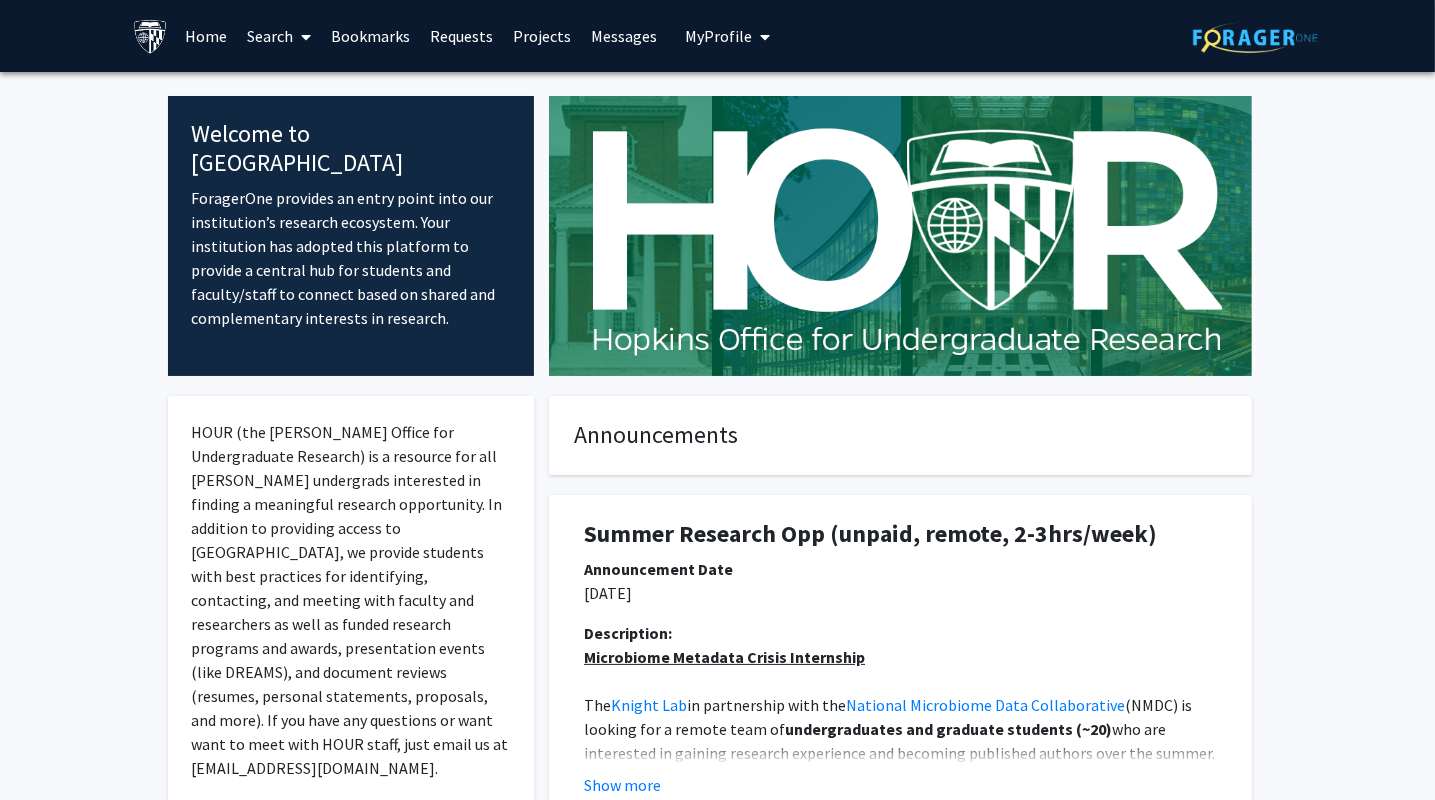click on "Projects" at bounding box center (542, 36) 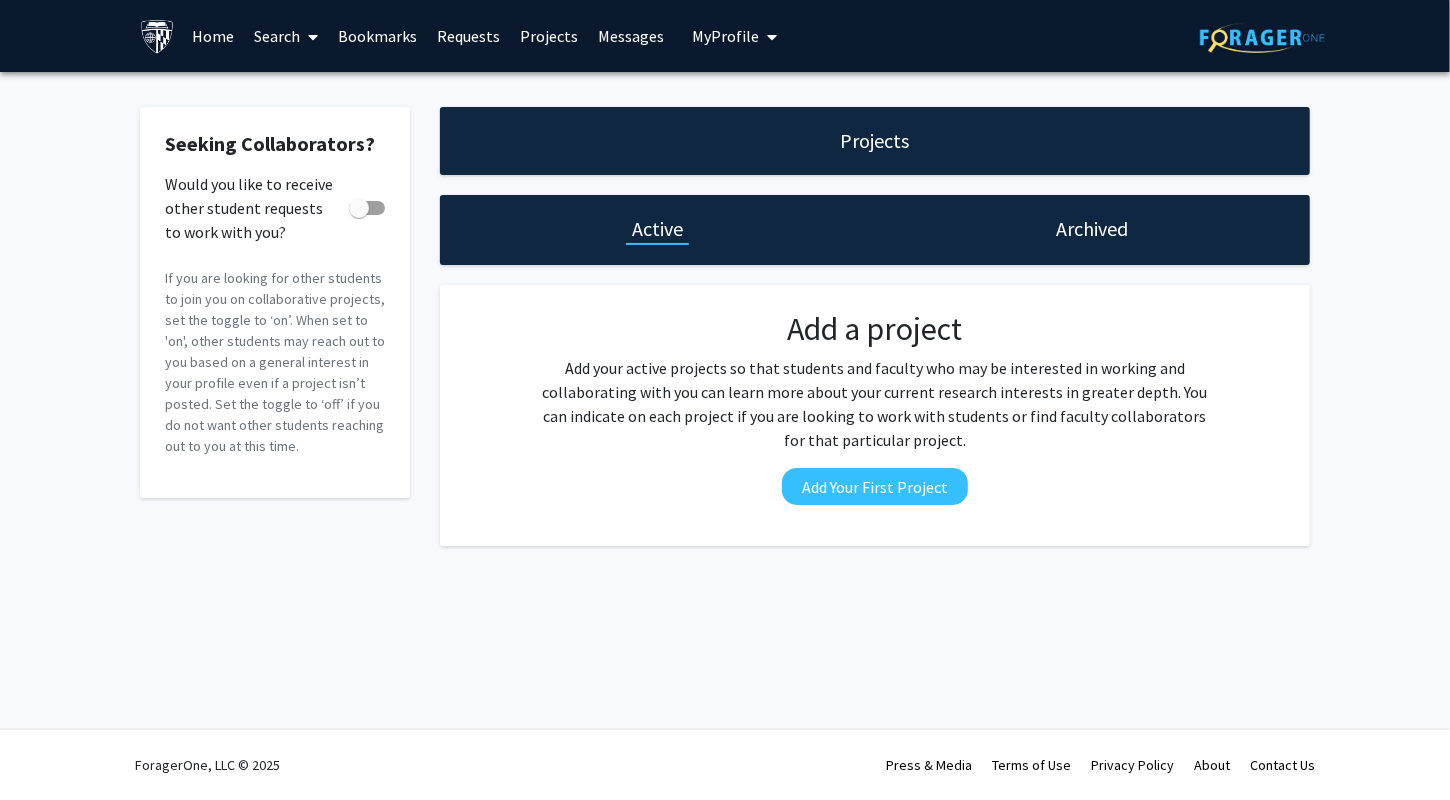click on "Search" at bounding box center (287, 36) 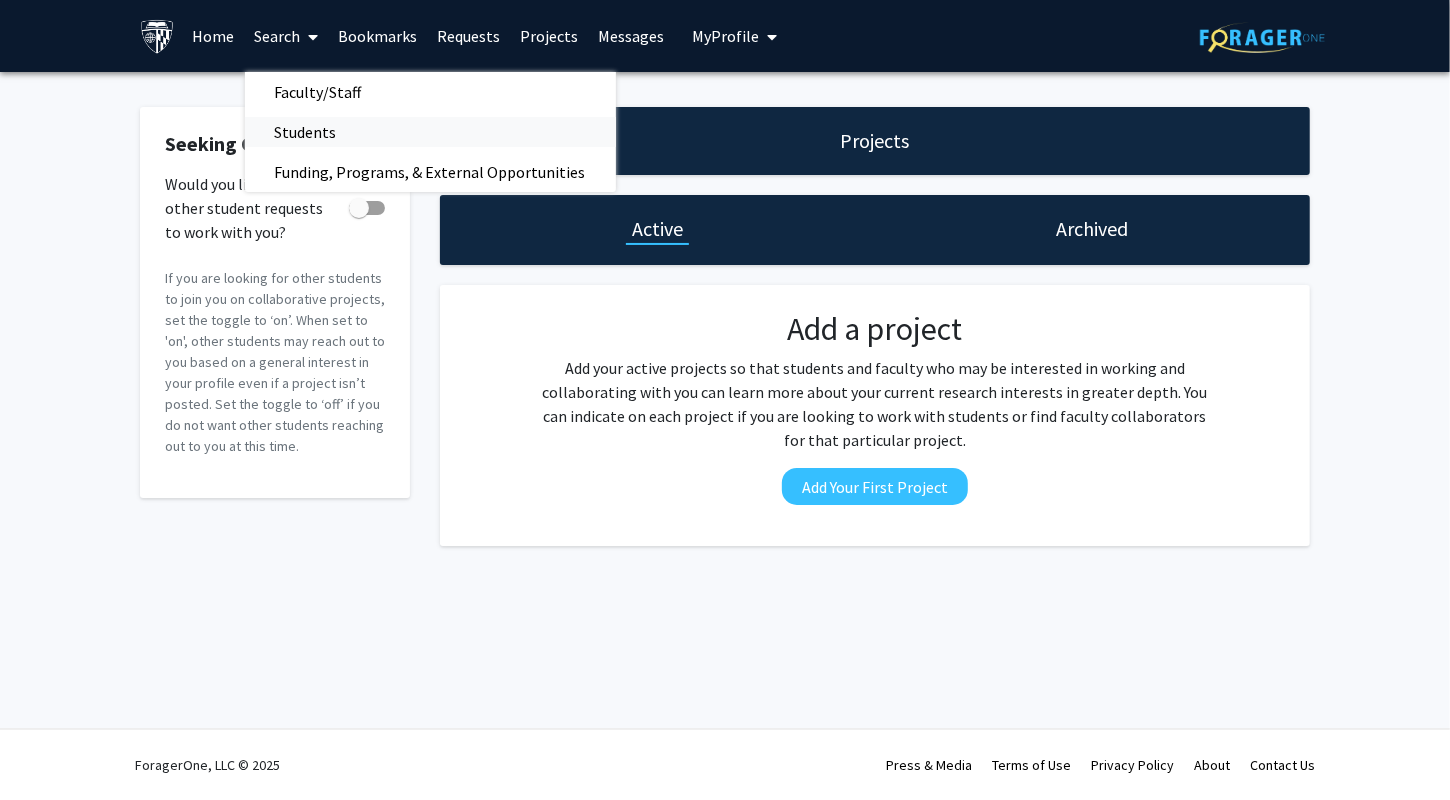 click on "Students" at bounding box center (306, 132) 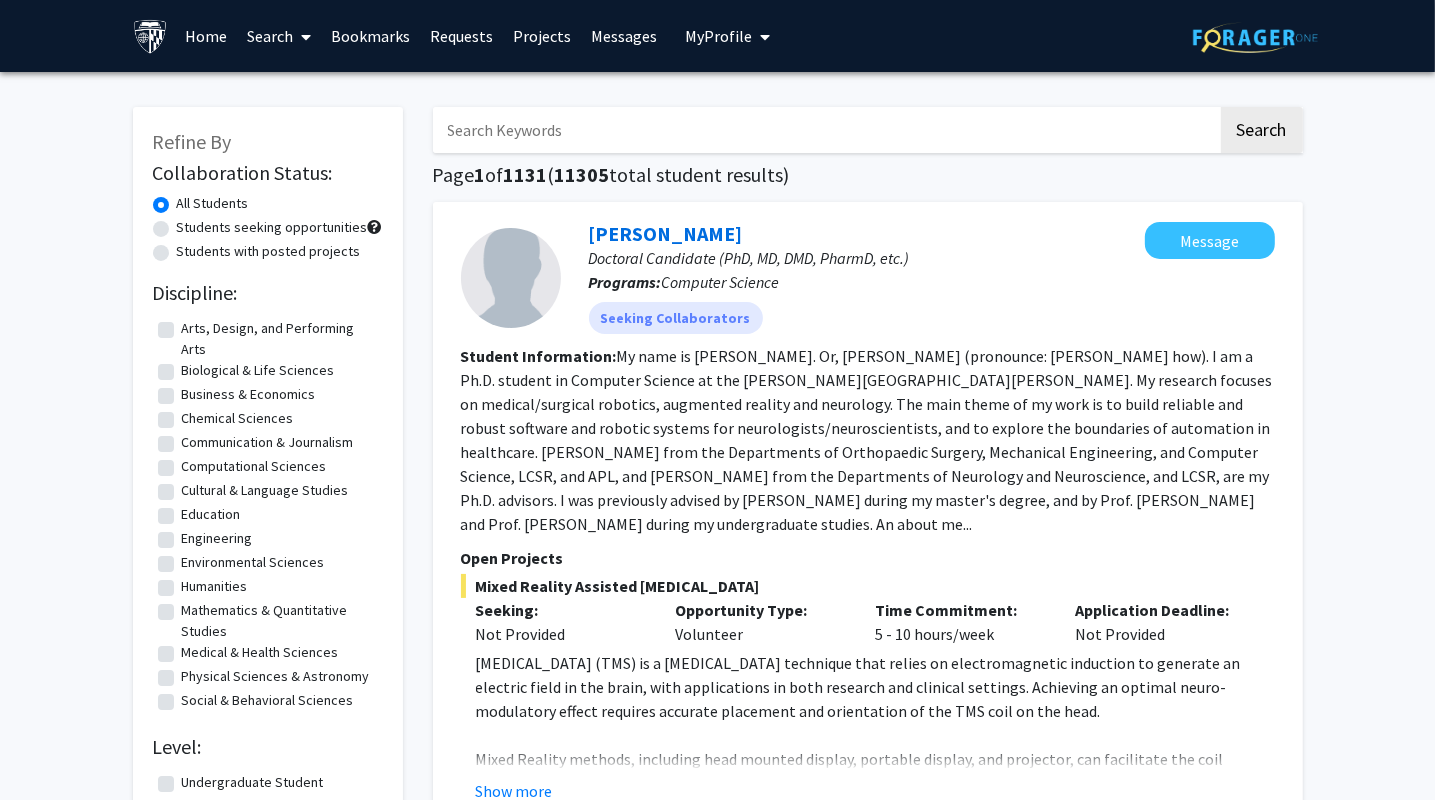 click on "Students with posted projects" 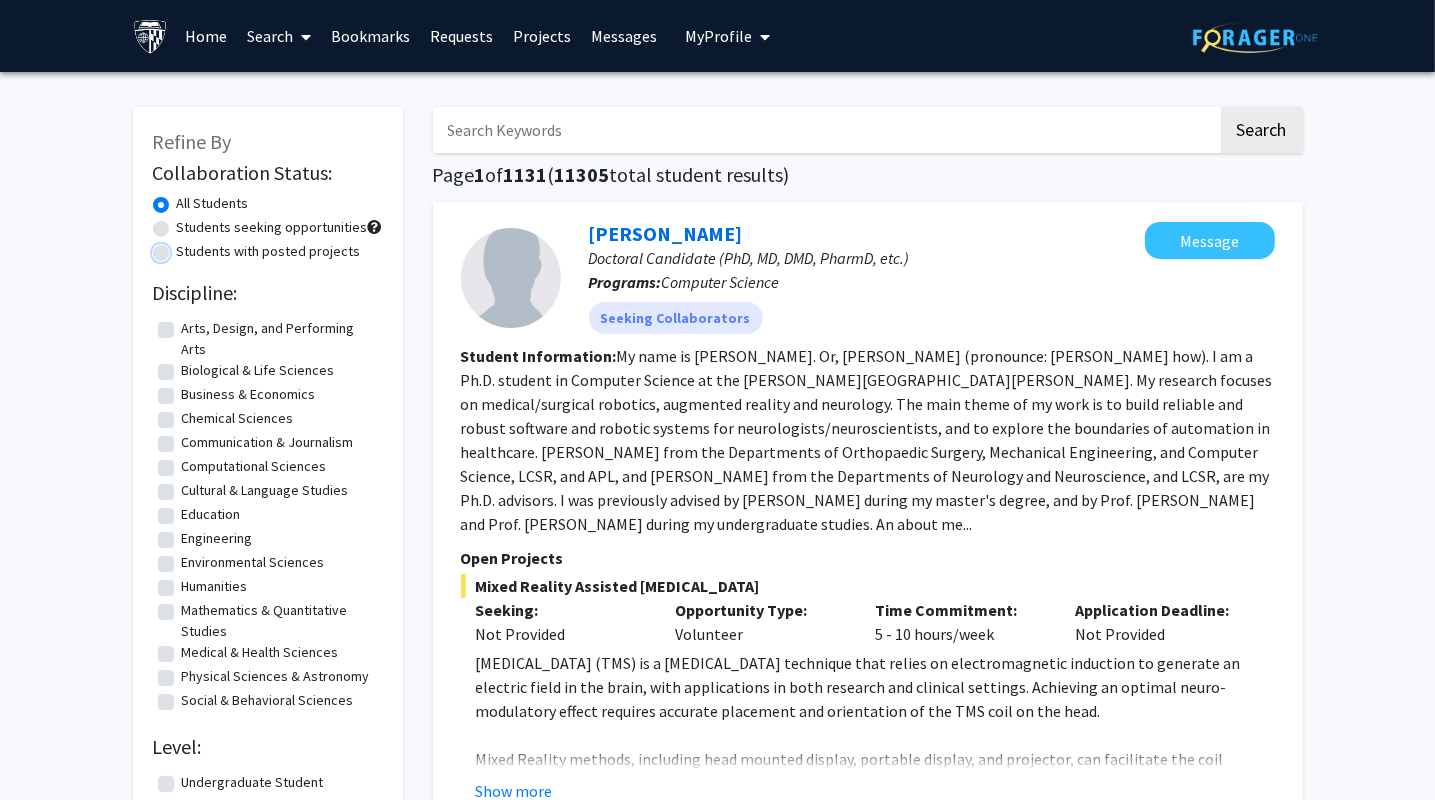 click on "Students with posted projects" at bounding box center (183, 247) 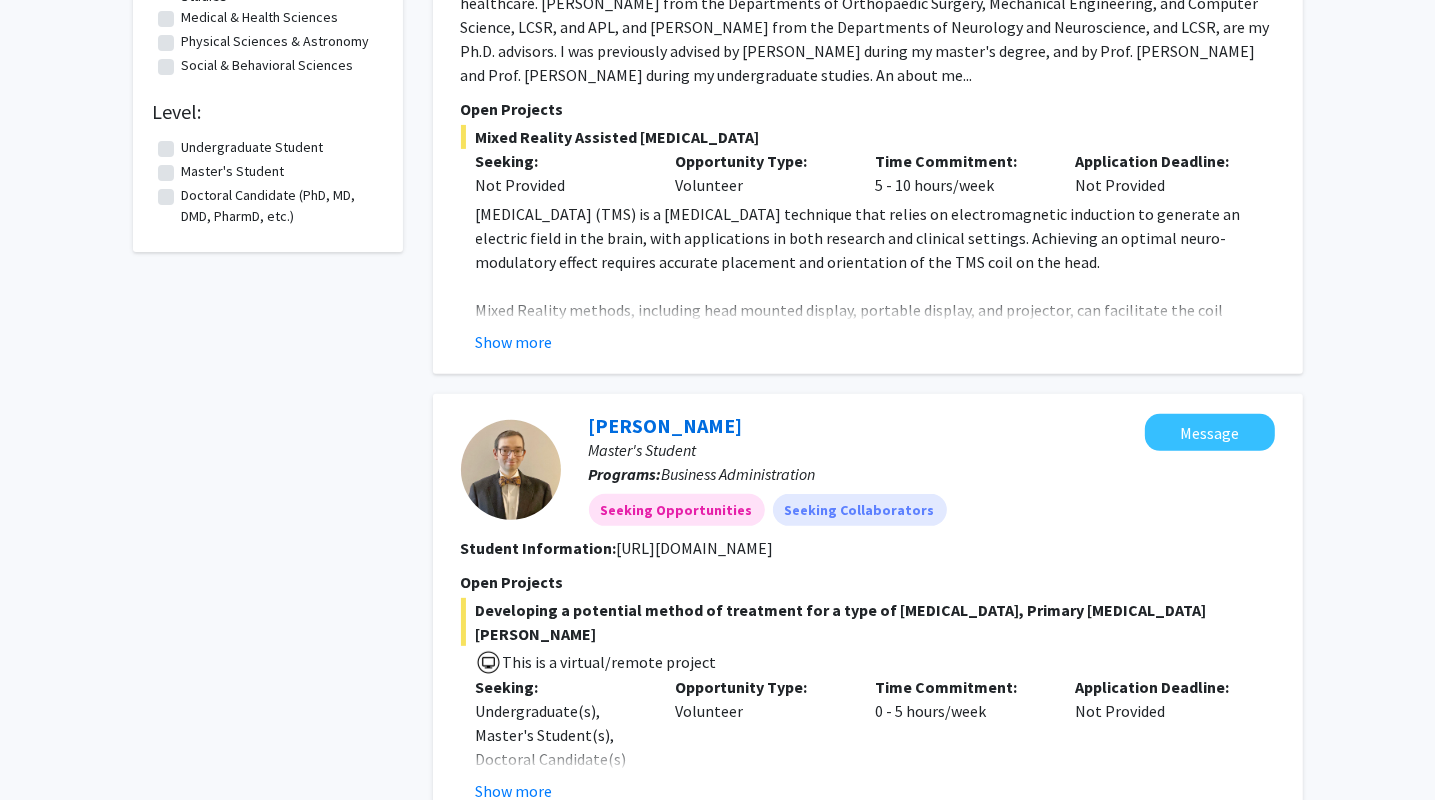 scroll, scrollTop: 0, scrollLeft: 0, axis: both 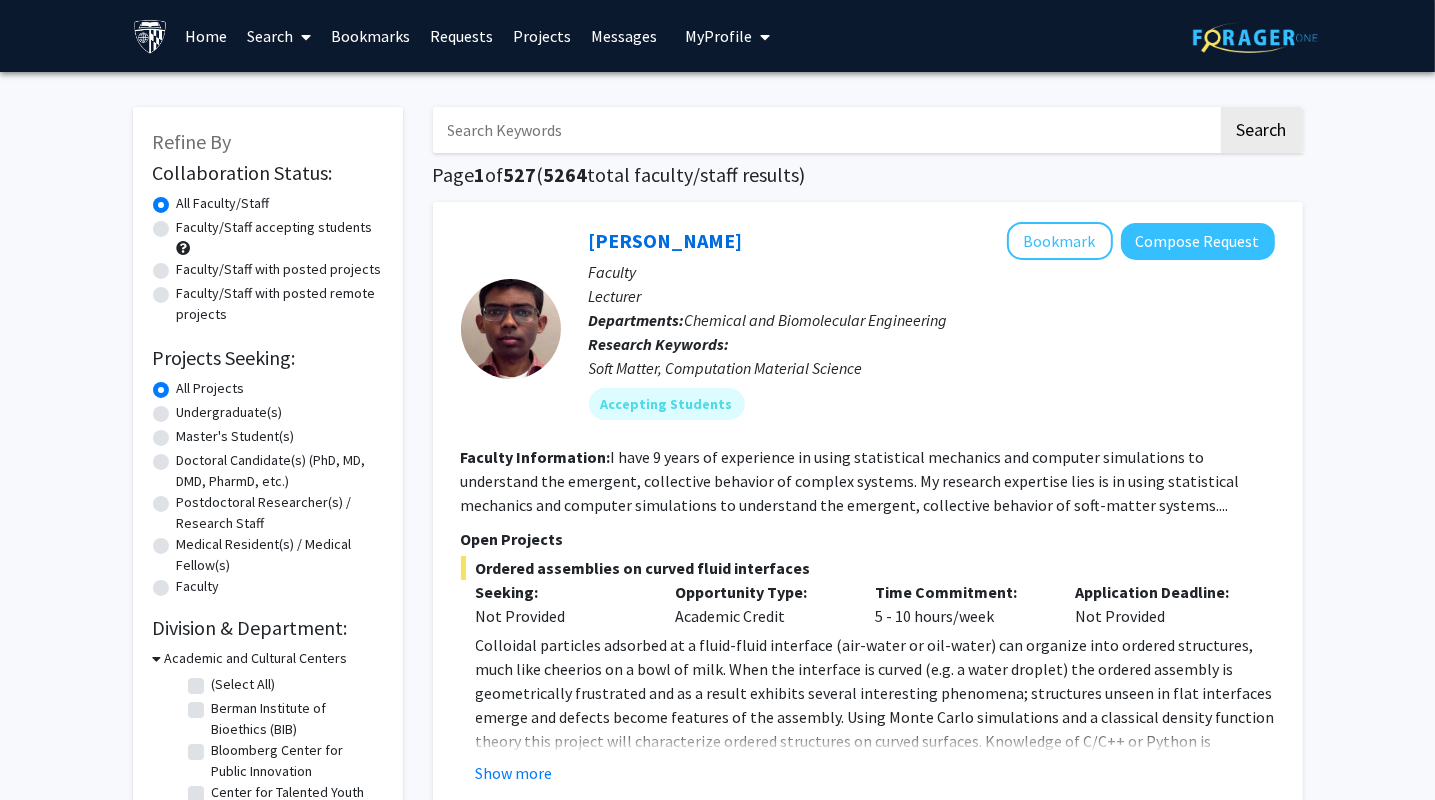 click on "Undergraduate(s)" 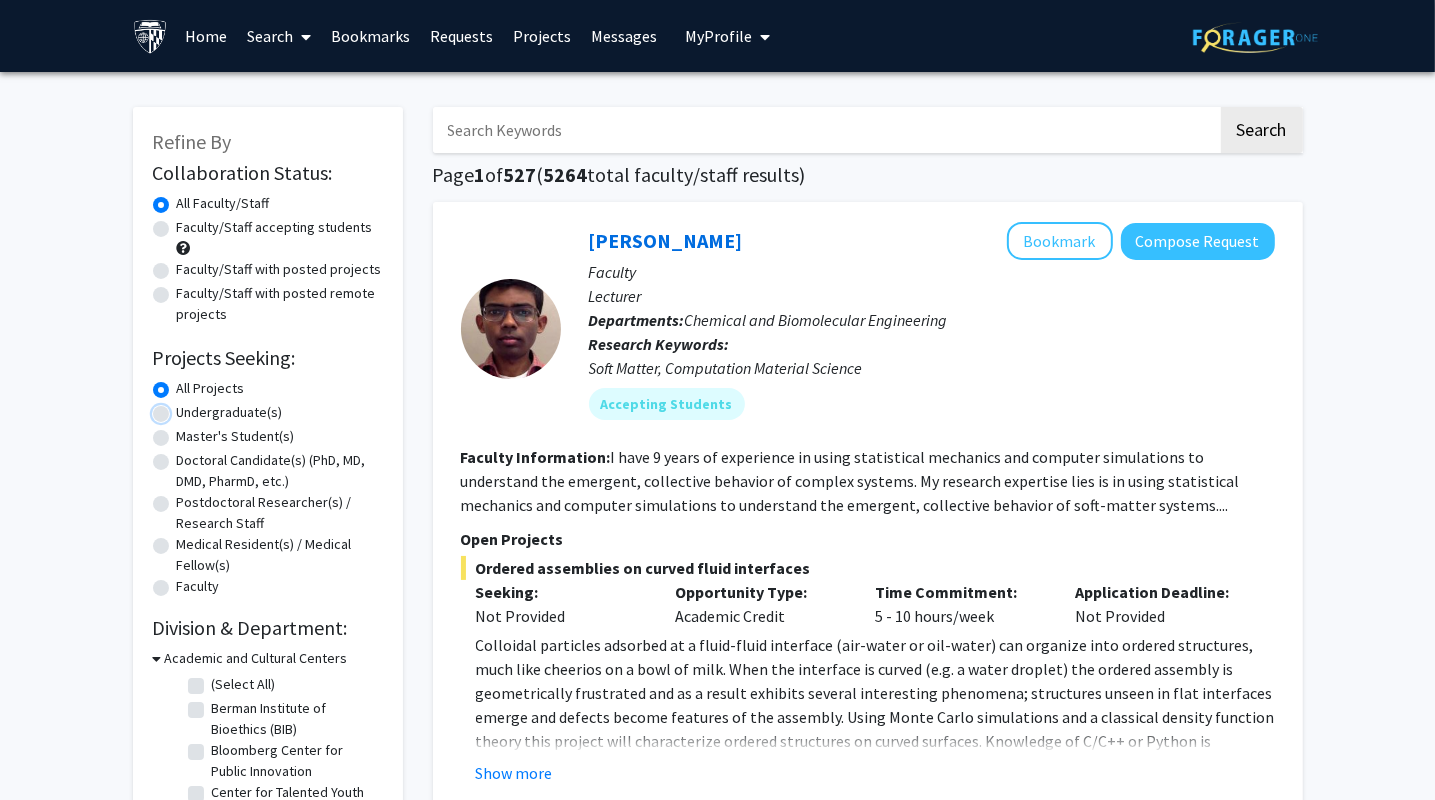 click on "Undergraduate(s)" at bounding box center [183, 408] 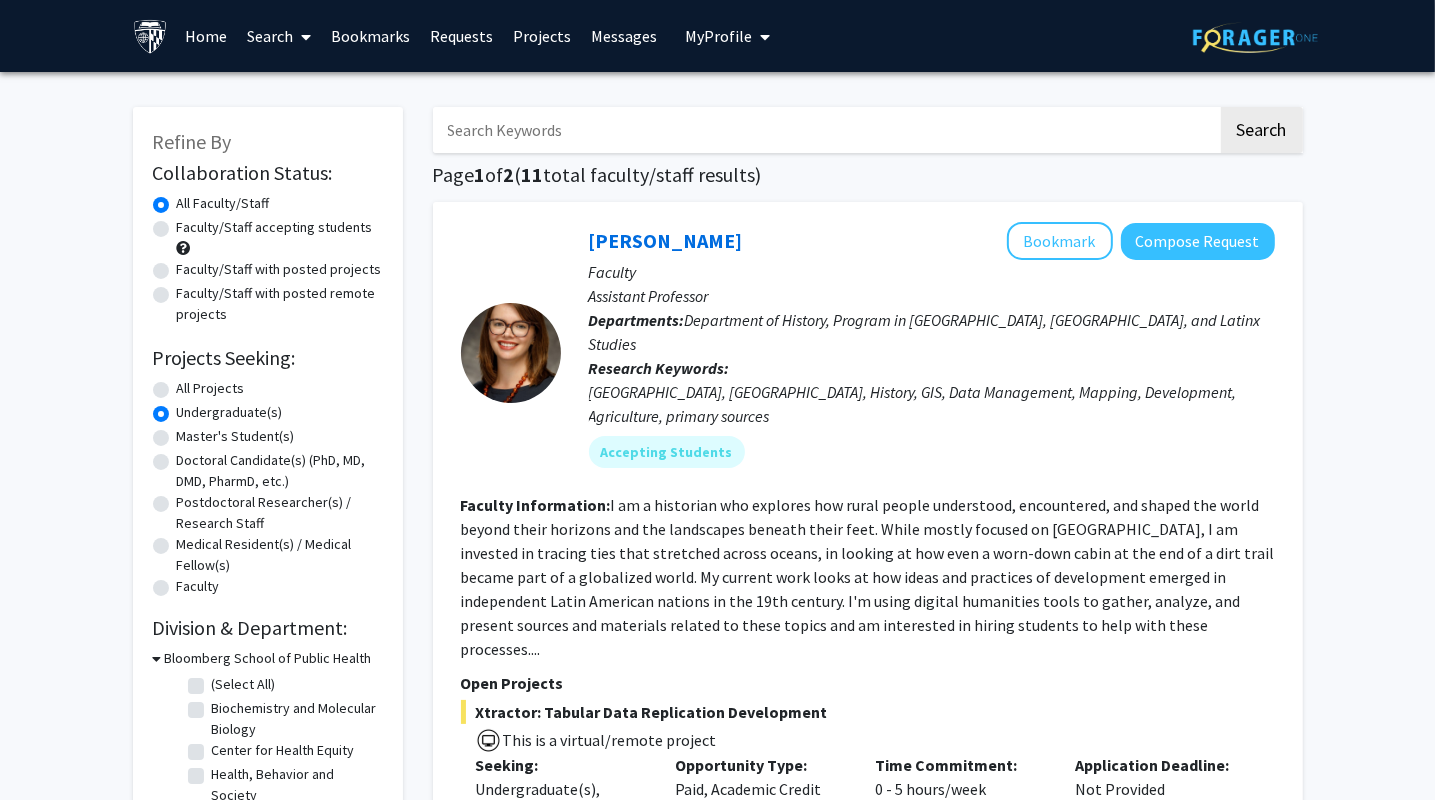 click on "All Projects" 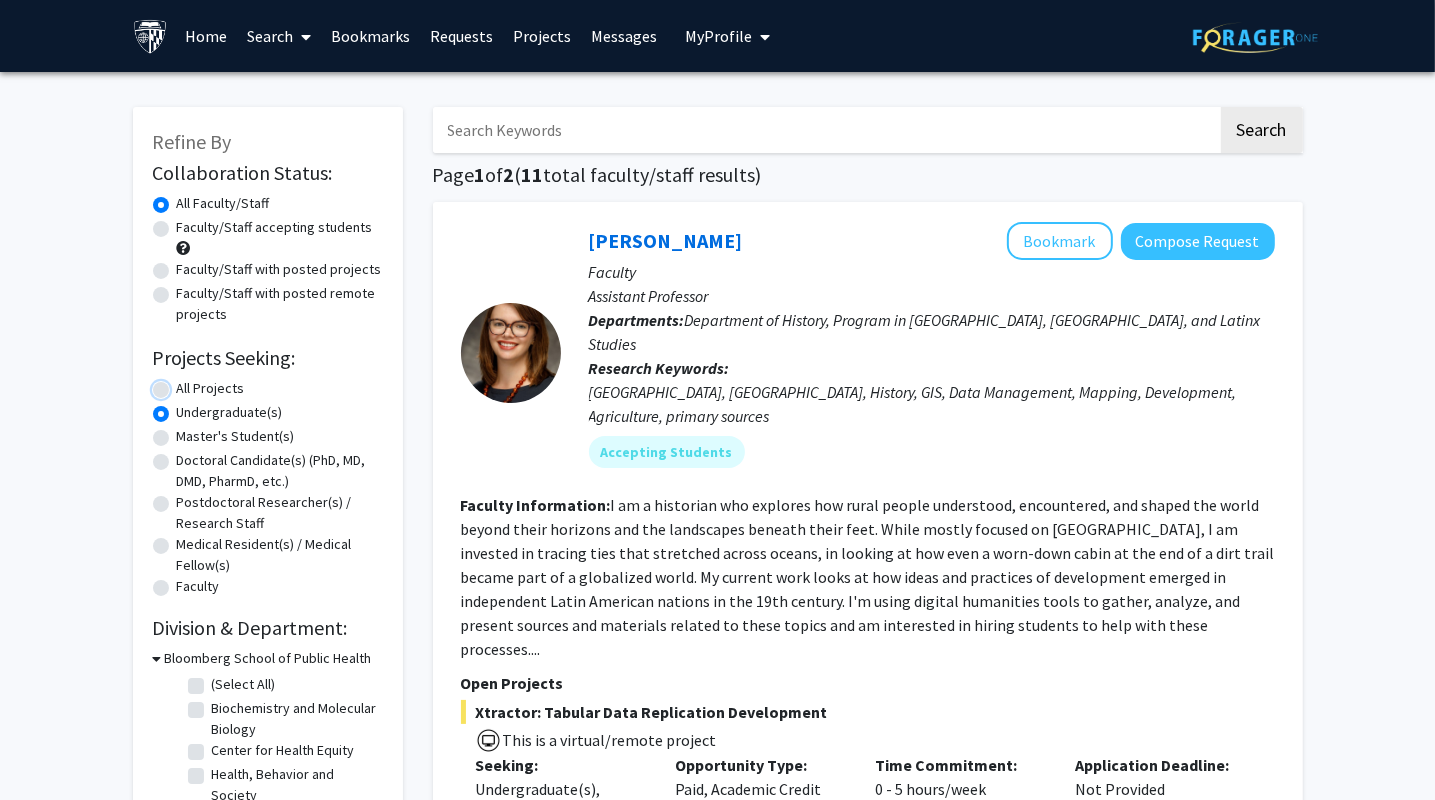 click on "All Projects" at bounding box center (183, 384) 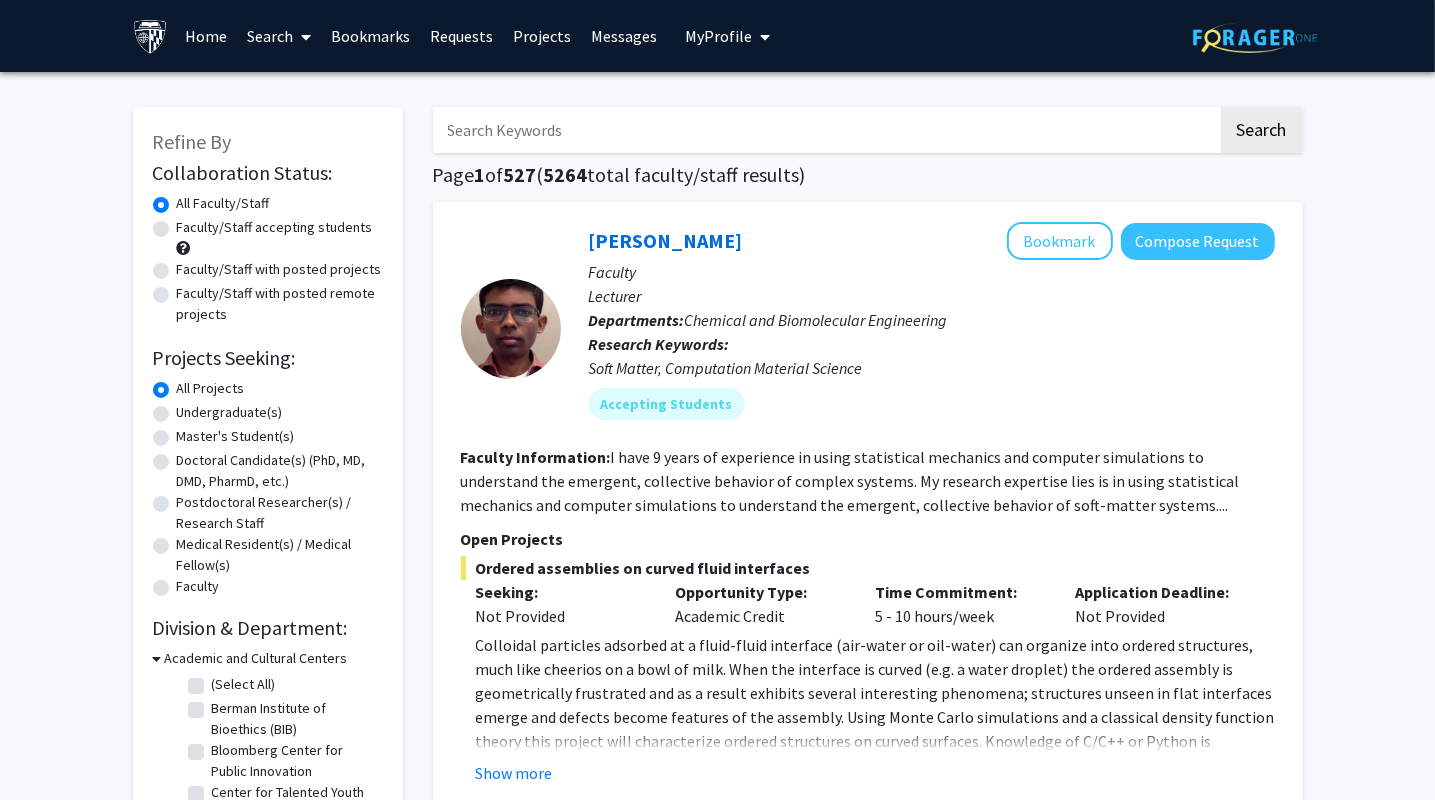 click on "Faculty/Staff accepting students" 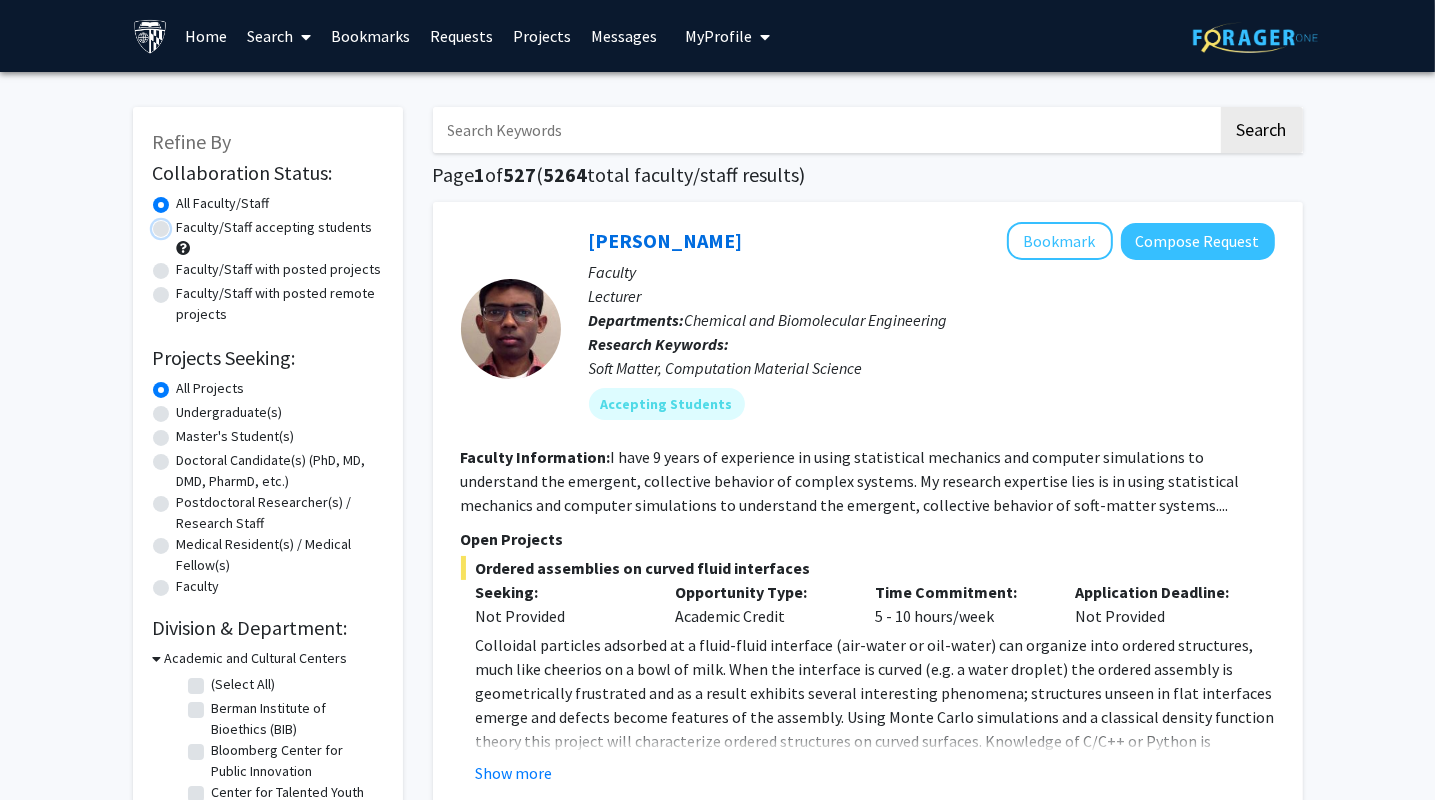 click on "Faculty/Staff accepting students" at bounding box center (183, 223) 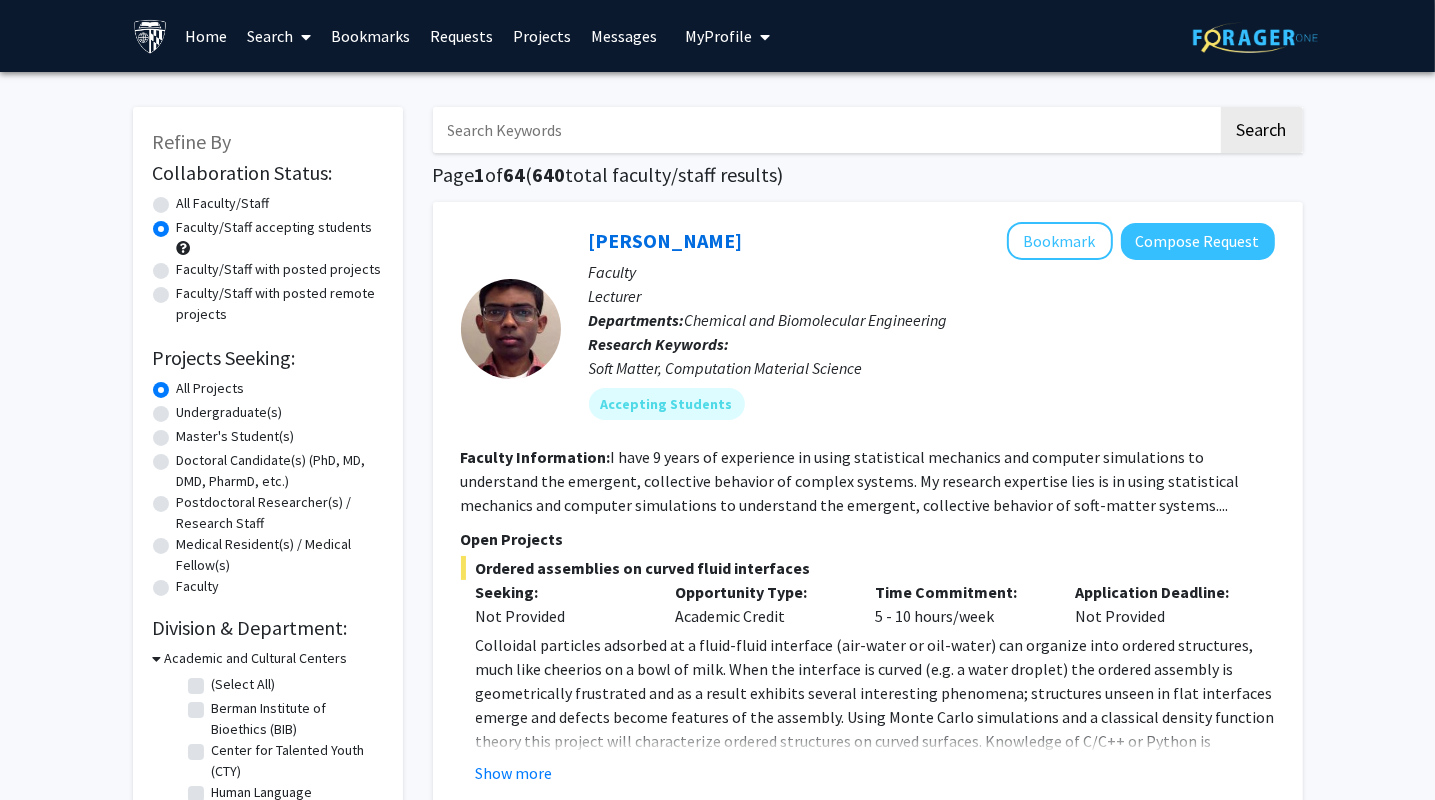 click on "Undergraduate(s)" 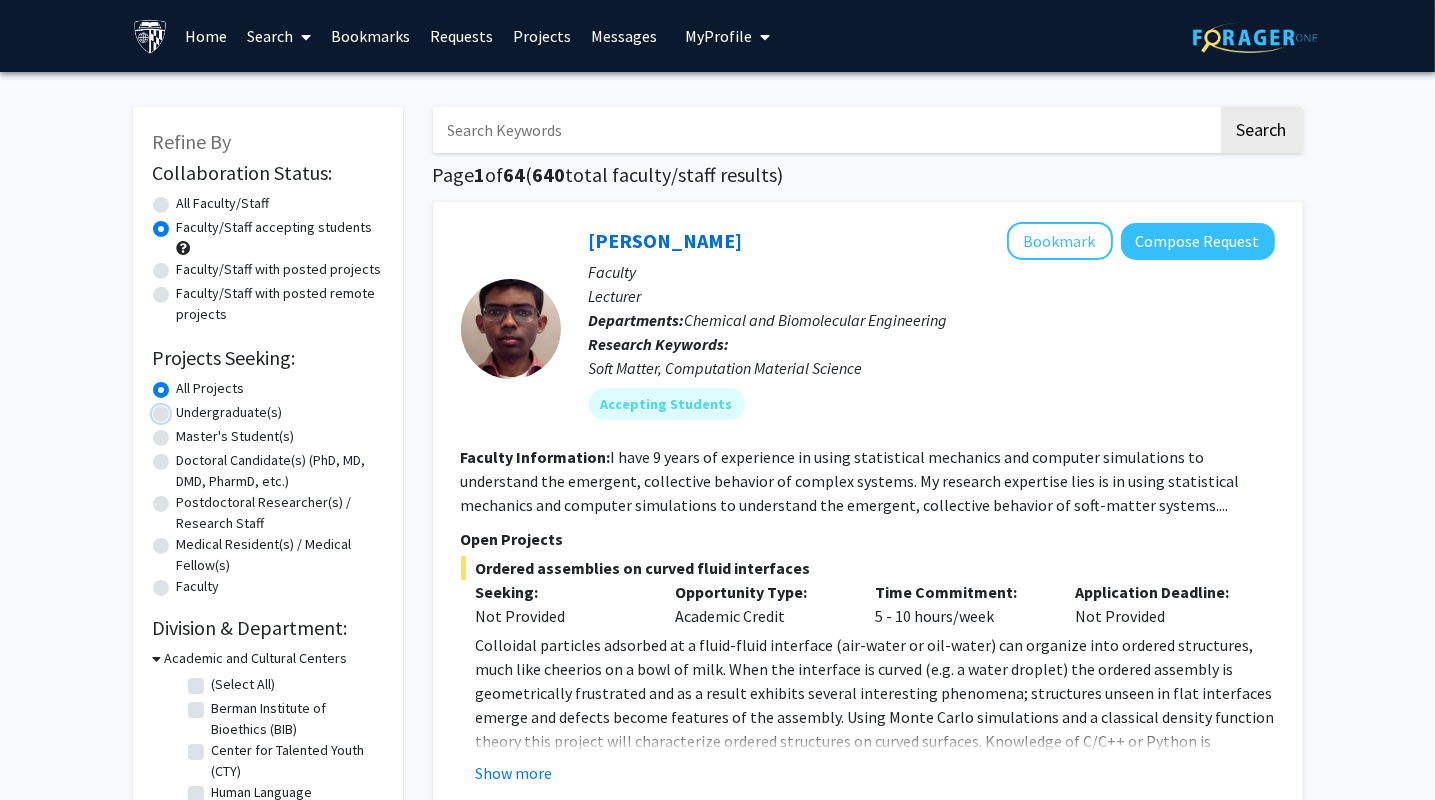 click on "Undergraduate(s)" at bounding box center [183, 408] 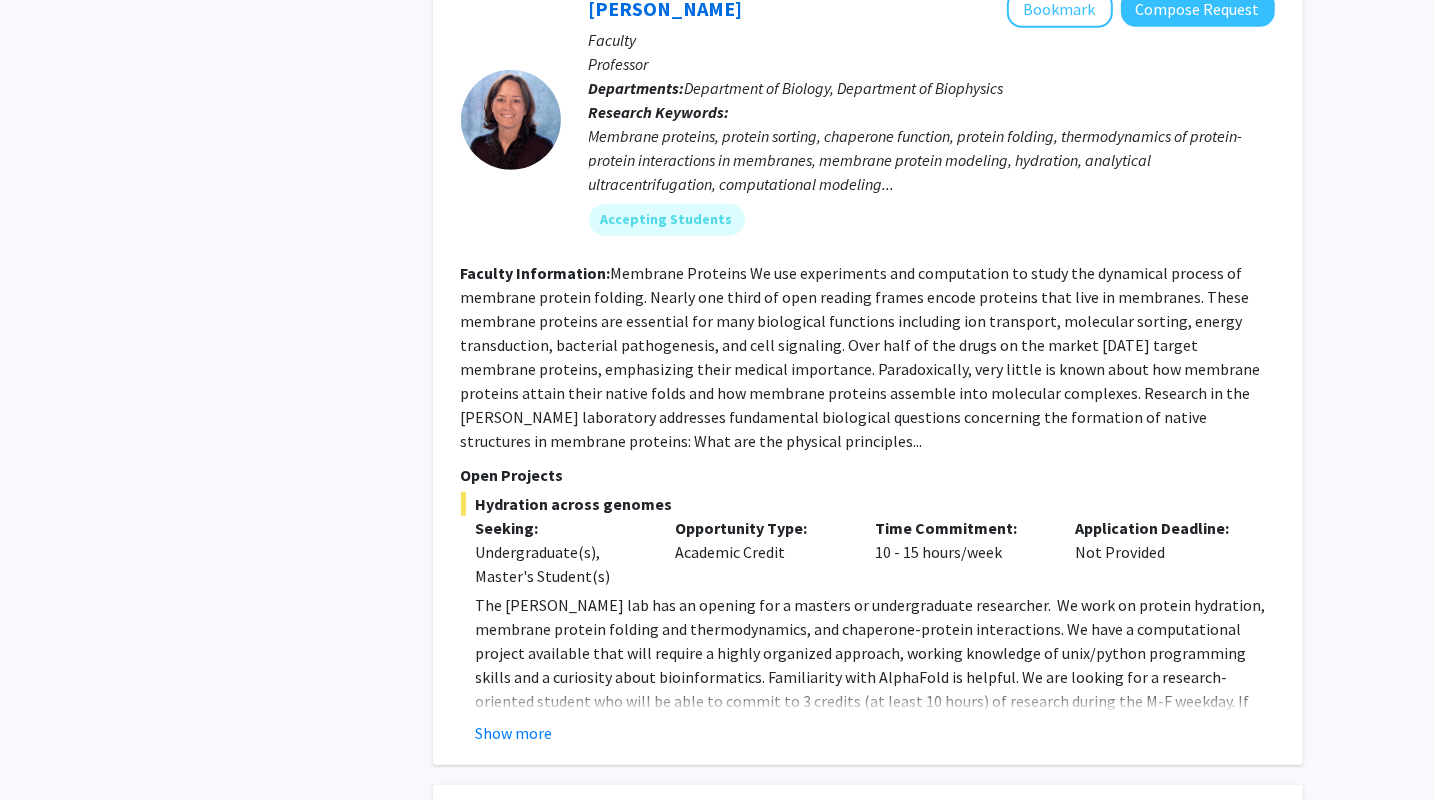 scroll, scrollTop: 1106, scrollLeft: 0, axis: vertical 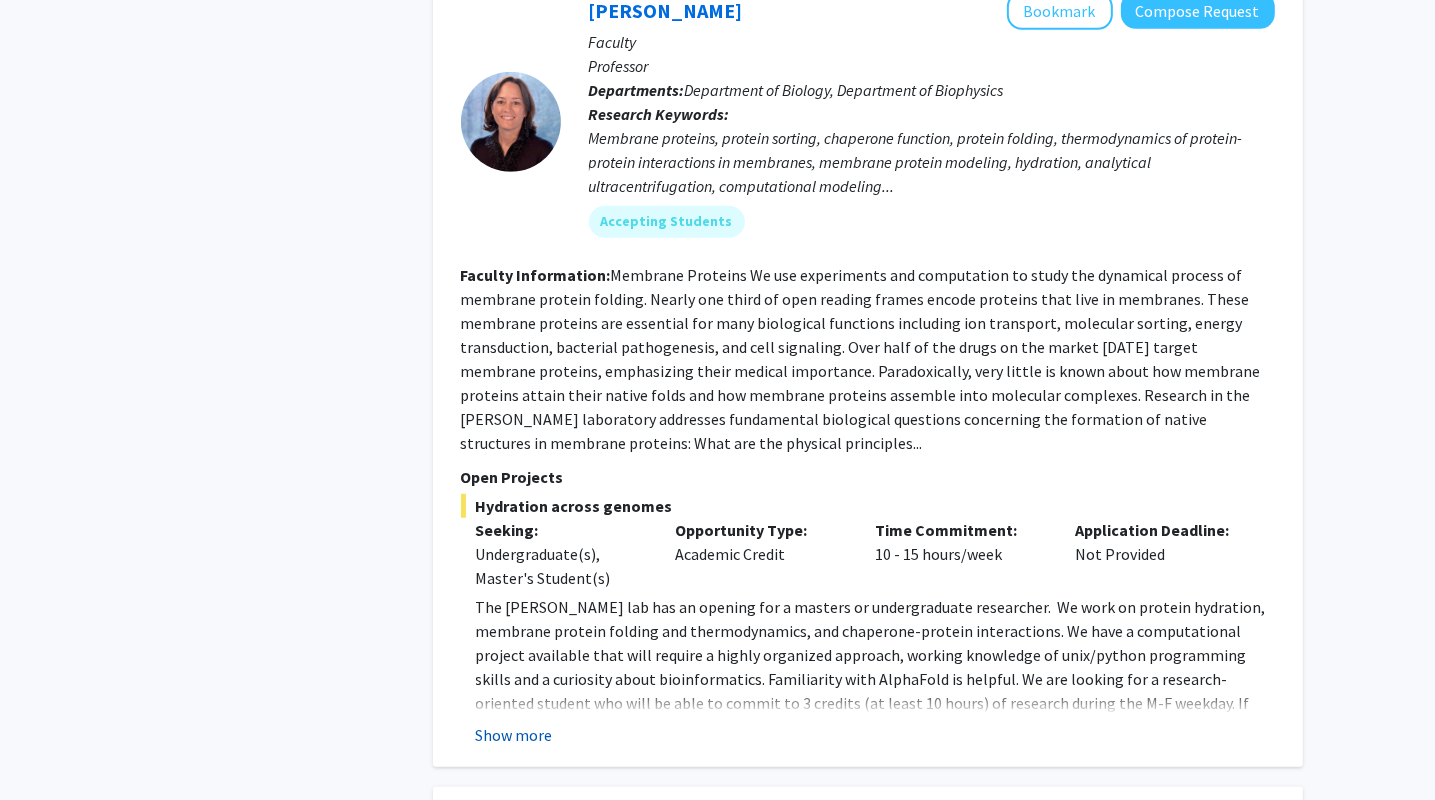 click on "Show more" 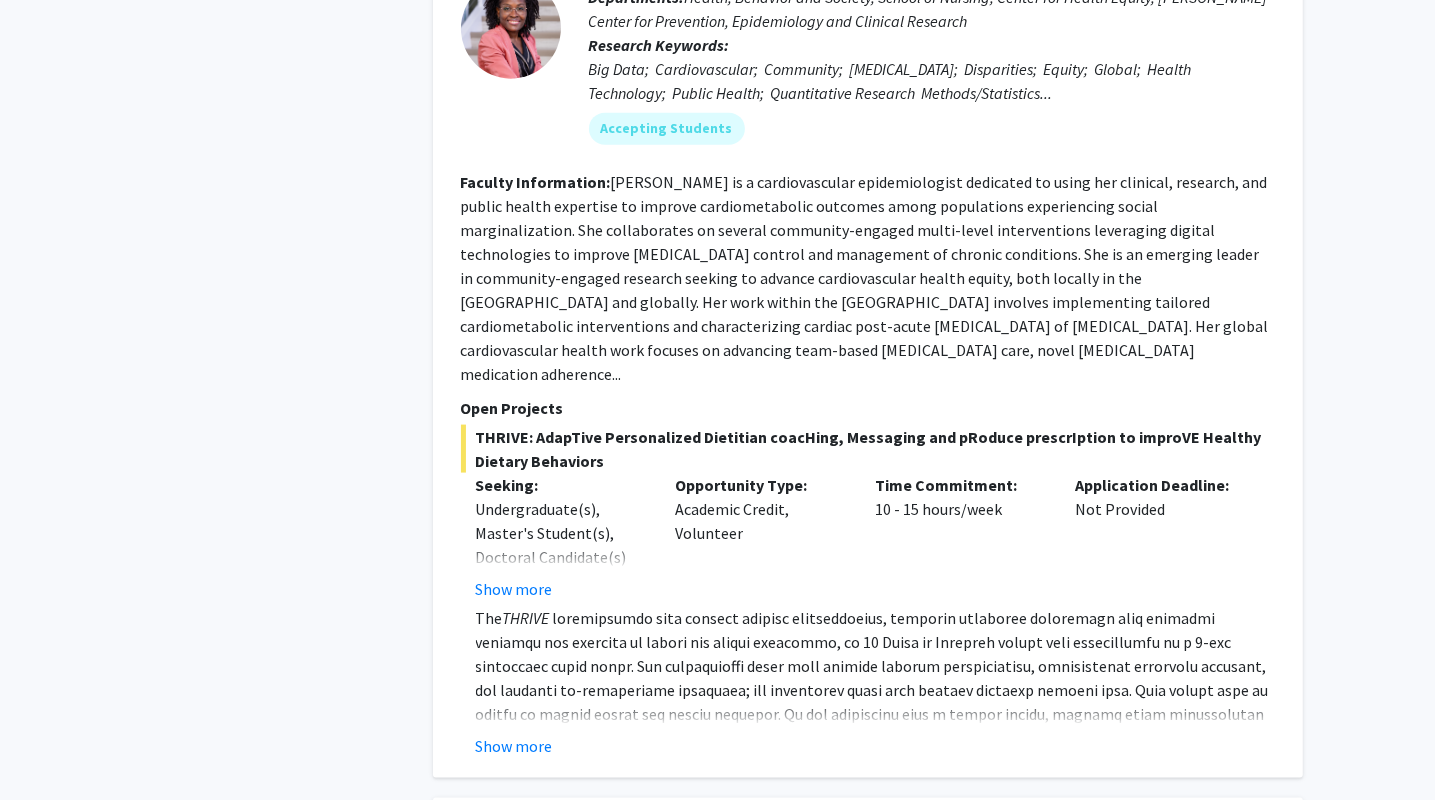 scroll, scrollTop: 2259, scrollLeft: 0, axis: vertical 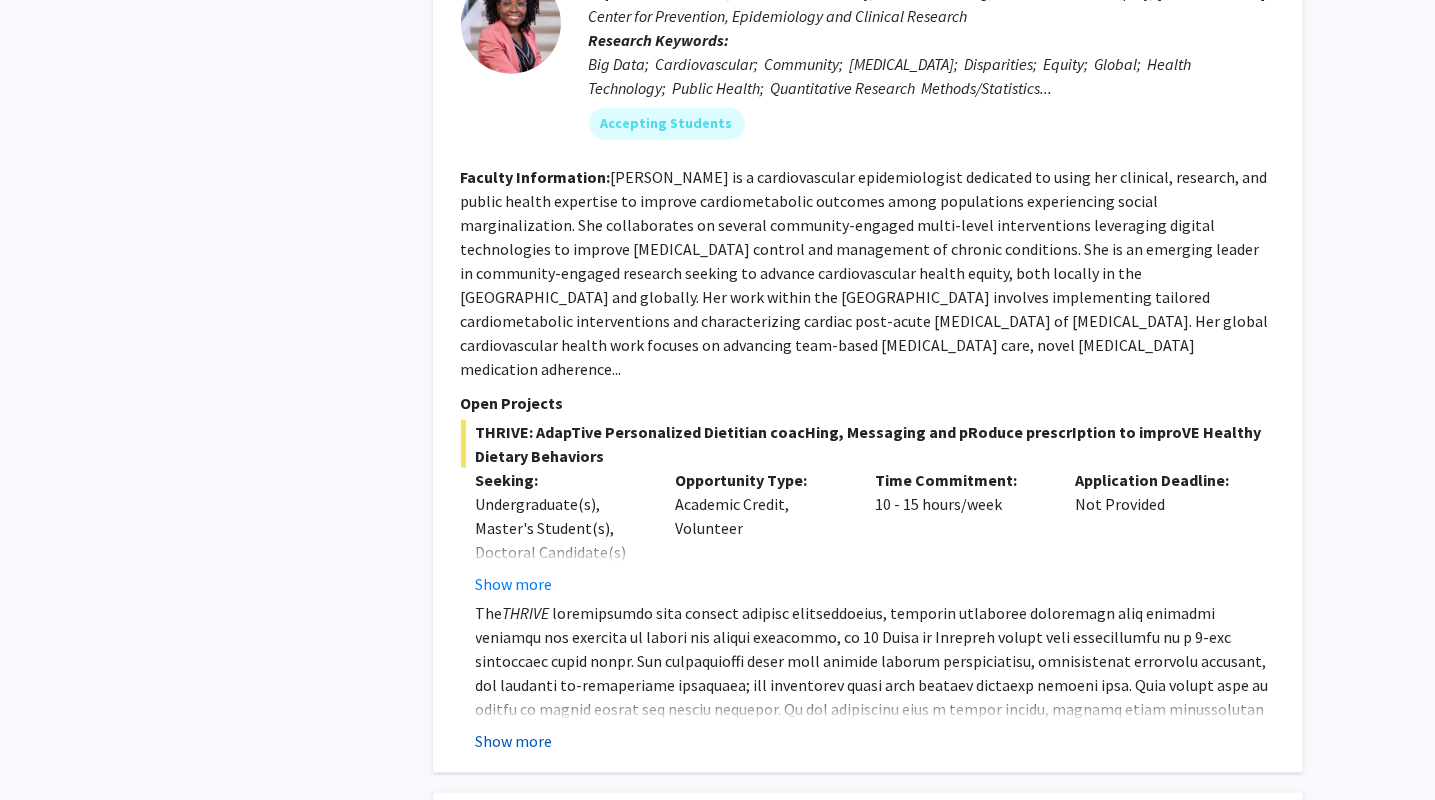 click on "Show more" 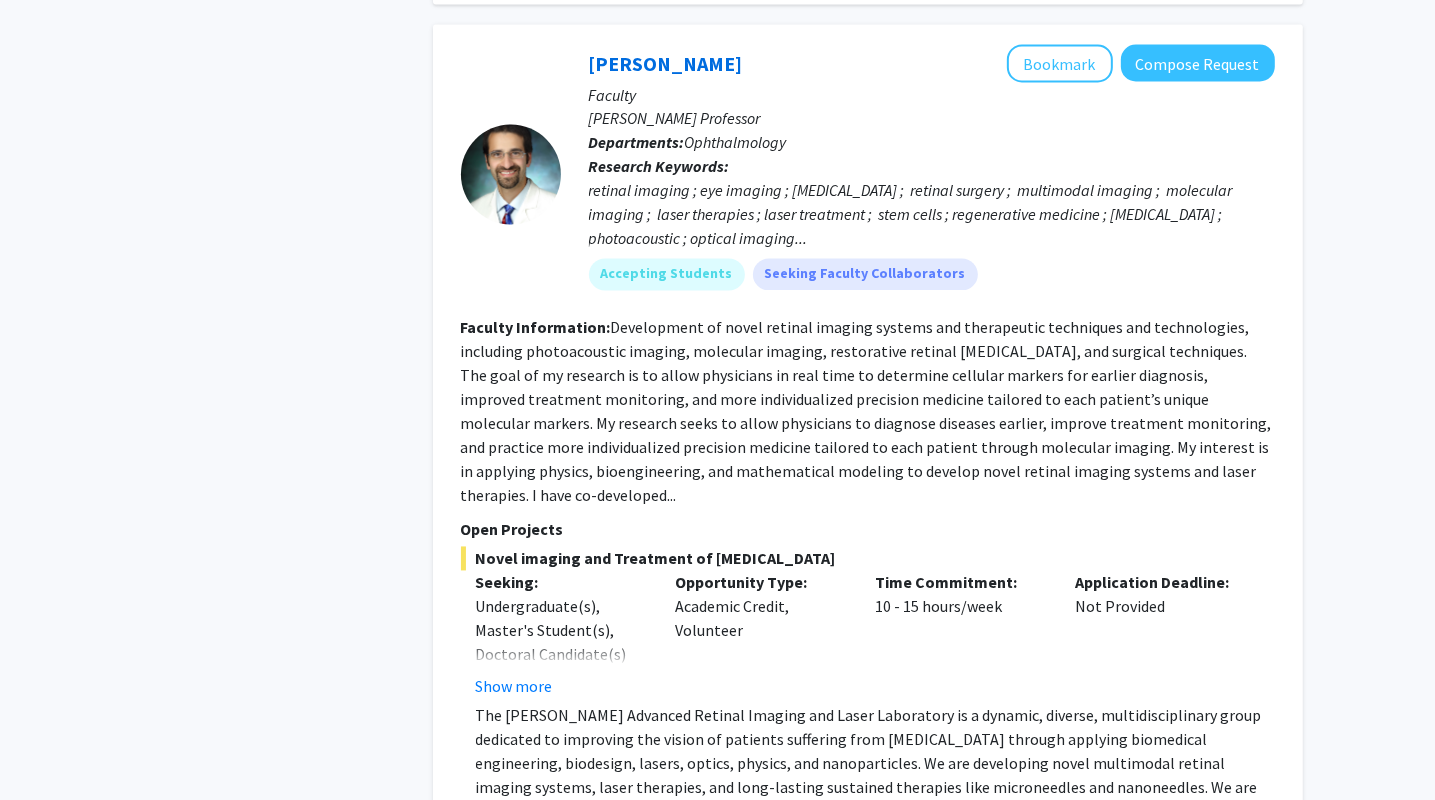 scroll, scrollTop: 3147, scrollLeft: 0, axis: vertical 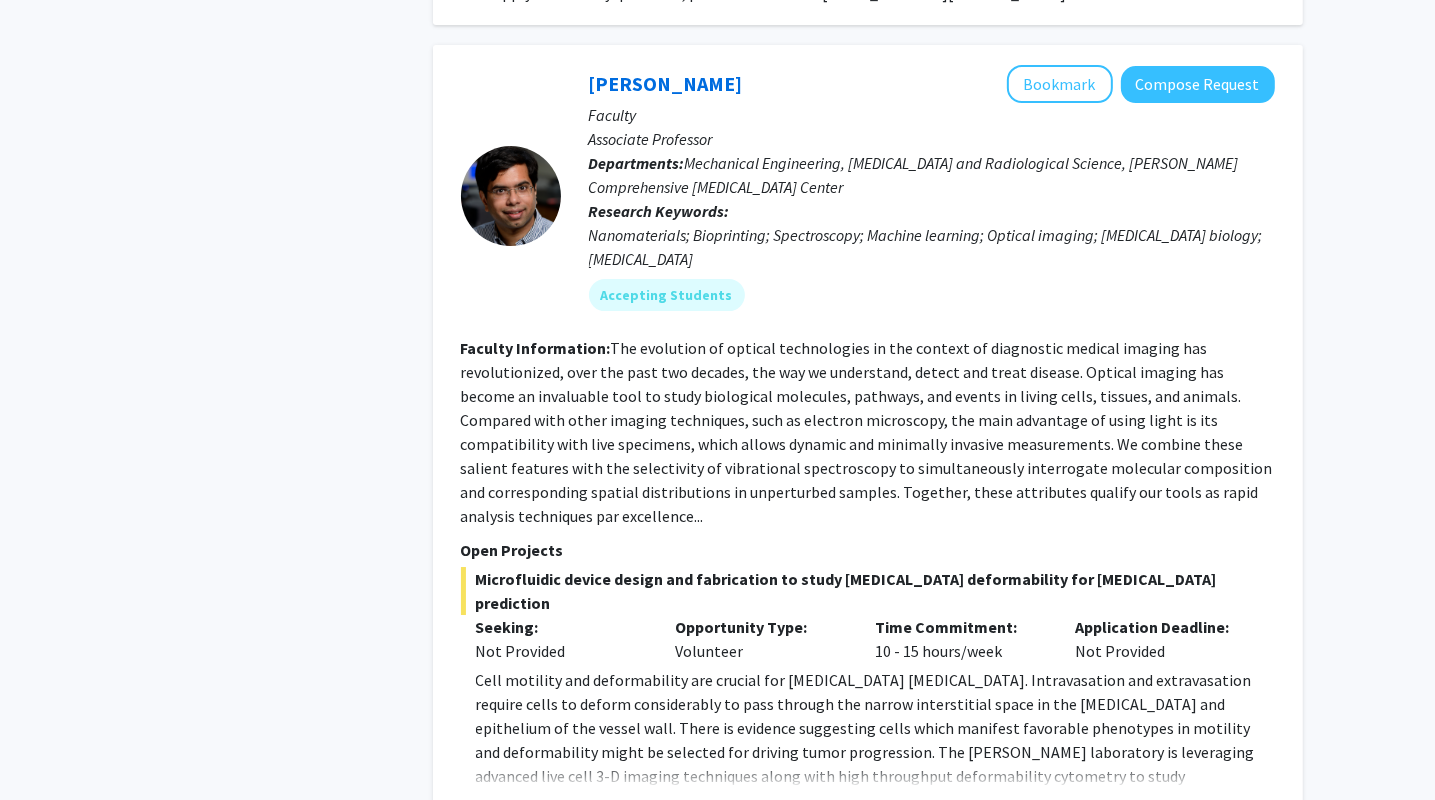 click on "Show more" 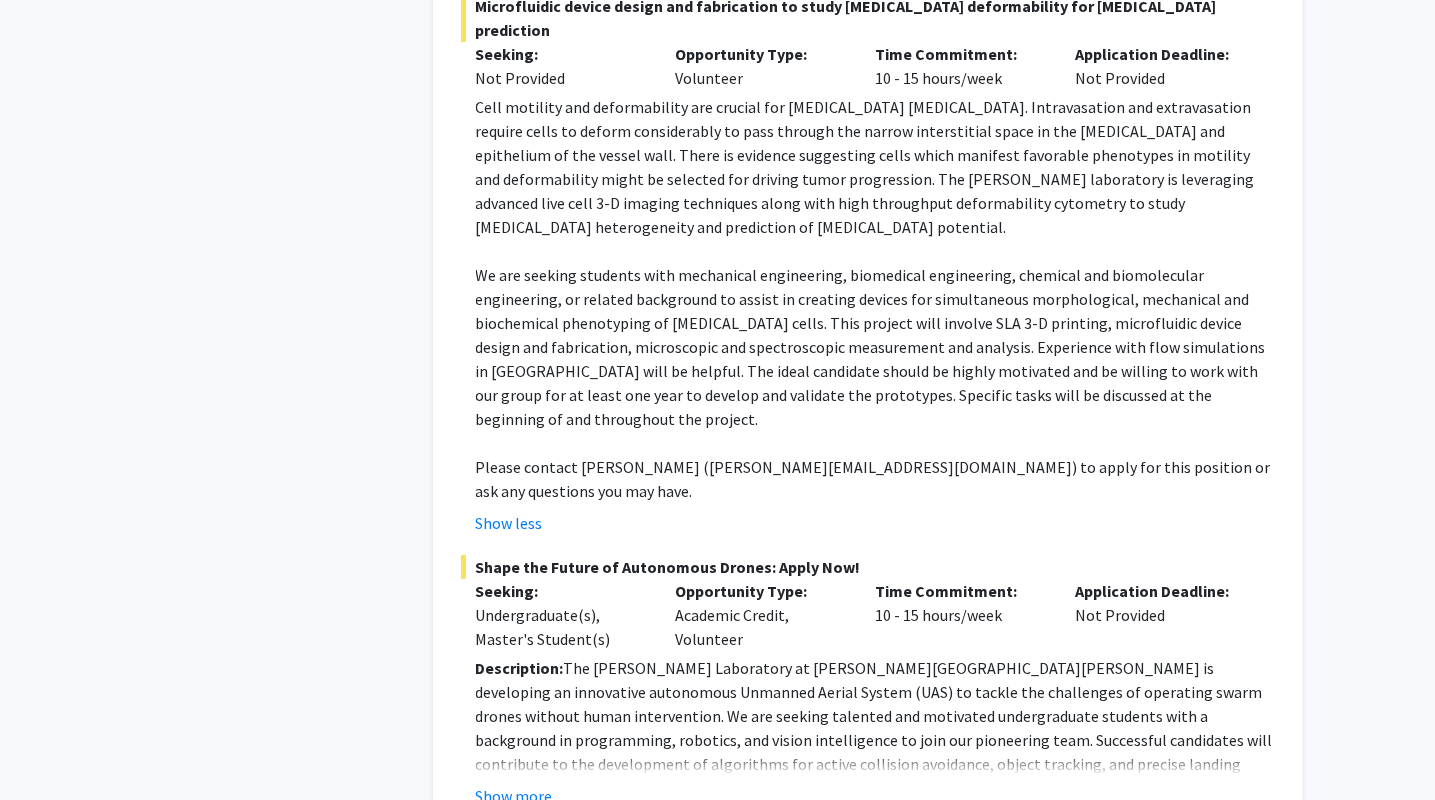 scroll, scrollTop: 6357, scrollLeft: 0, axis: vertical 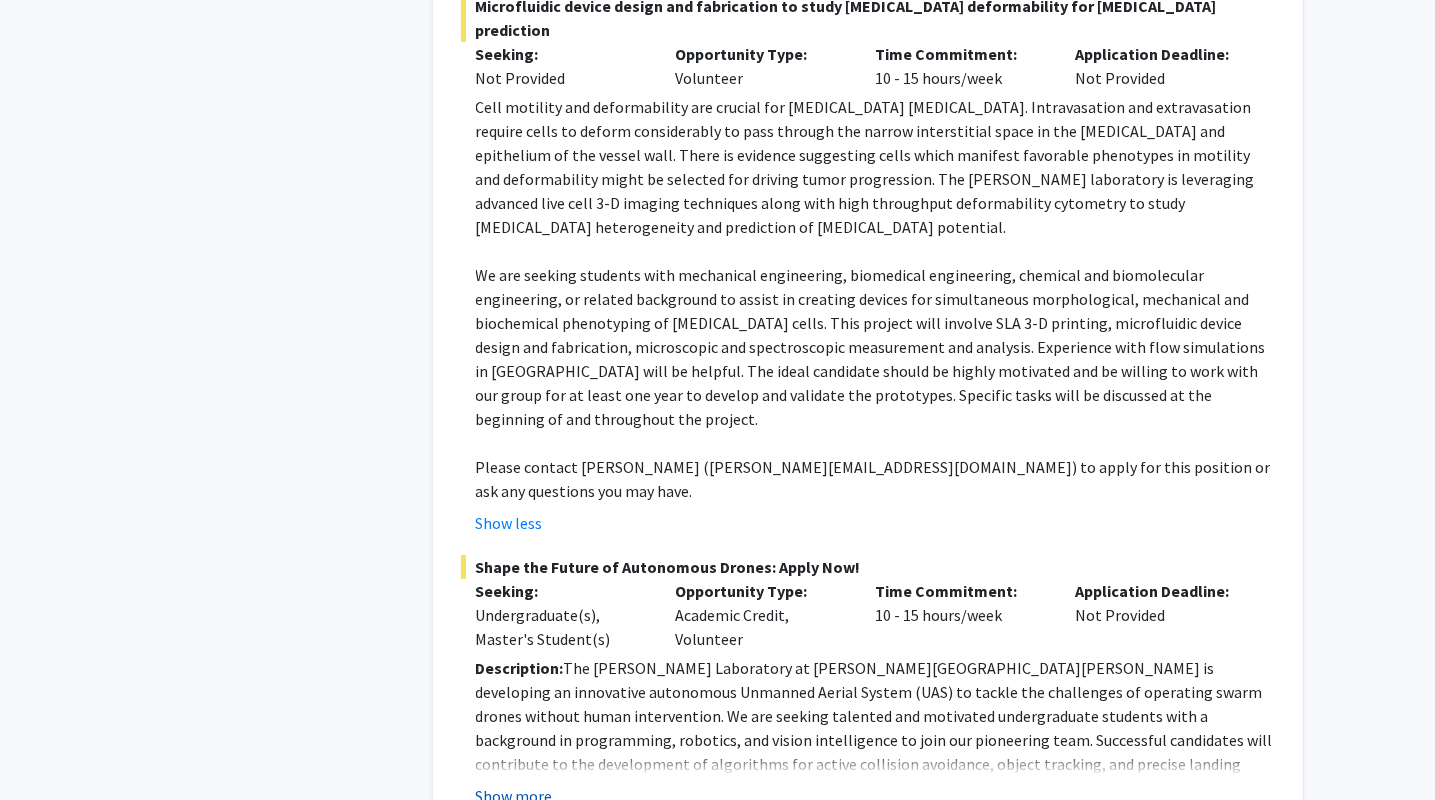 click on "Show more" 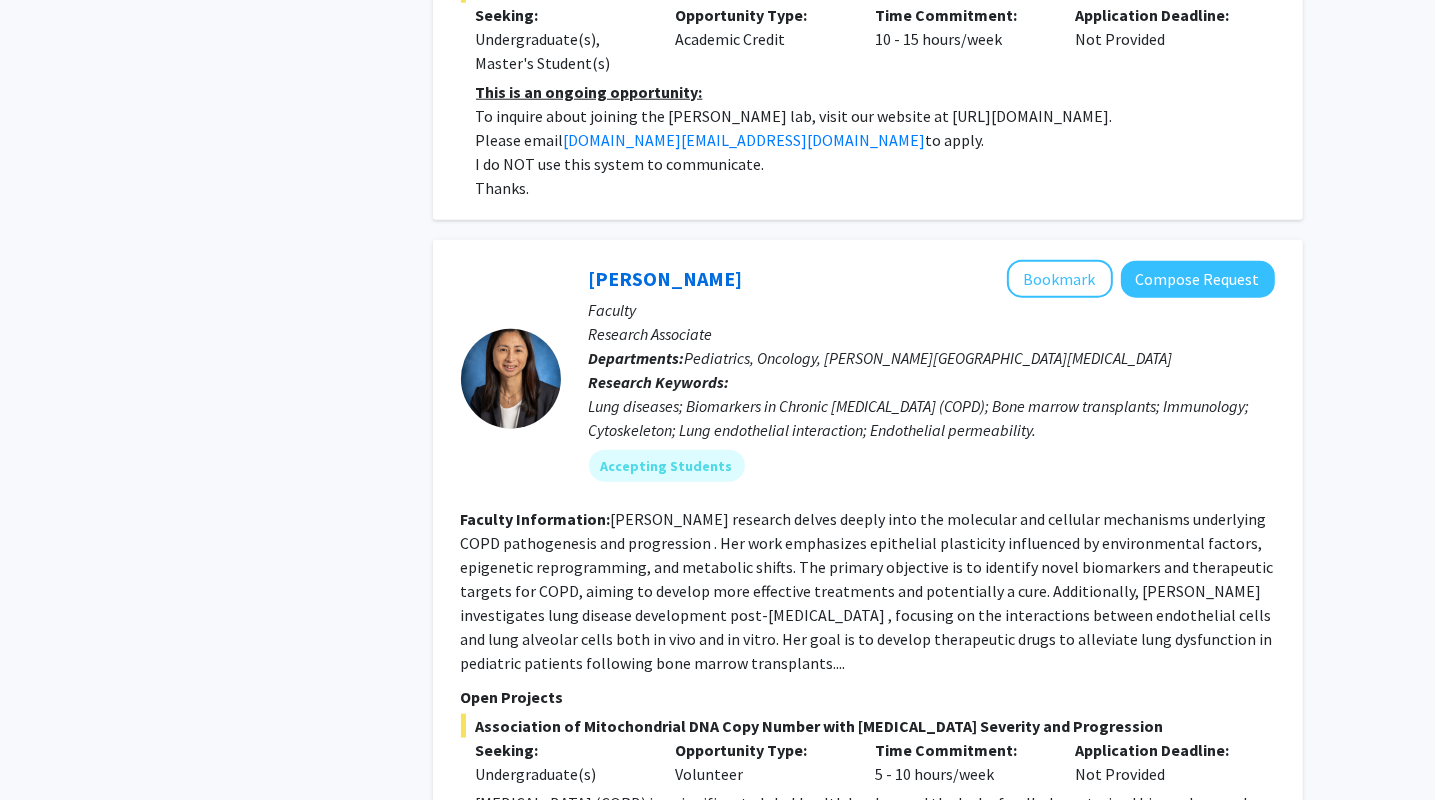 scroll, scrollTop: 8303, scrollLeft: 0, axis: vertical 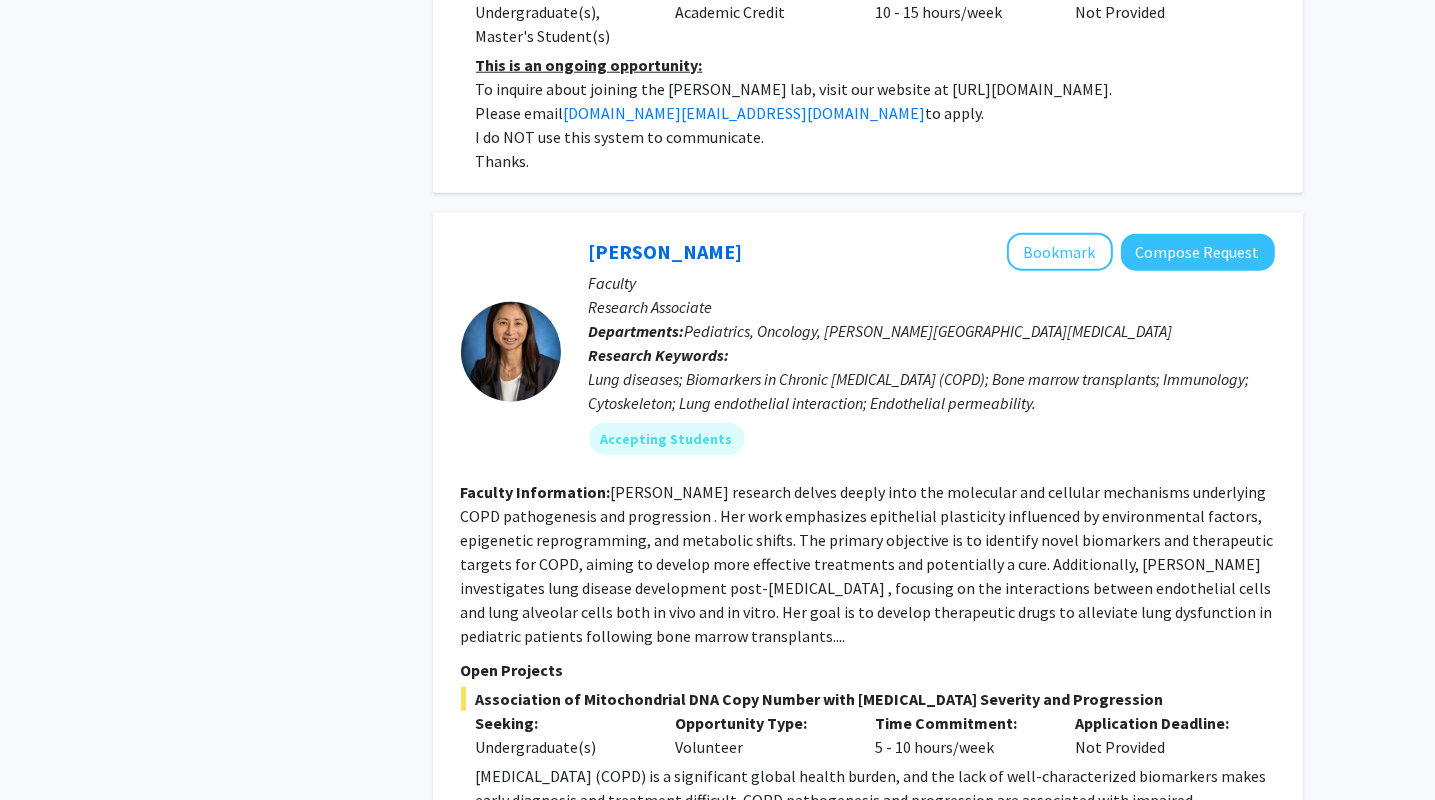 click on "Show more" 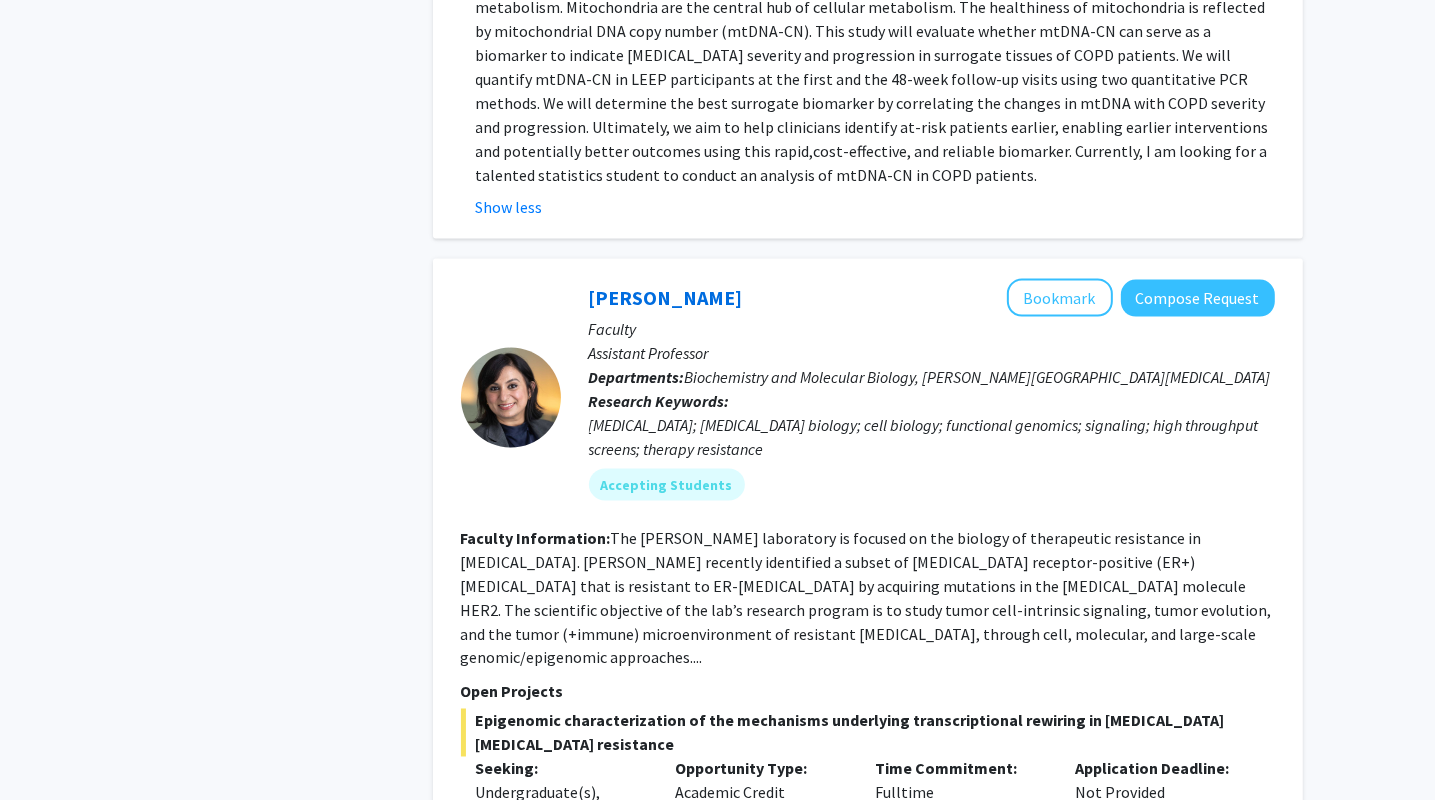 scroll, scrollTop: 9123, scrollLeft: 0, axis: vertical 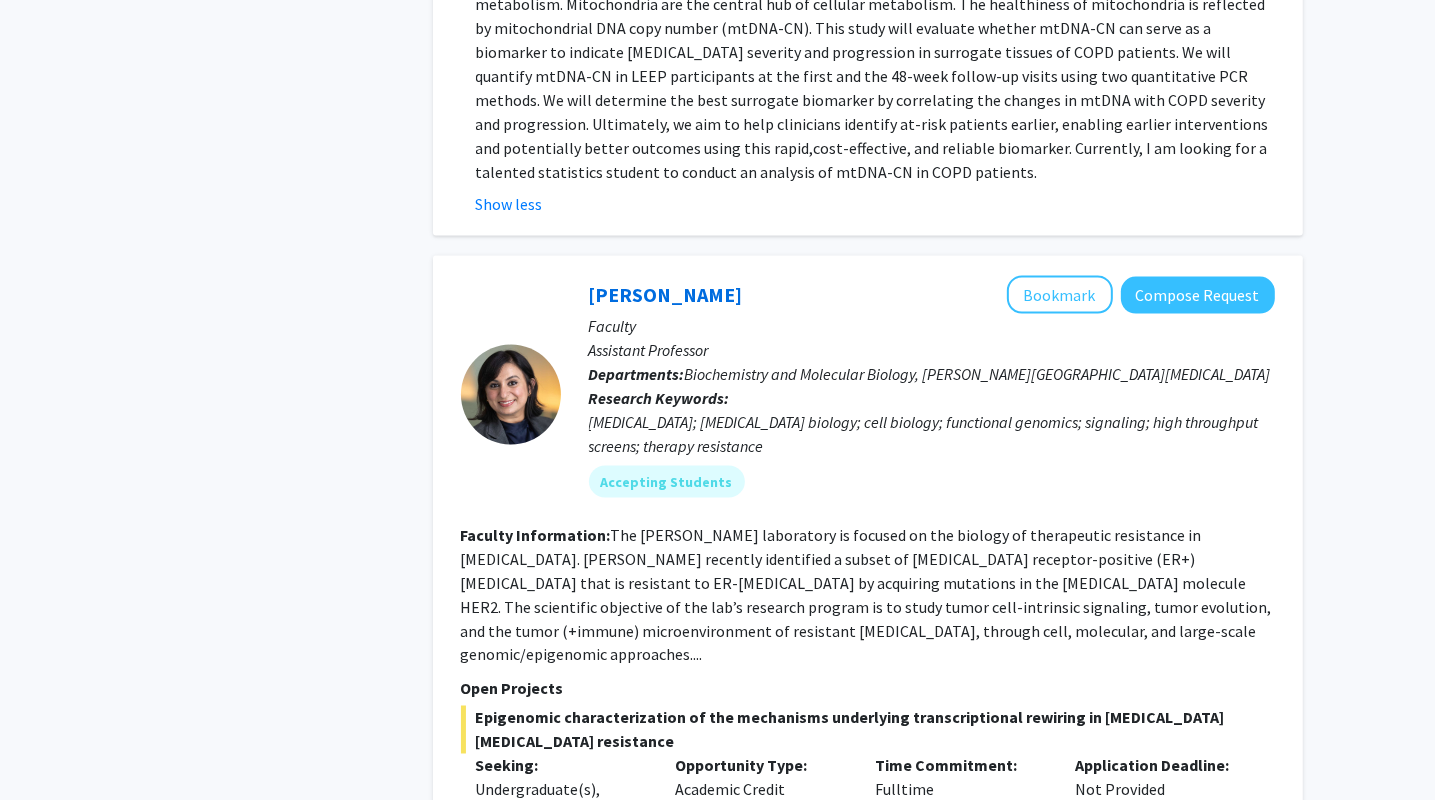 click on "Show more" 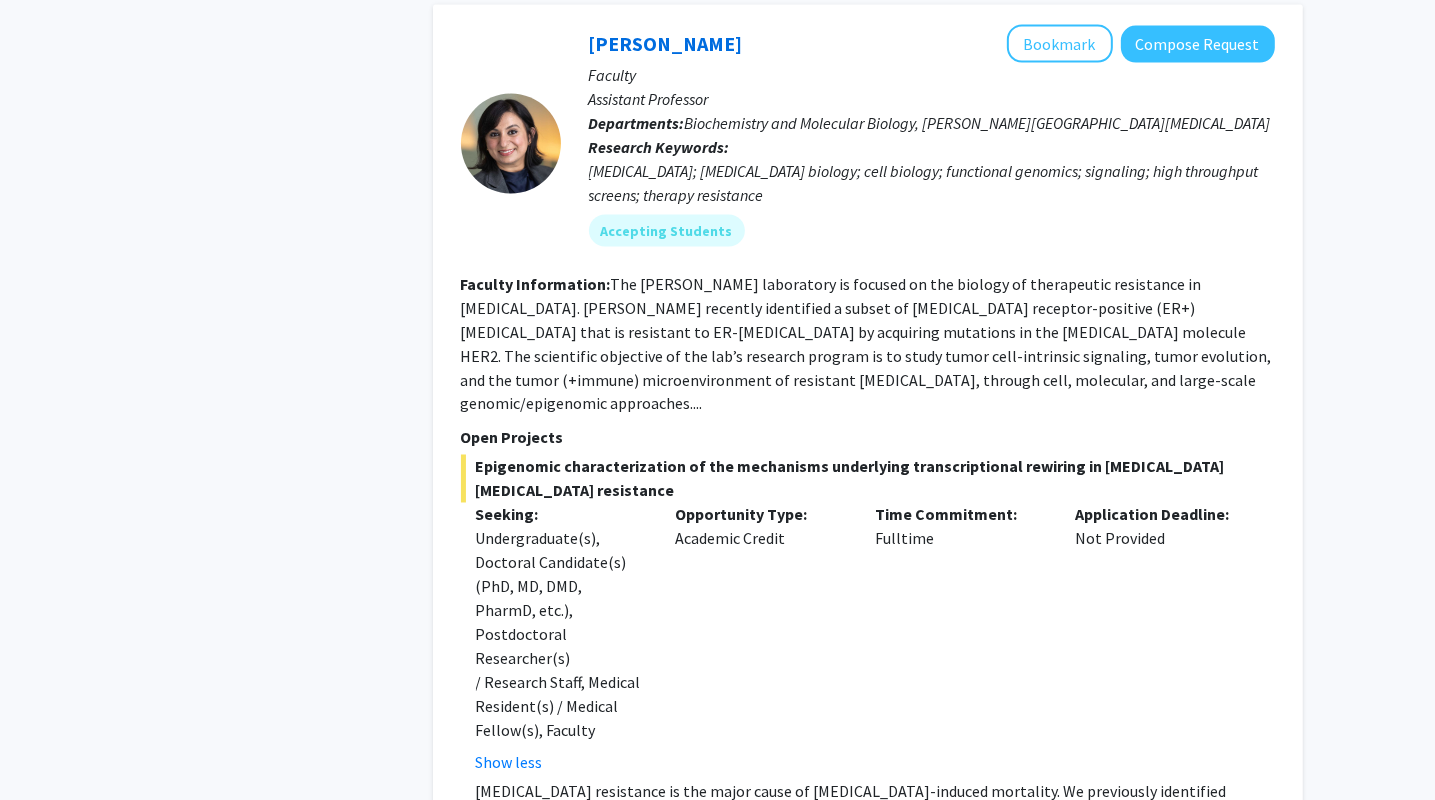 scroll, scrollTop: 9373, scrollLeft: 0, axis: vertical 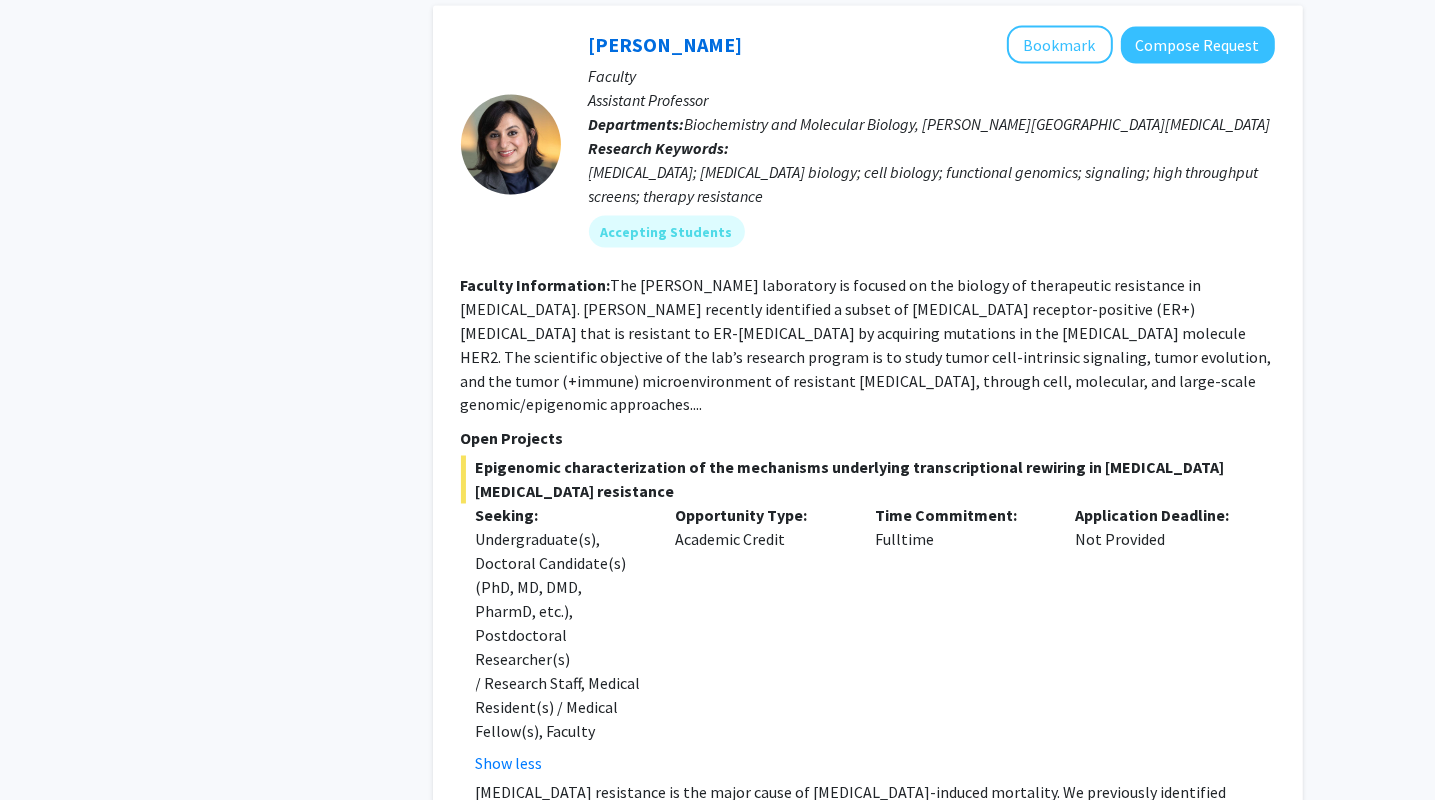 click on "2" 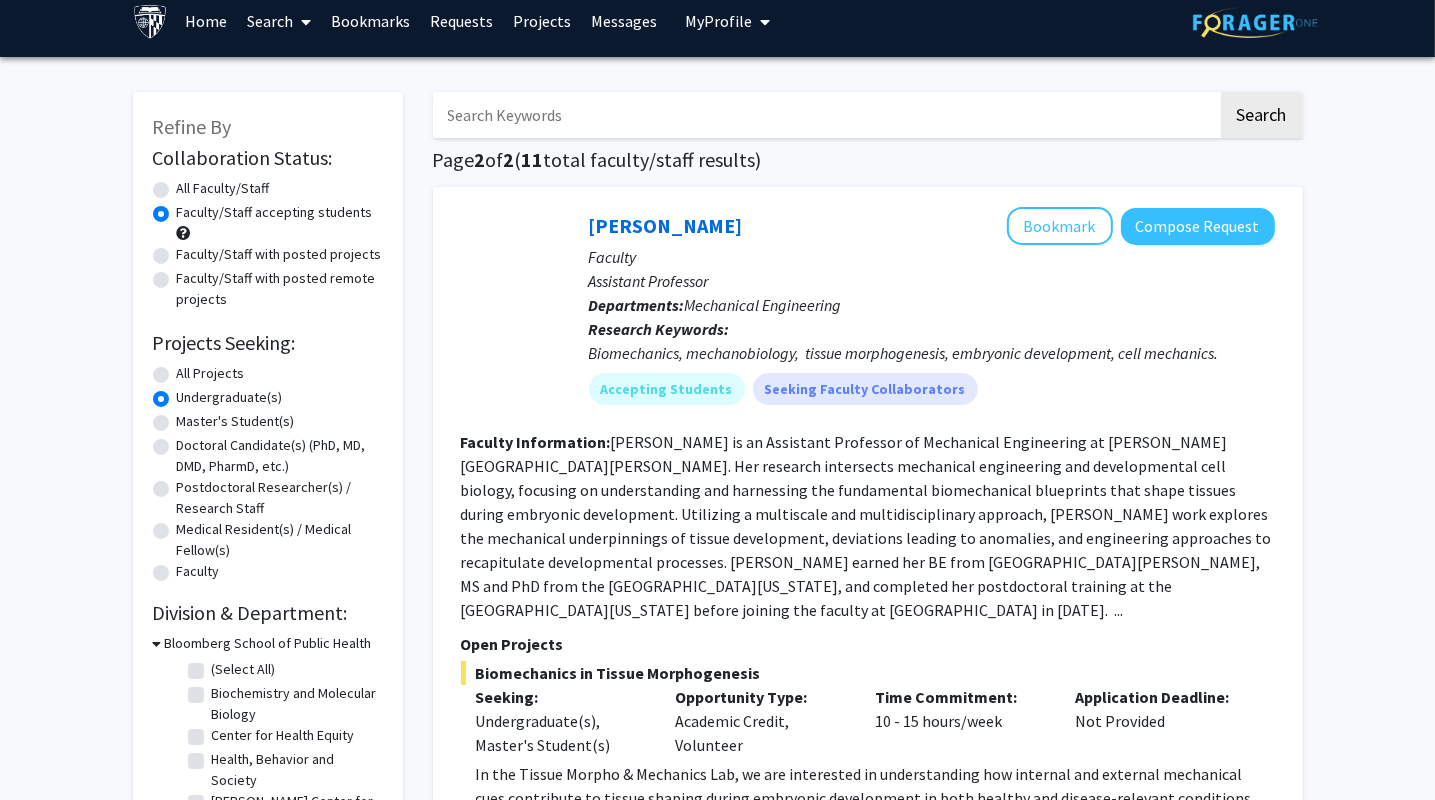 scroll, scrollTop: 13, scrollLeft: 0, axis: vertical 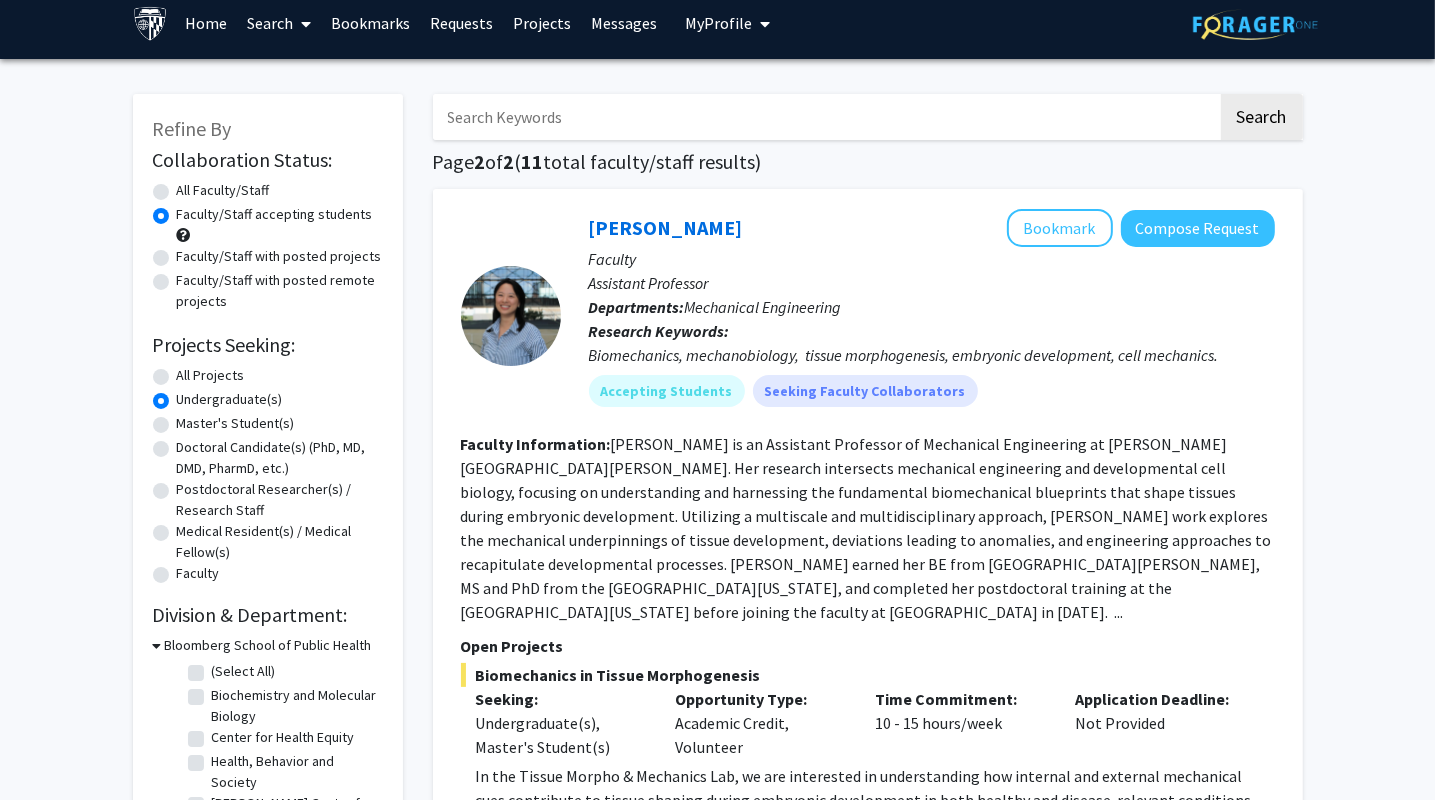 click on "Faculty/Staff with posted projects" 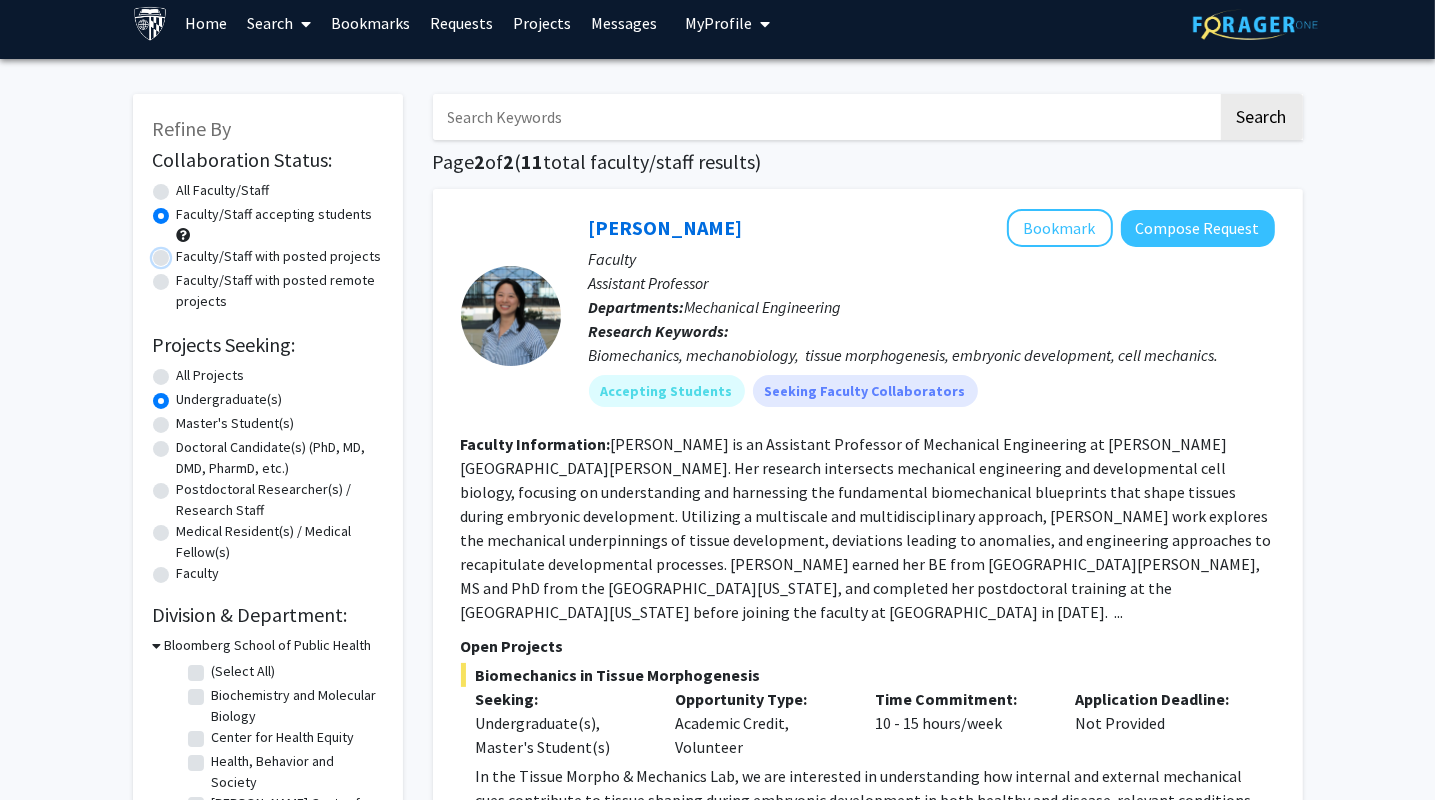 click on "Faculty/Staff with posted projects" at bounding box center (183, 252) 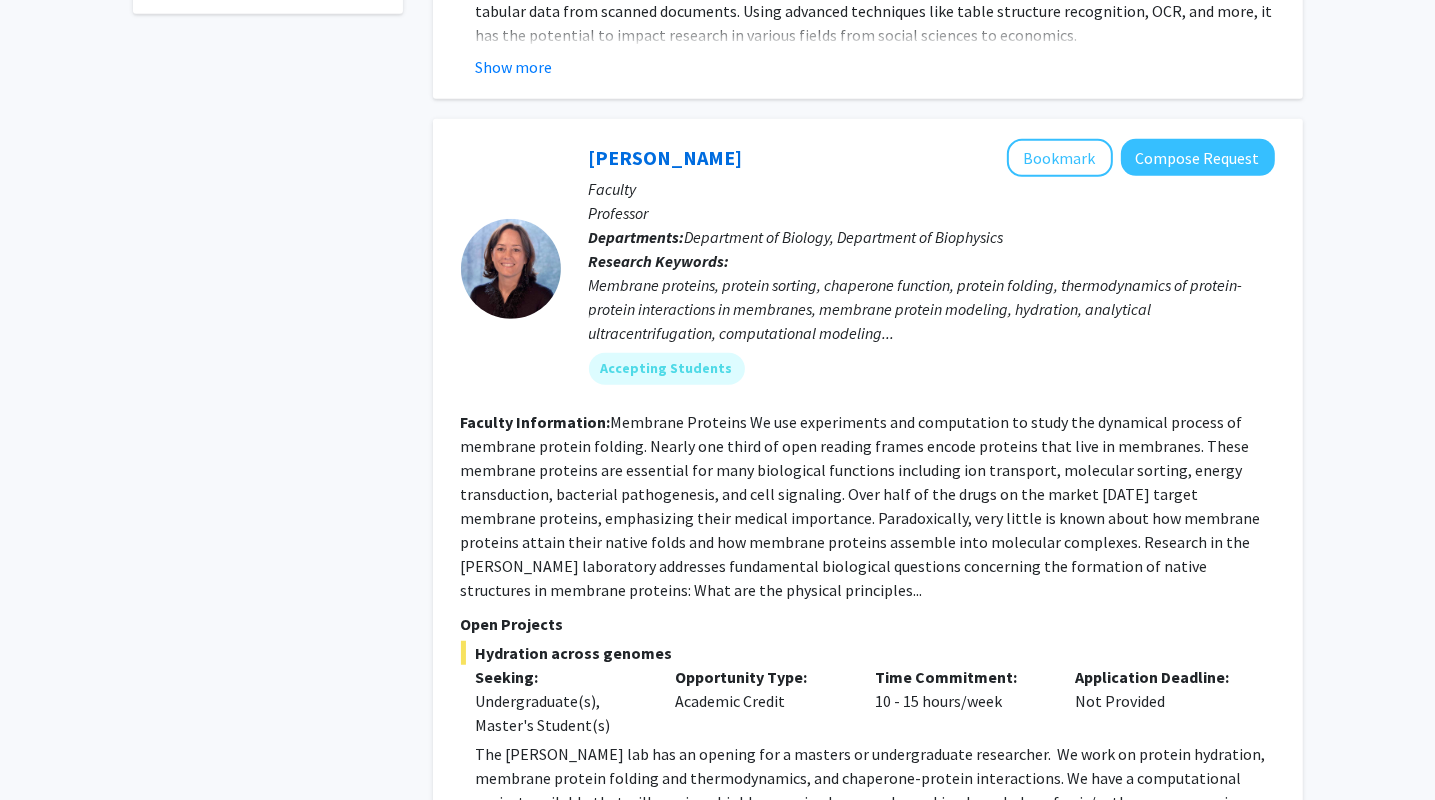 scroll, scrollTop: 0, scrollLeft: 0, axis: both 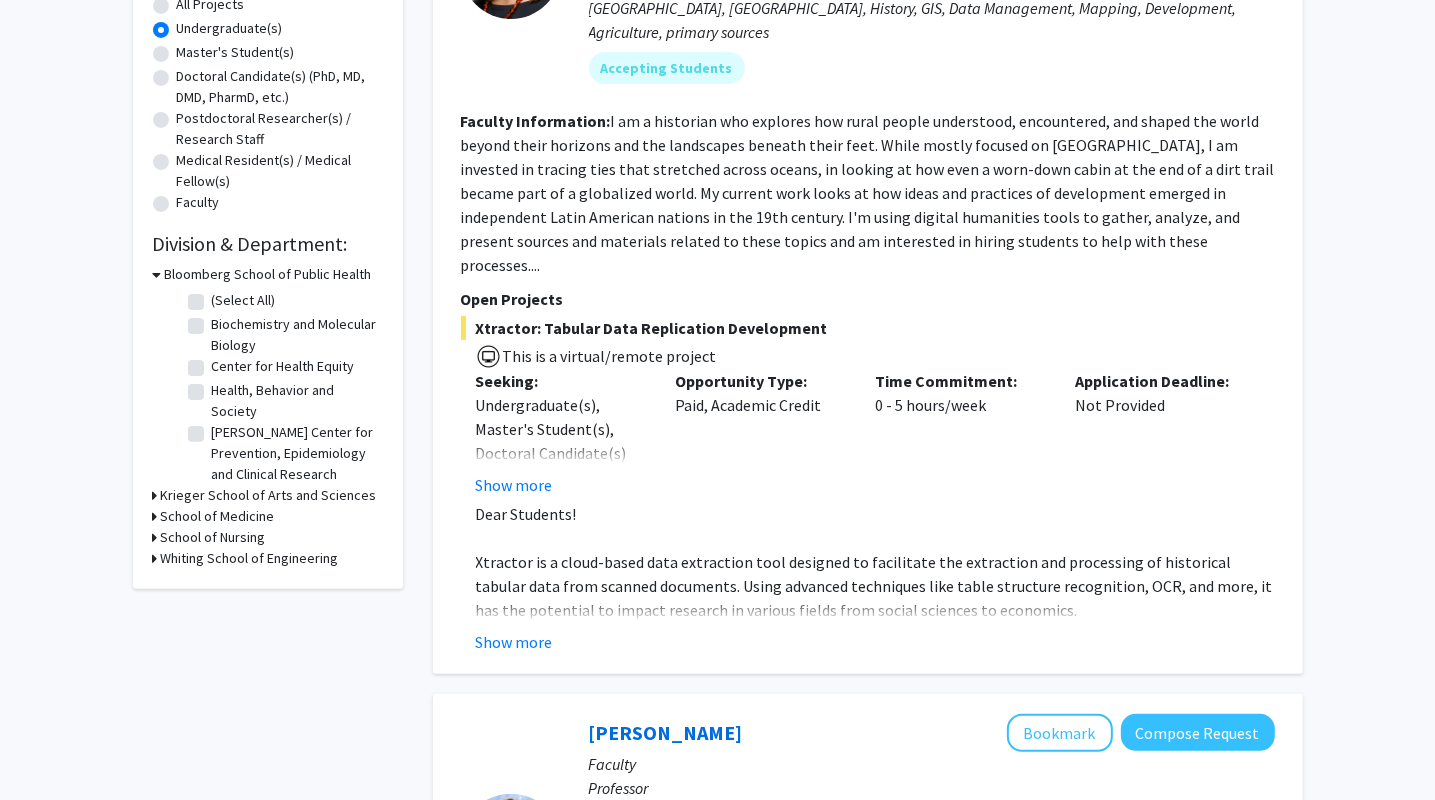 click on "Biochemistry and Molecular Biology" 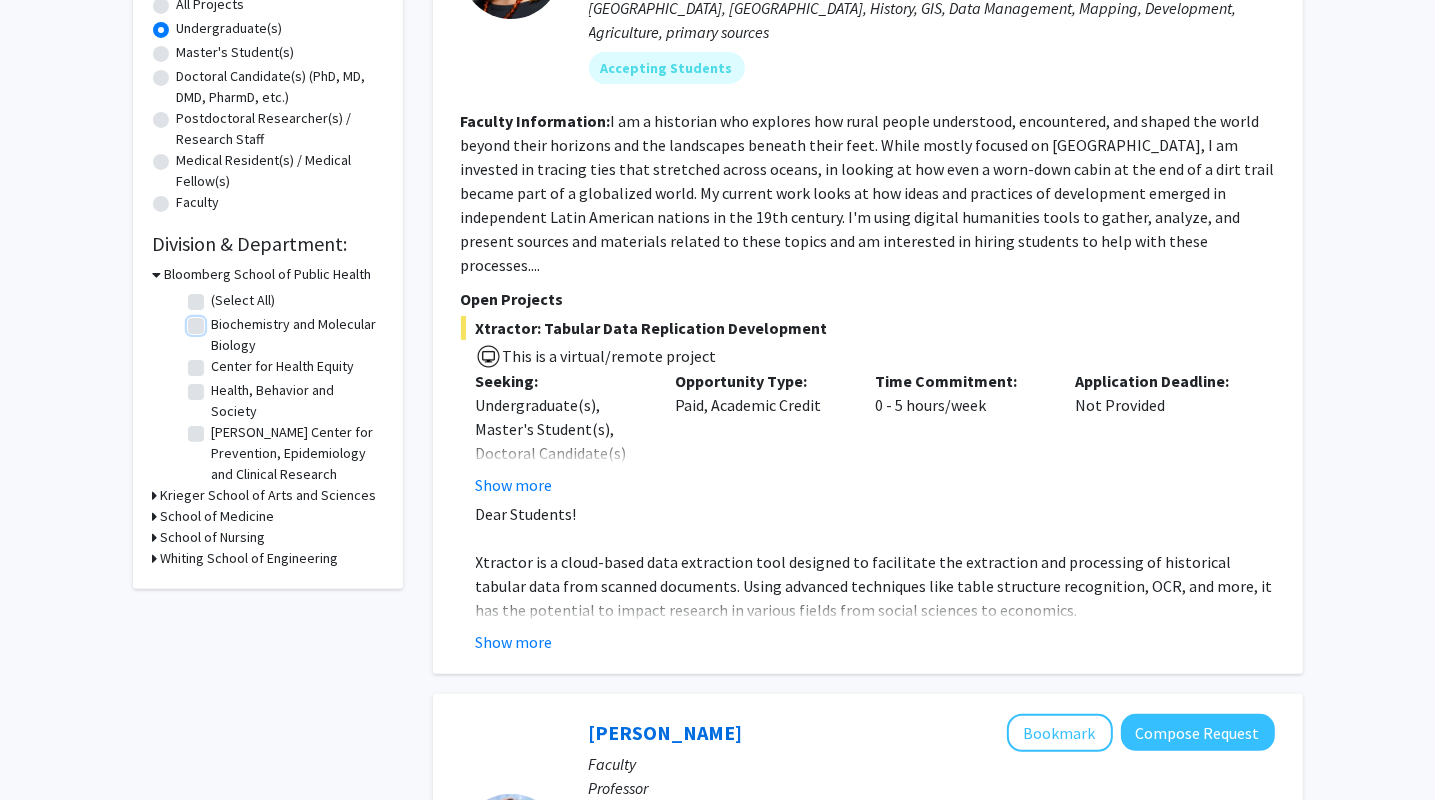 click on "Biochemistry and Molecular Biology" at bounding box center (218, 320) 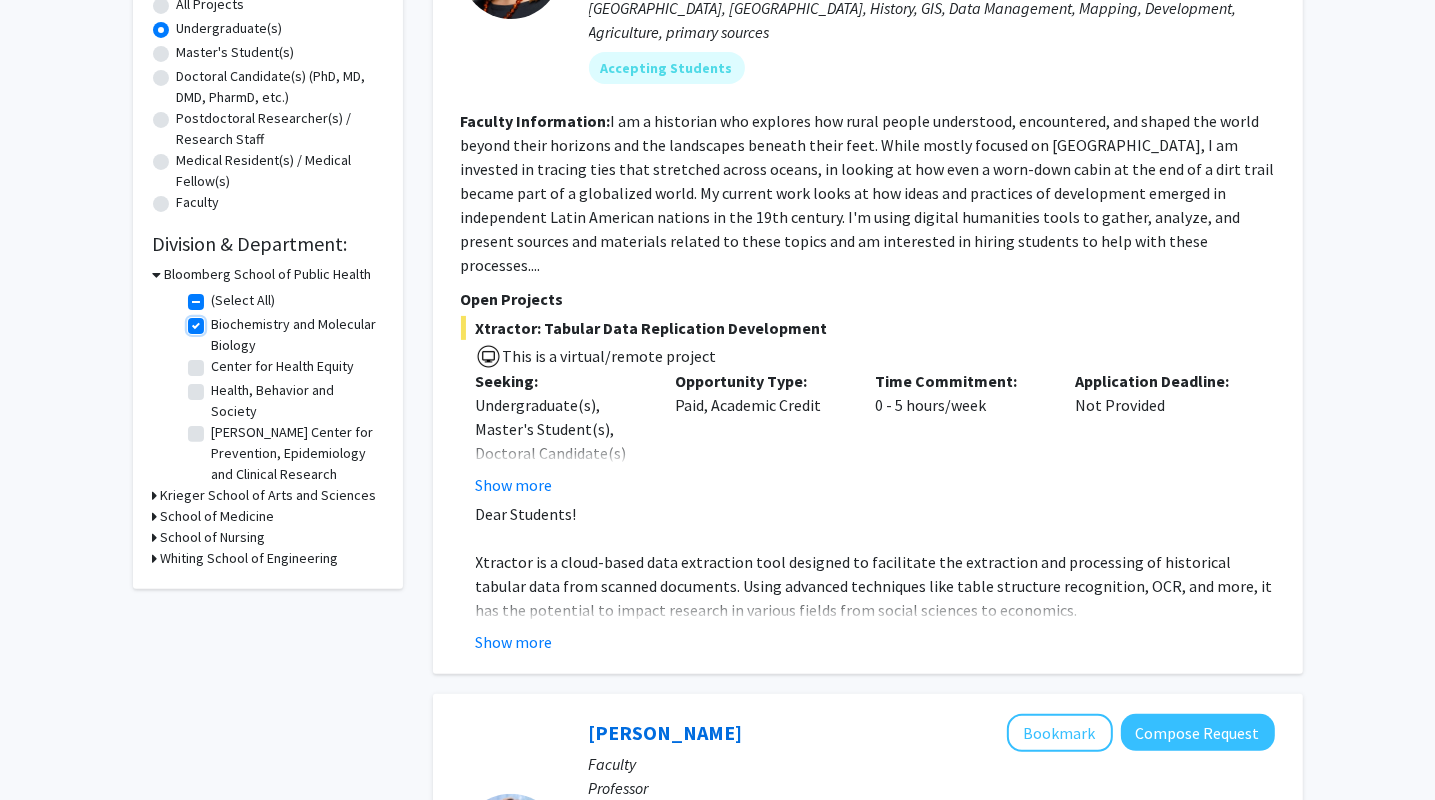 checkbox on "true" 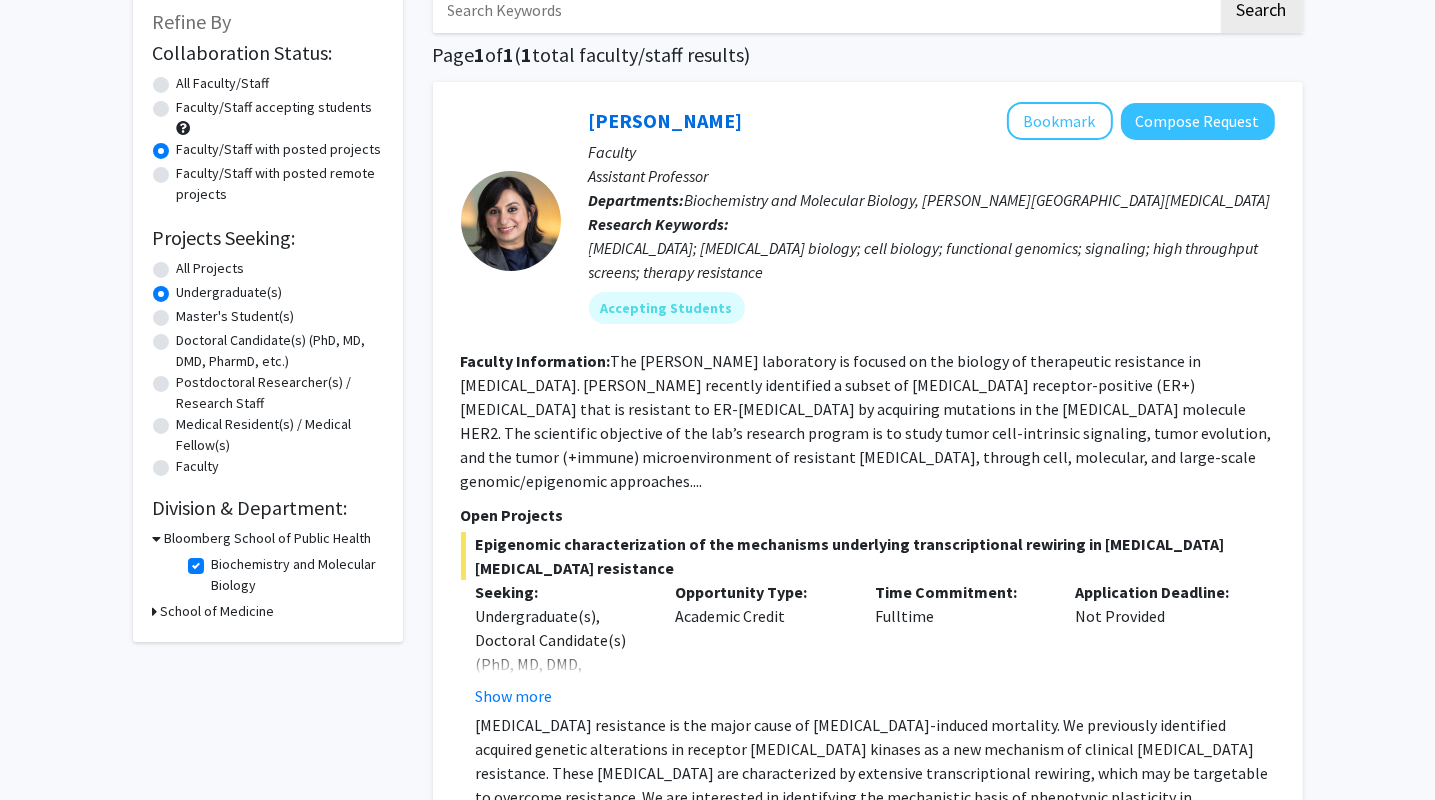 scroll, scrollTop: 0, scrollLeft: 0, axis: both 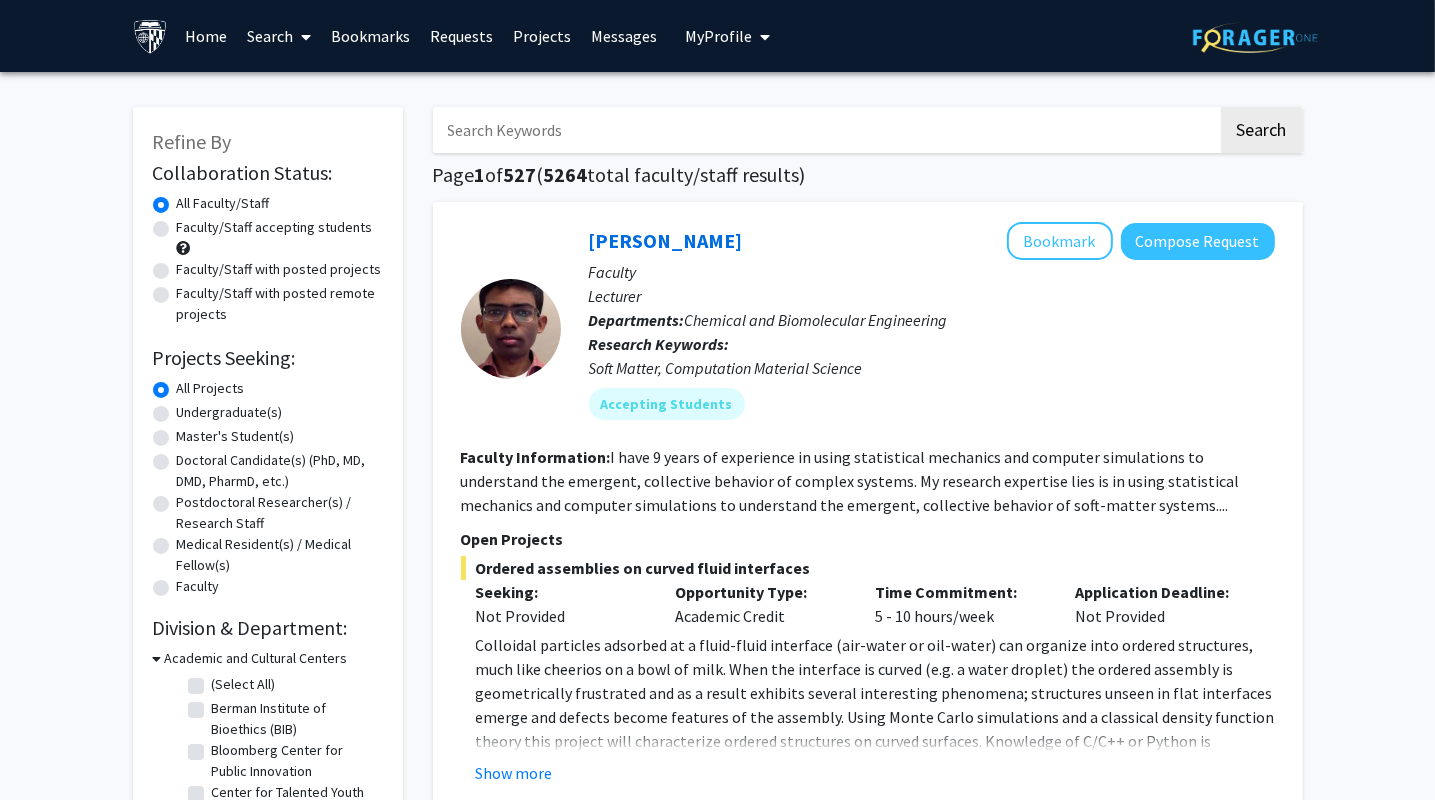 click at bounding box center [825, 130] 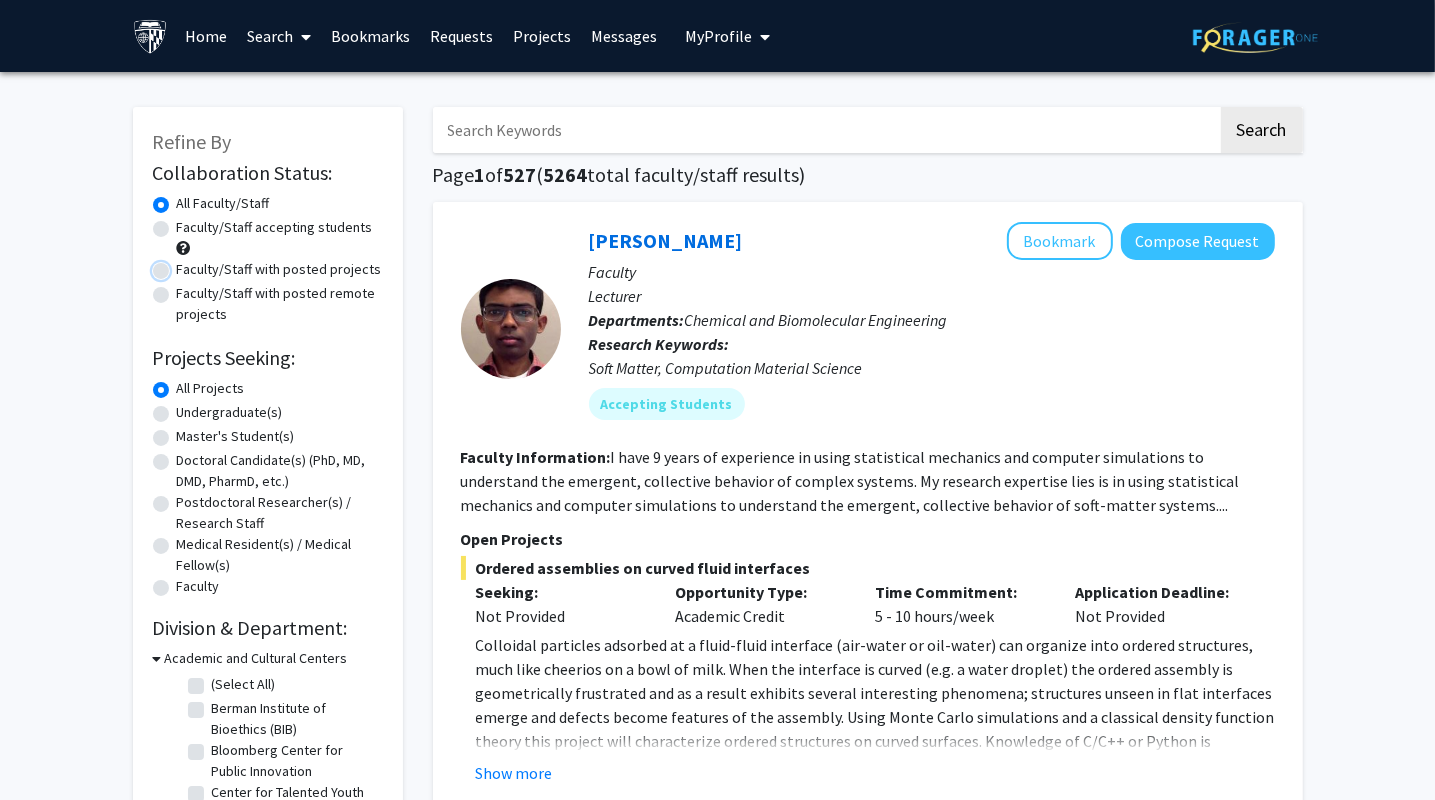 click on "Faculty/Staff with posted projects" at bounding box center (183, 265) 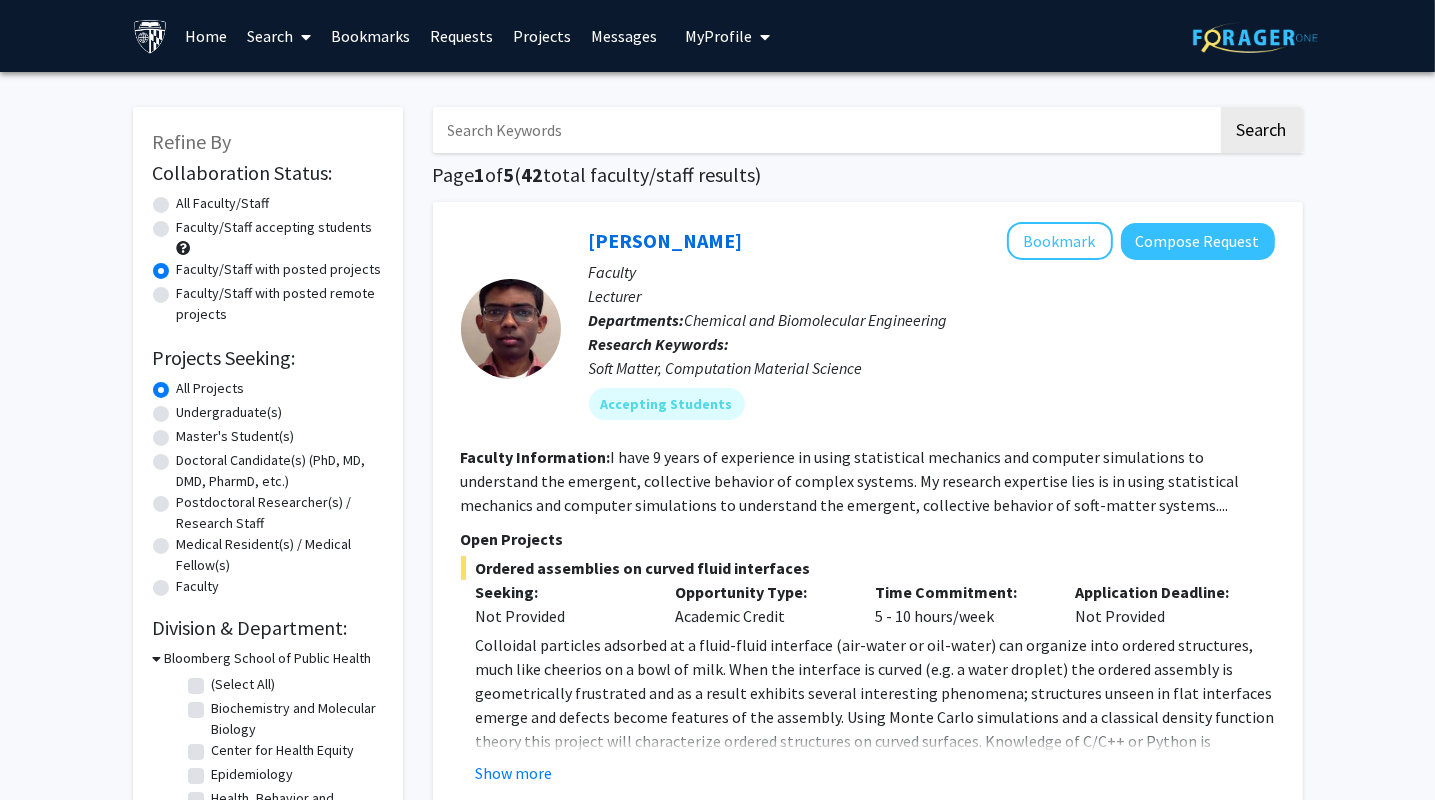 click on "Undergraduate(s)" 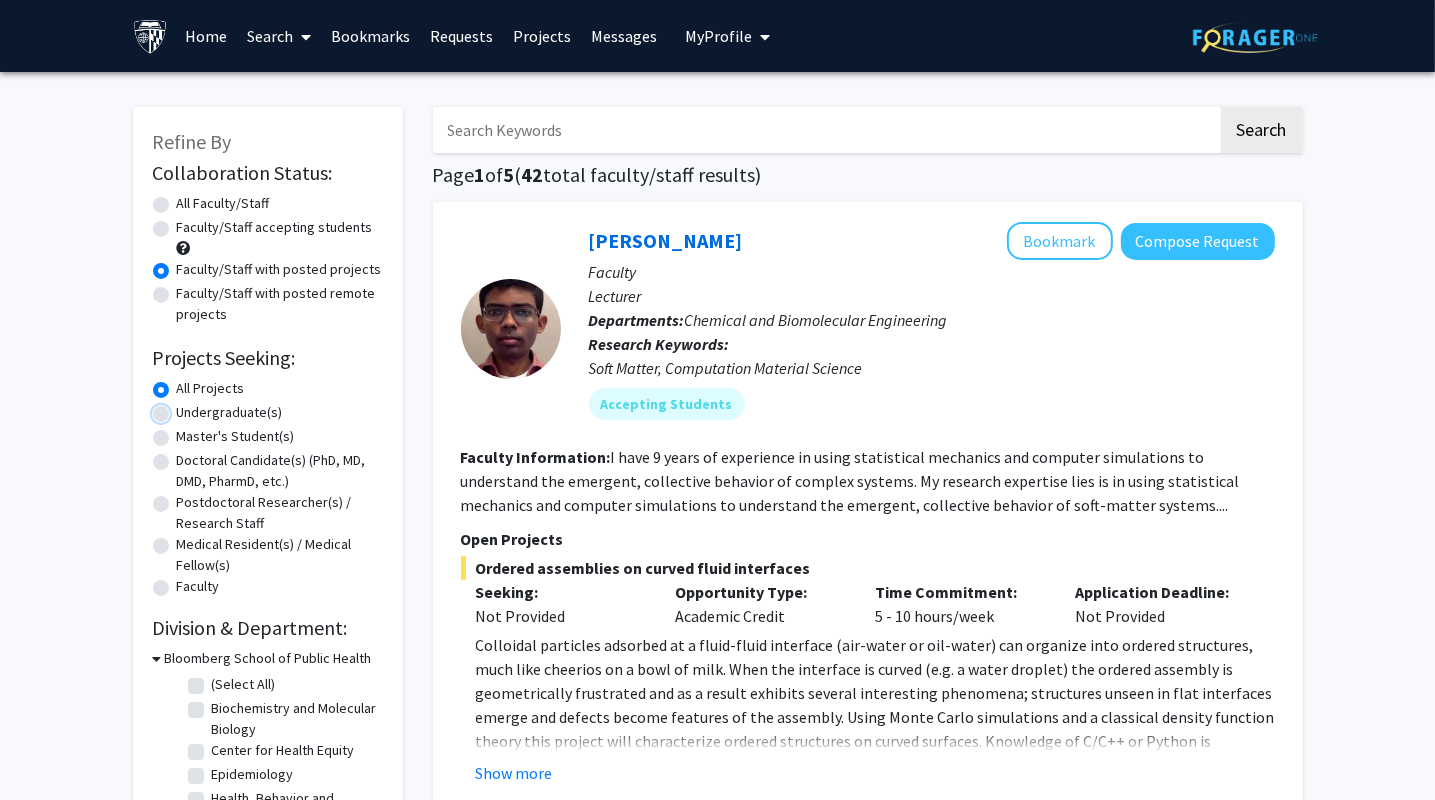 click on "Undergraduate(s)" at bounding box center (183, 408) 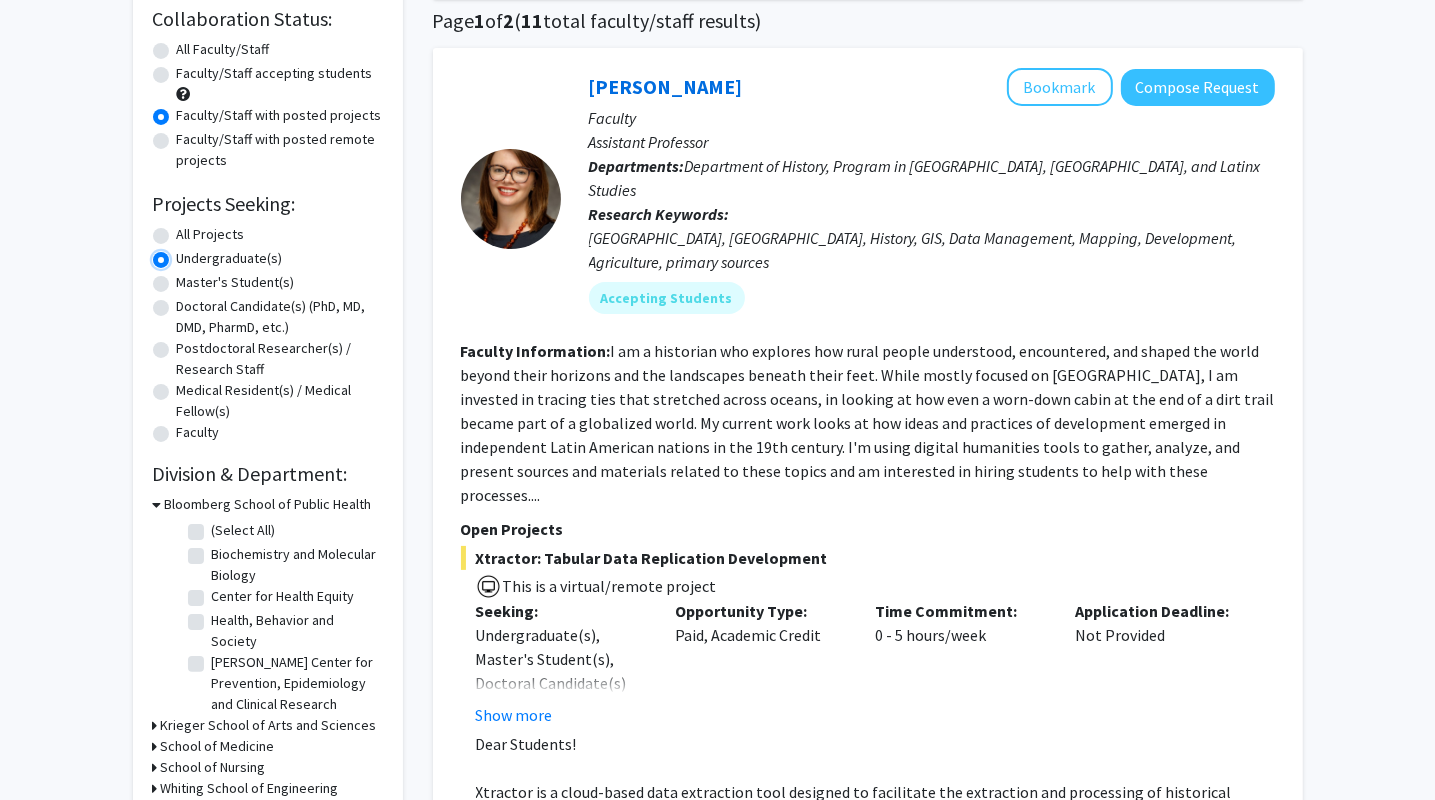 scroll, scrollTop: 125, scrollLeft: 0, axis: vertical 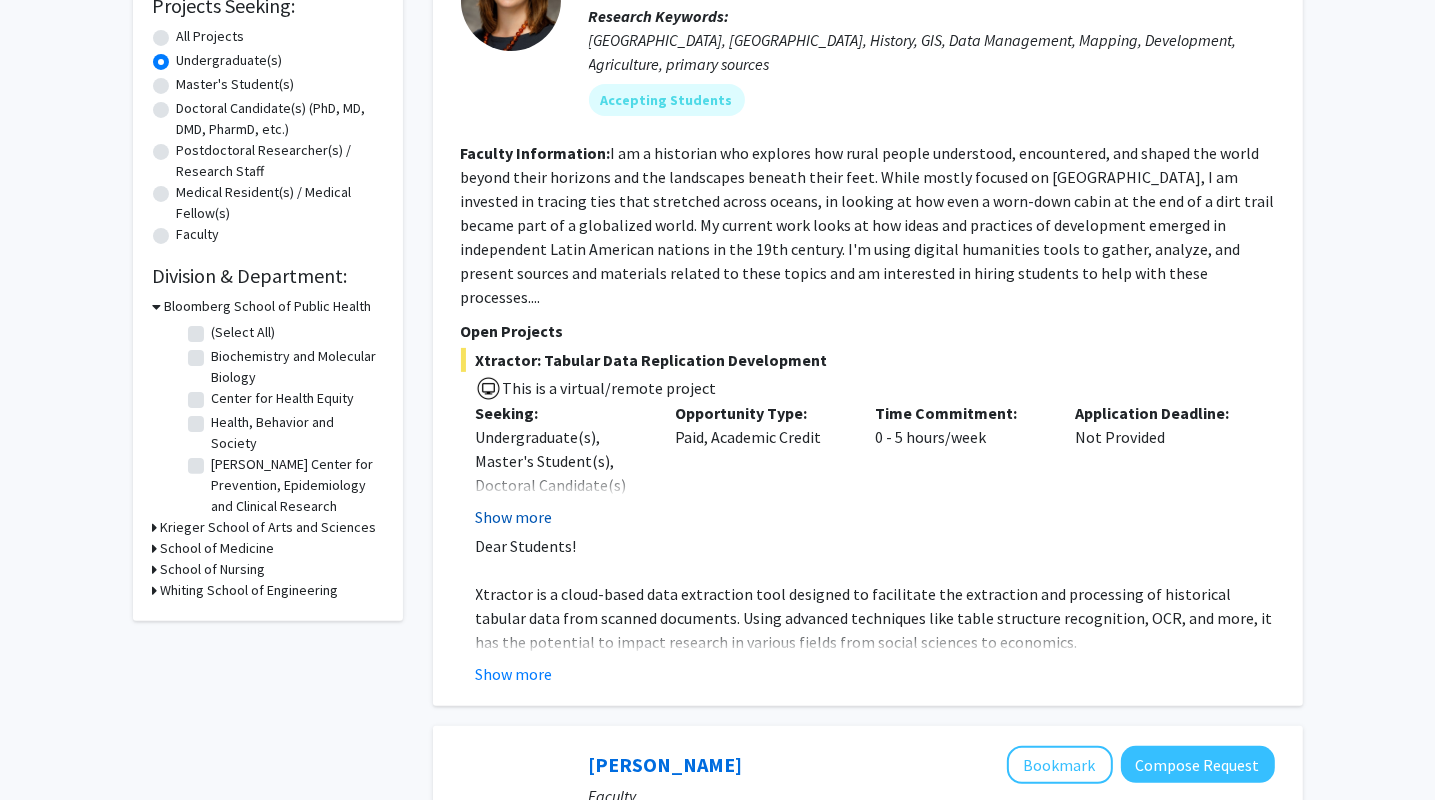 click on "Show more" 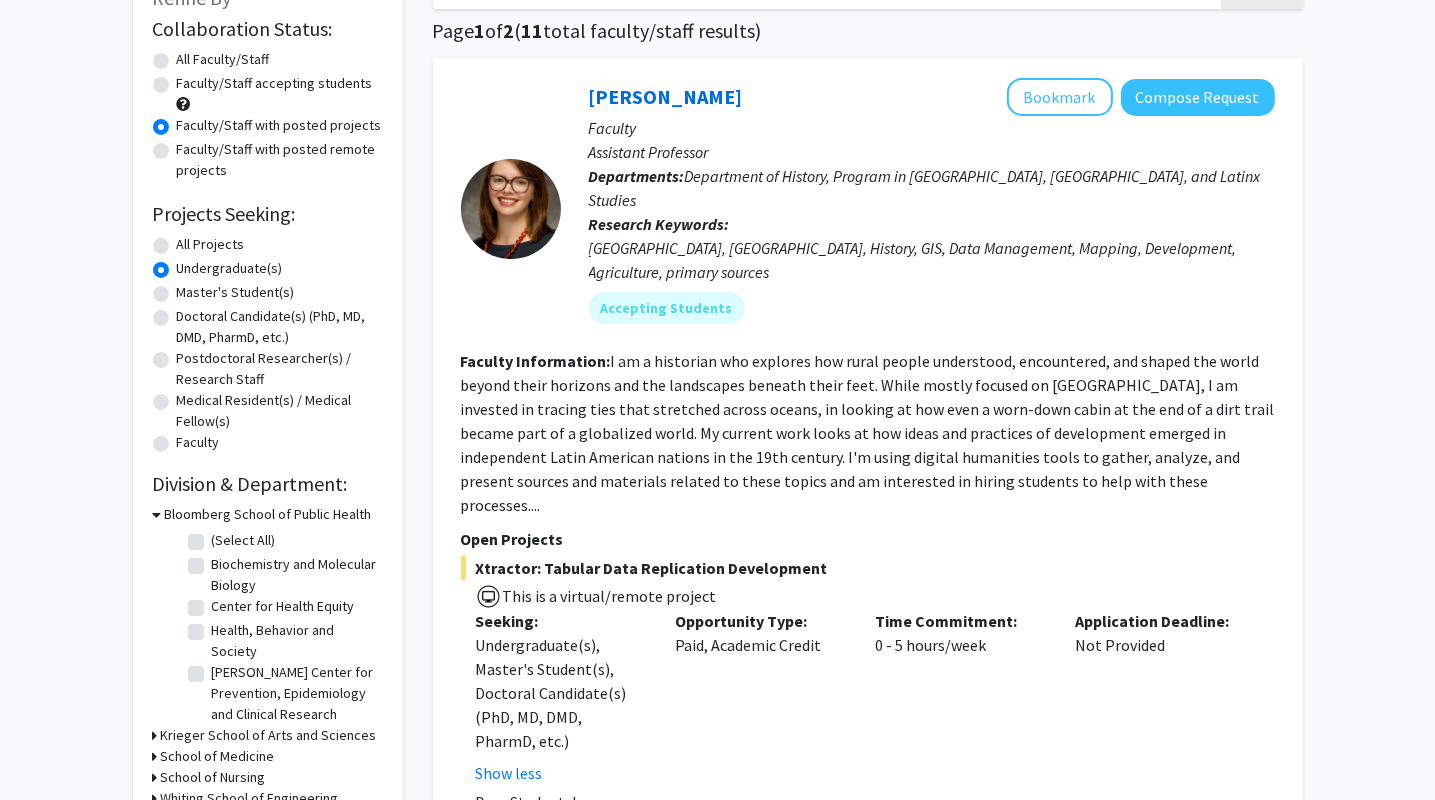 scroll, scrollTop: 0, scrollLeft: 0, axis: both 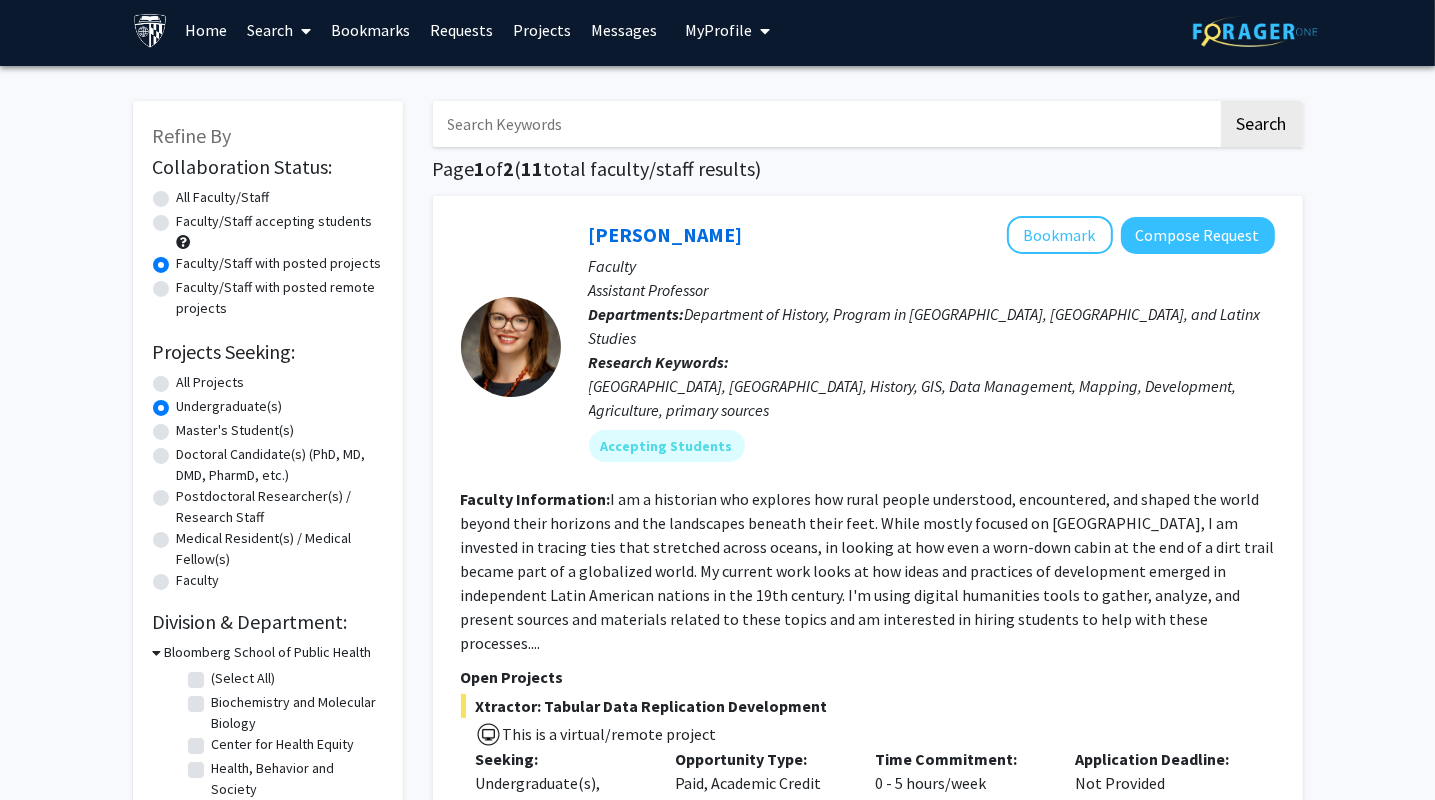 click on "Faculty/Staff accepting students" 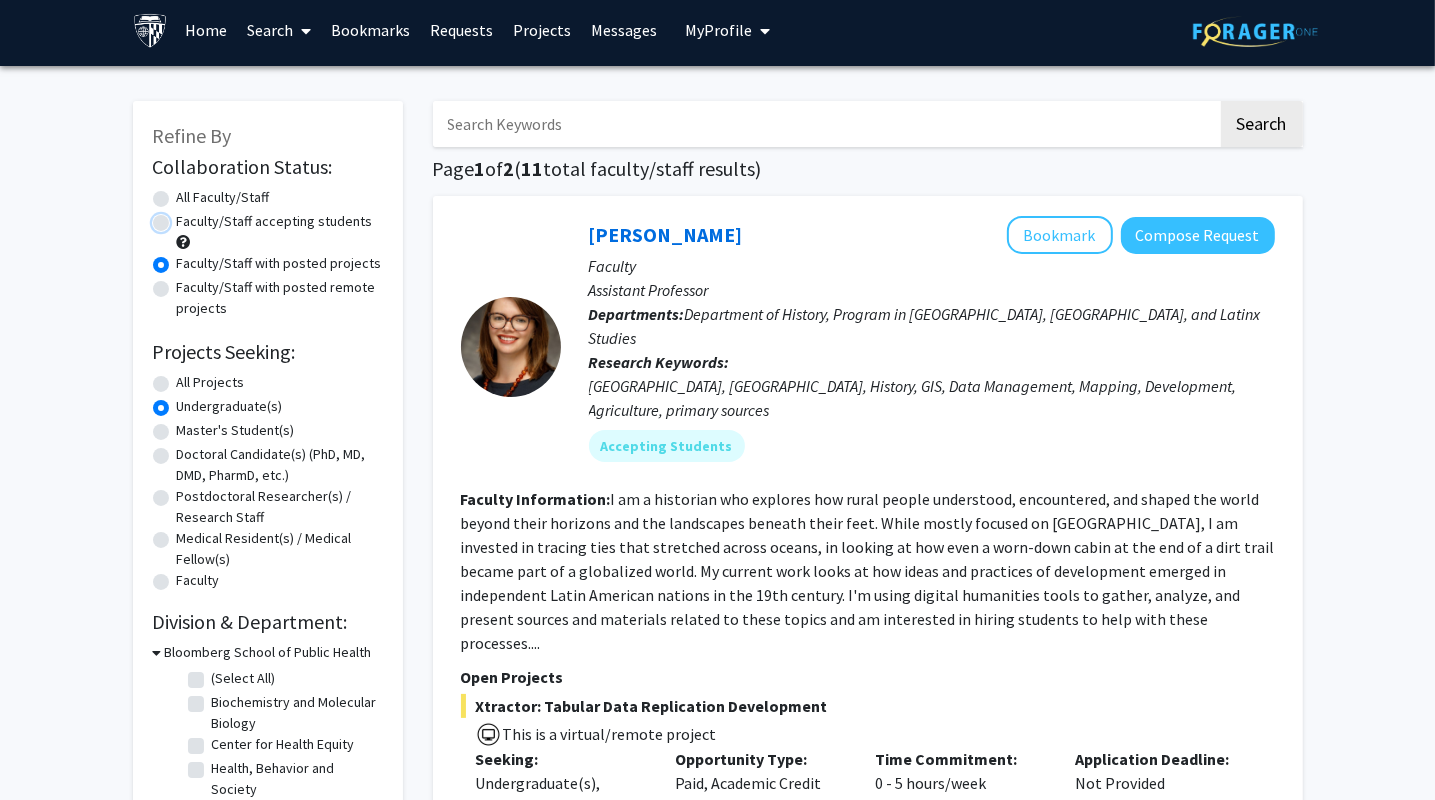 click on "Faculty/Staff accepting students" at bounding box center [183, 217] 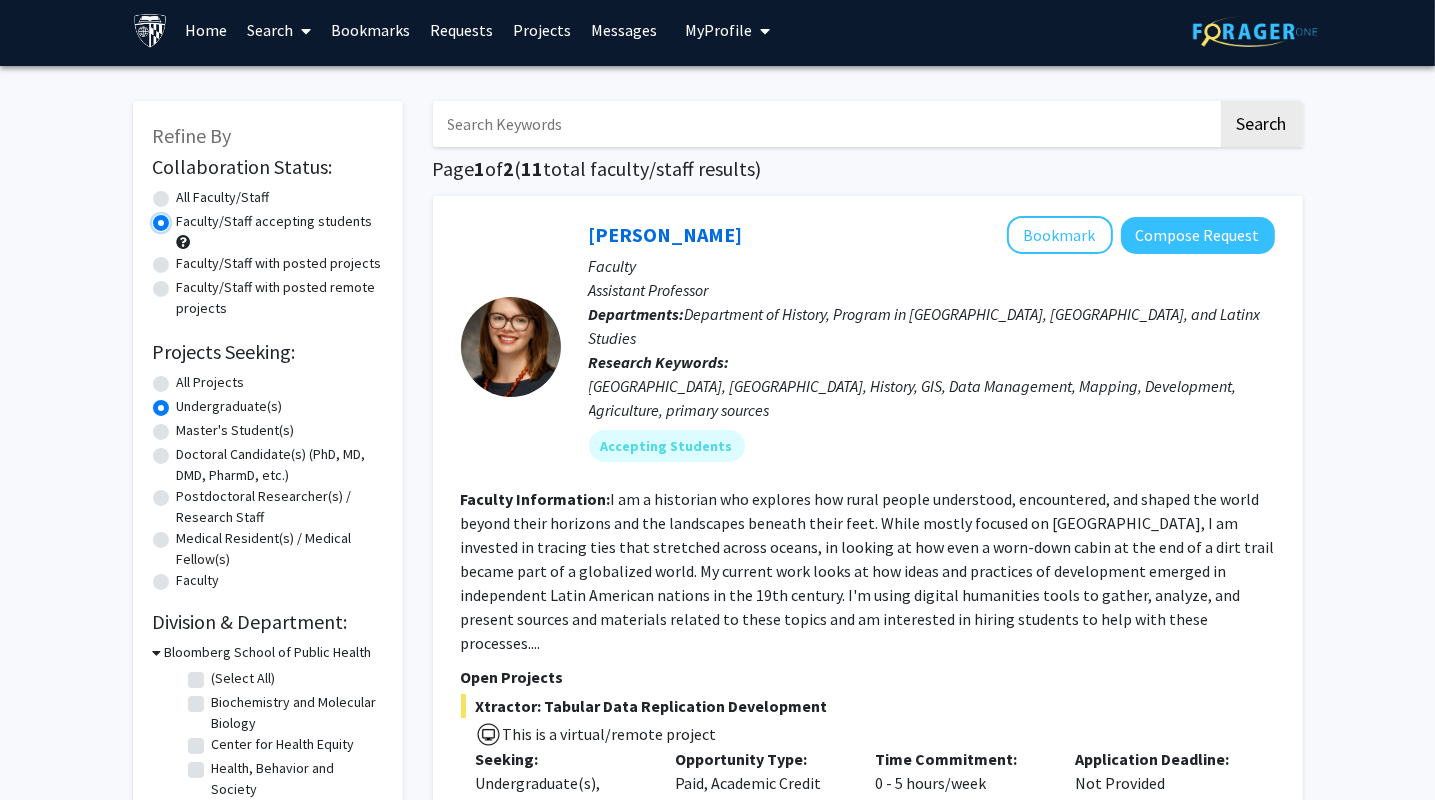 scroll, scrollTop: 0, scrollLeft: 0, axis: both 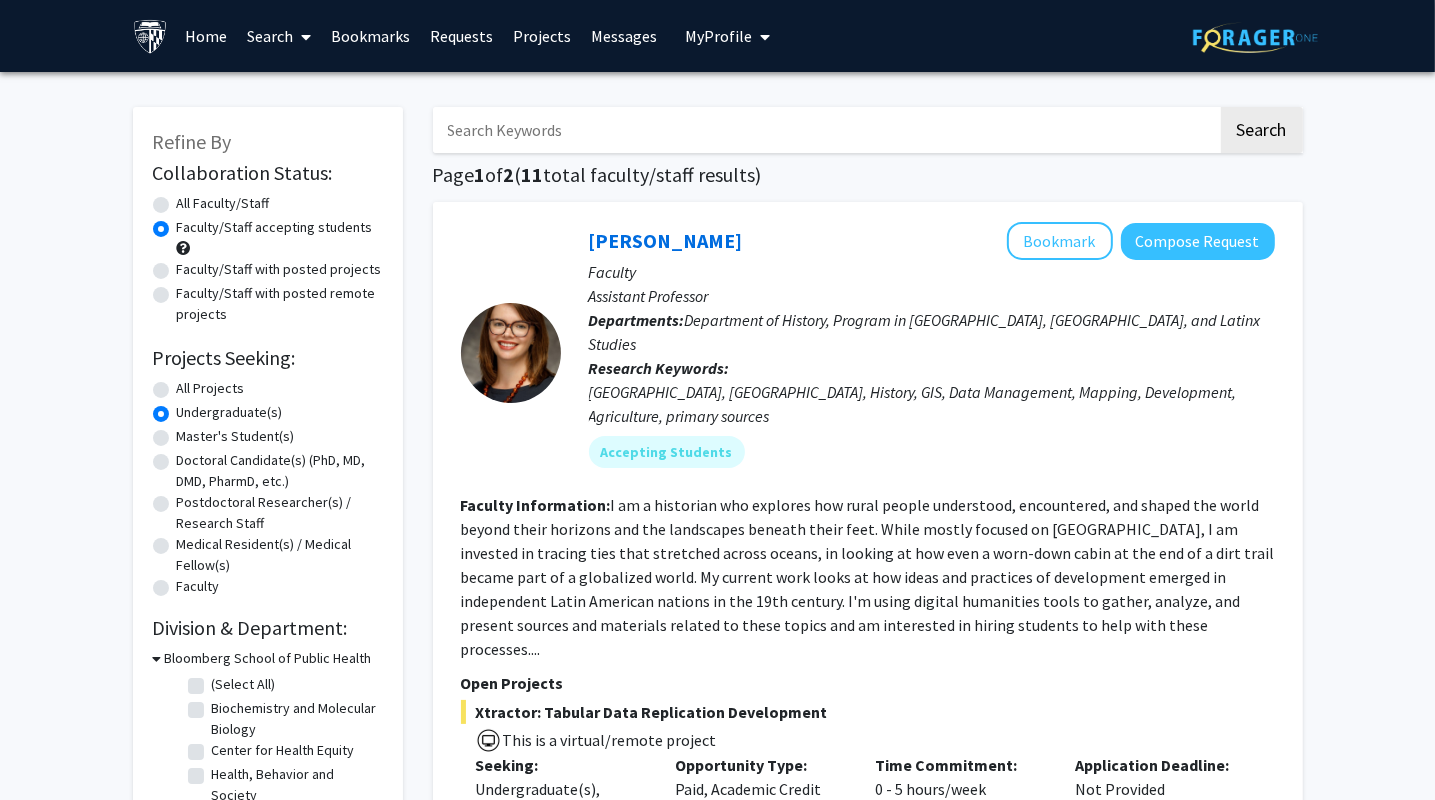 click on "All Faculty/Staff" 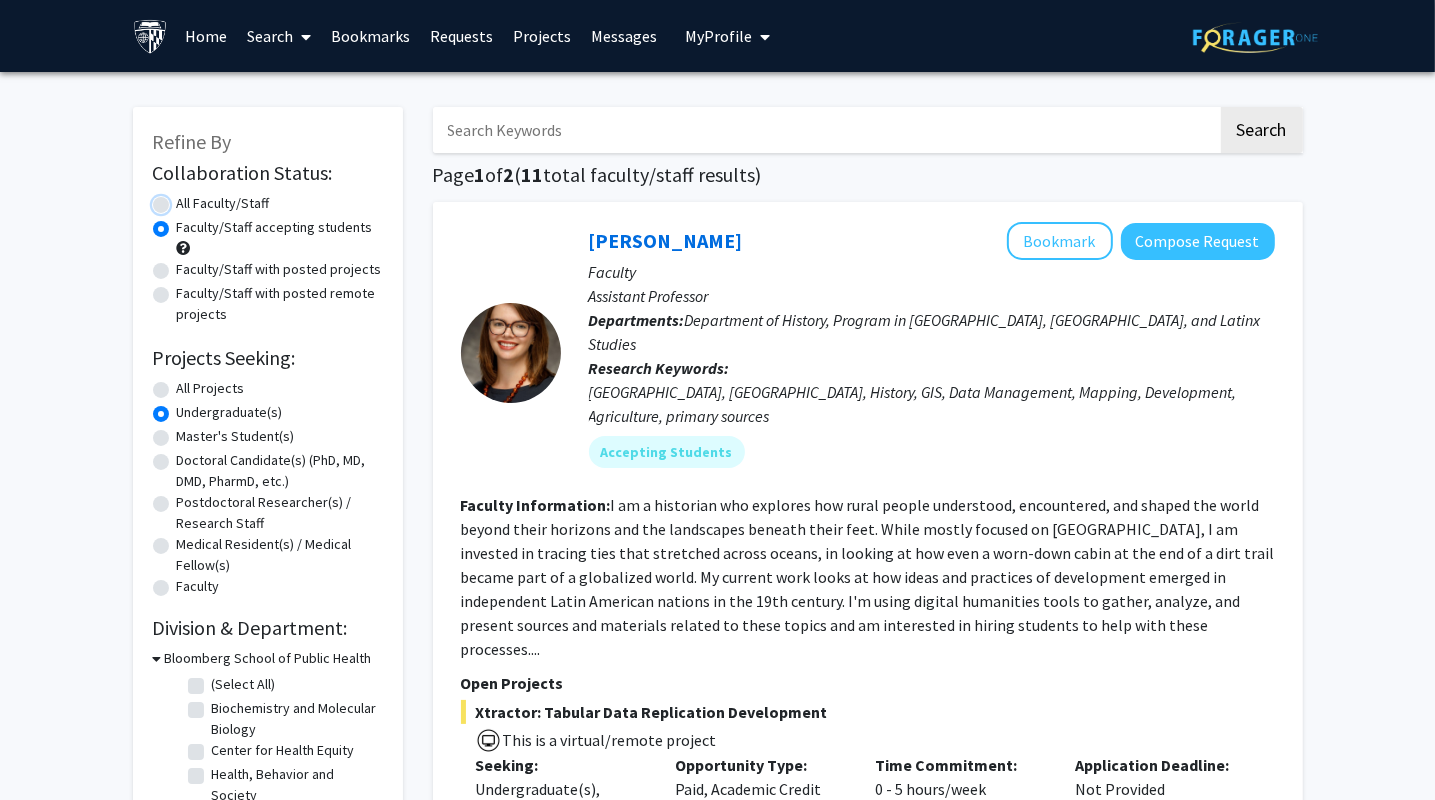 click on "All Faculty/Staff" at bounding box center (183, 199) 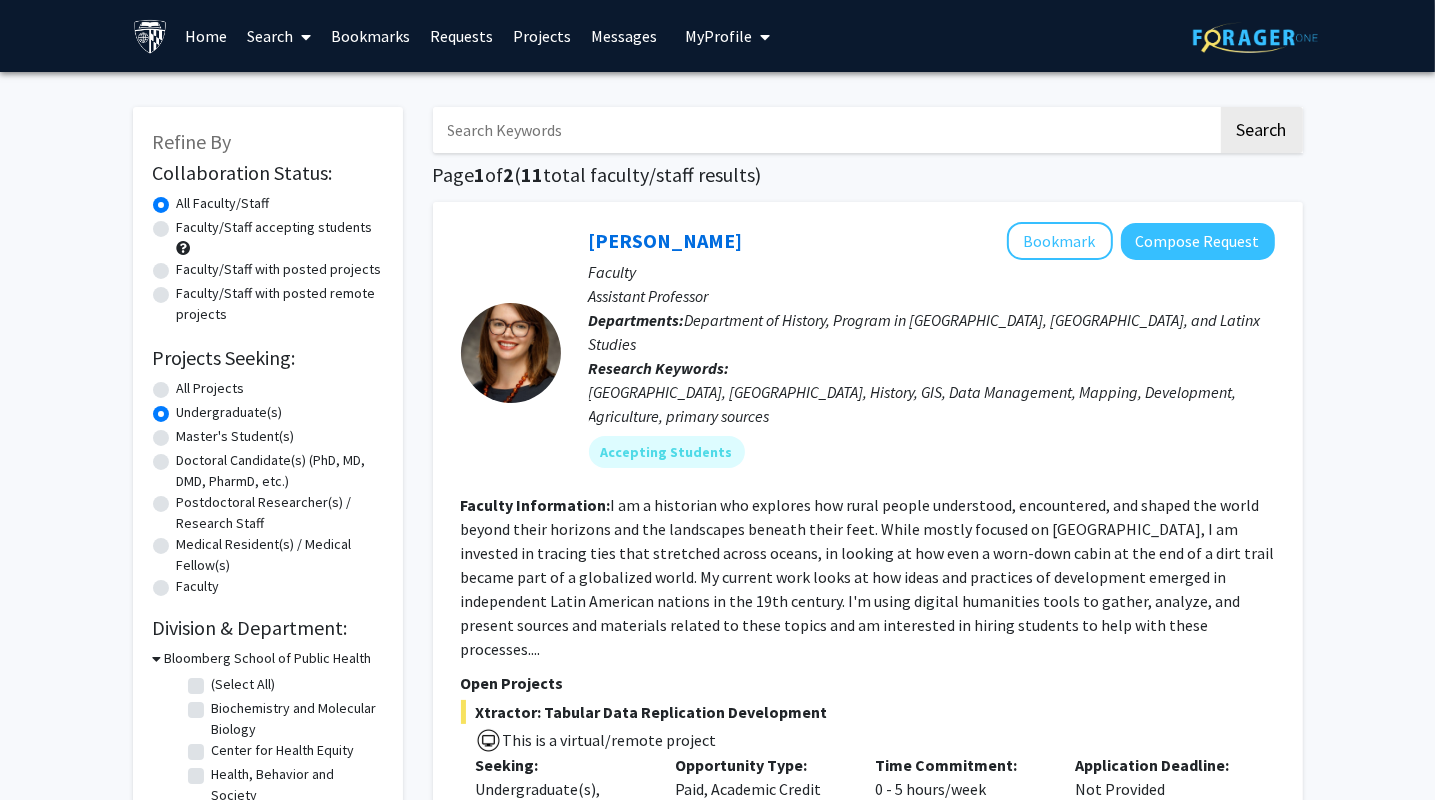 click on "All Projects" 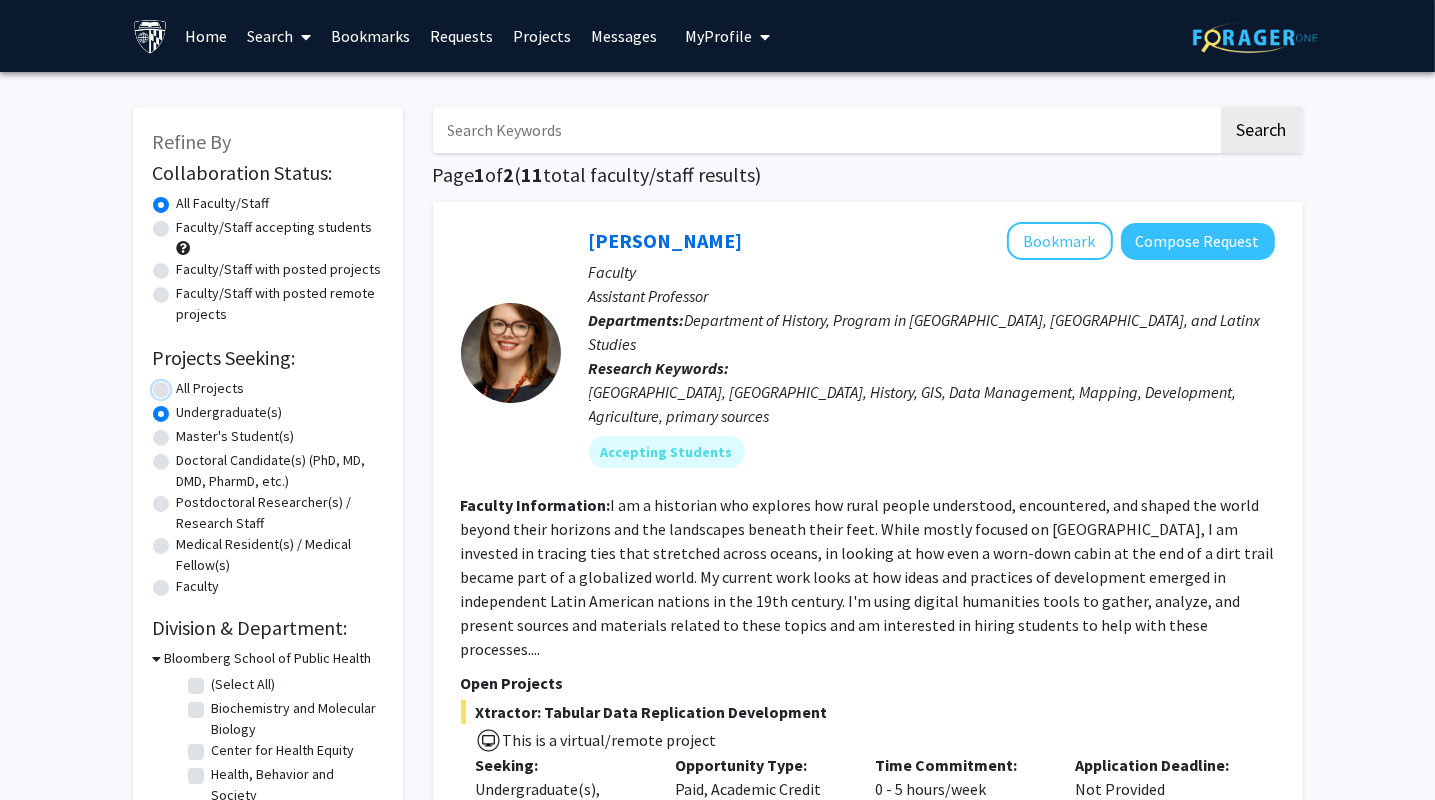 click on "All Projects" at bounding box center [183, 384] 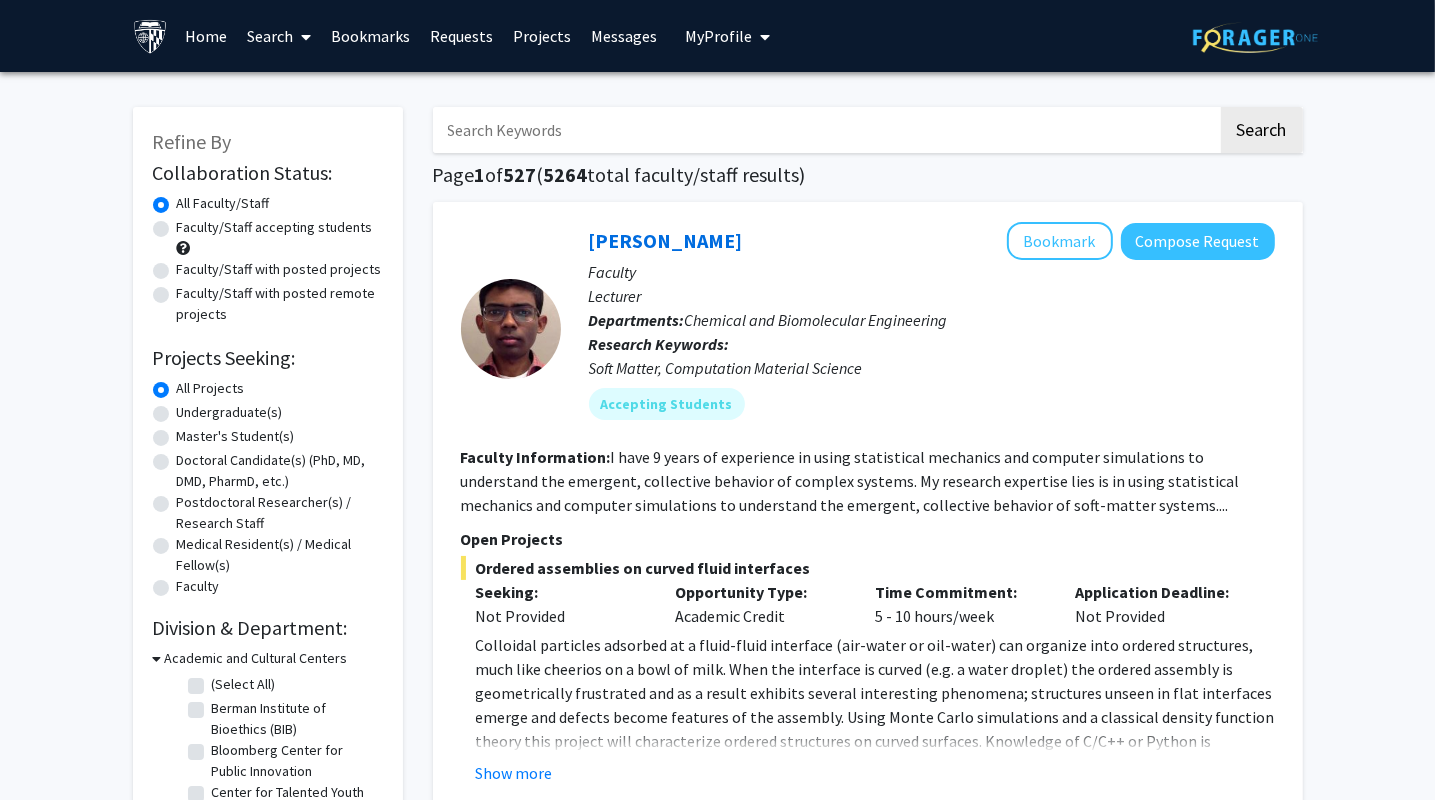 click on "Colloidal particles adsorbed at a fluid-fluid interface (air-water or oil-water) can organize into ordered structures, much like cheerios on a bowl of milk. When the interface is curved (e.g. a water droplet) the ordered assembly is geometrically frustrated and as a result exhibits several interesting phenomena; structures unseen in flat interfaces emerge and defects become features of the assembly. Using Monte Carlo simulations and a classical density function theory this project will characterize ordered structures on curved surfaces. Knowledge of C/C++ or Python is preferred. For more information please write to [PERSON_NAME][EMAIL_ADDRESS][DOMAIN_NAME]" 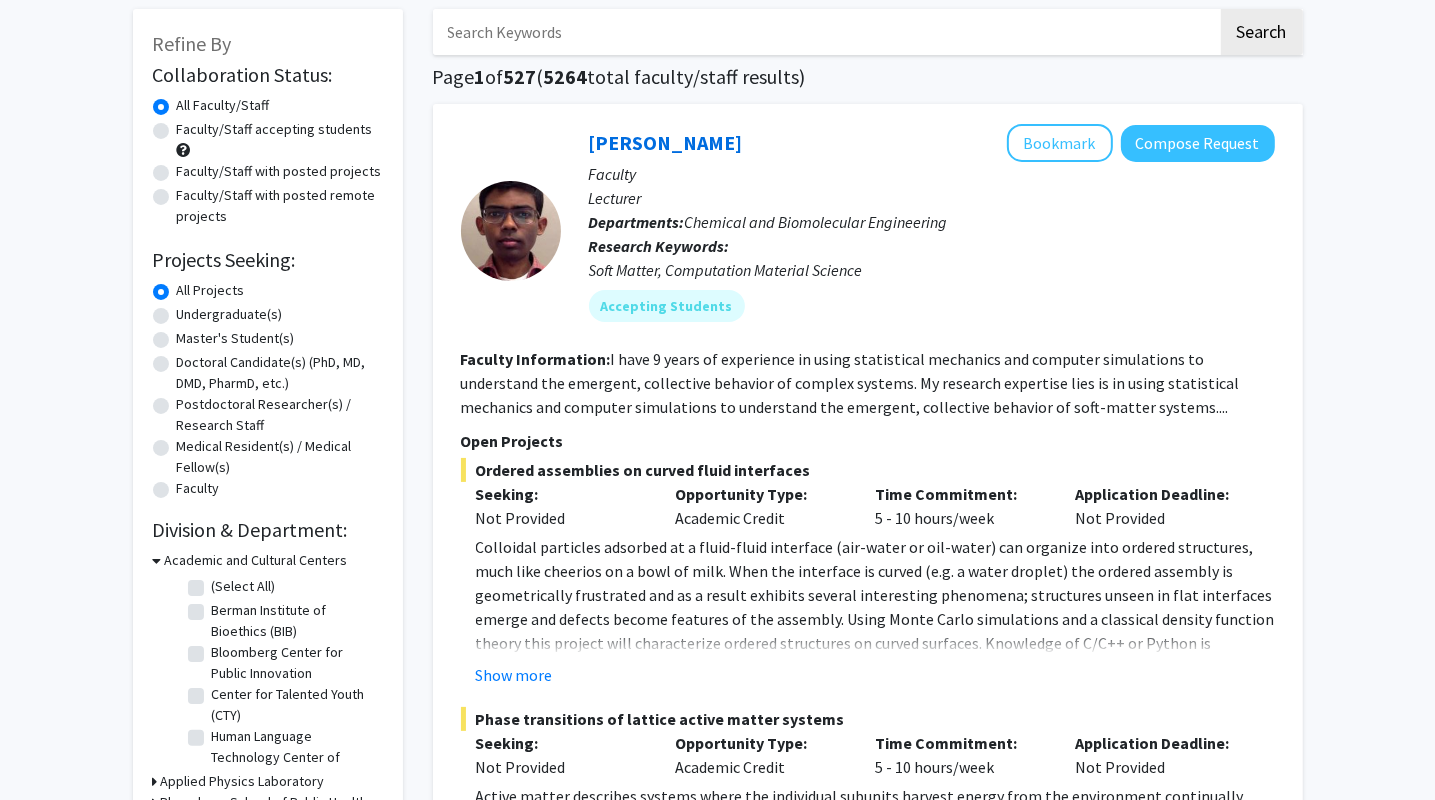 scroll, scrollTop: 66, scrollLeft: 0, axis: vertical 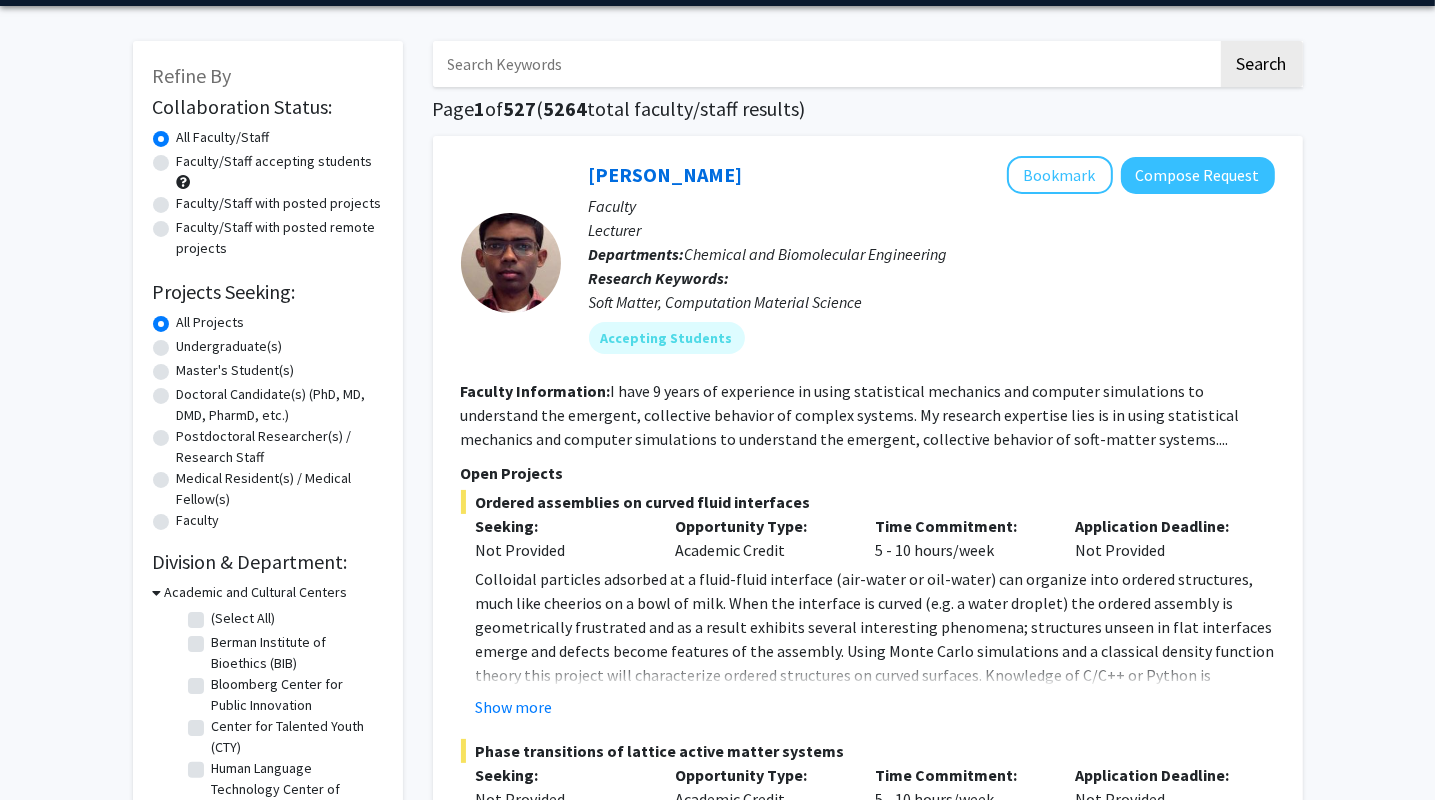 click on "Faculty/Staff with posted projects" 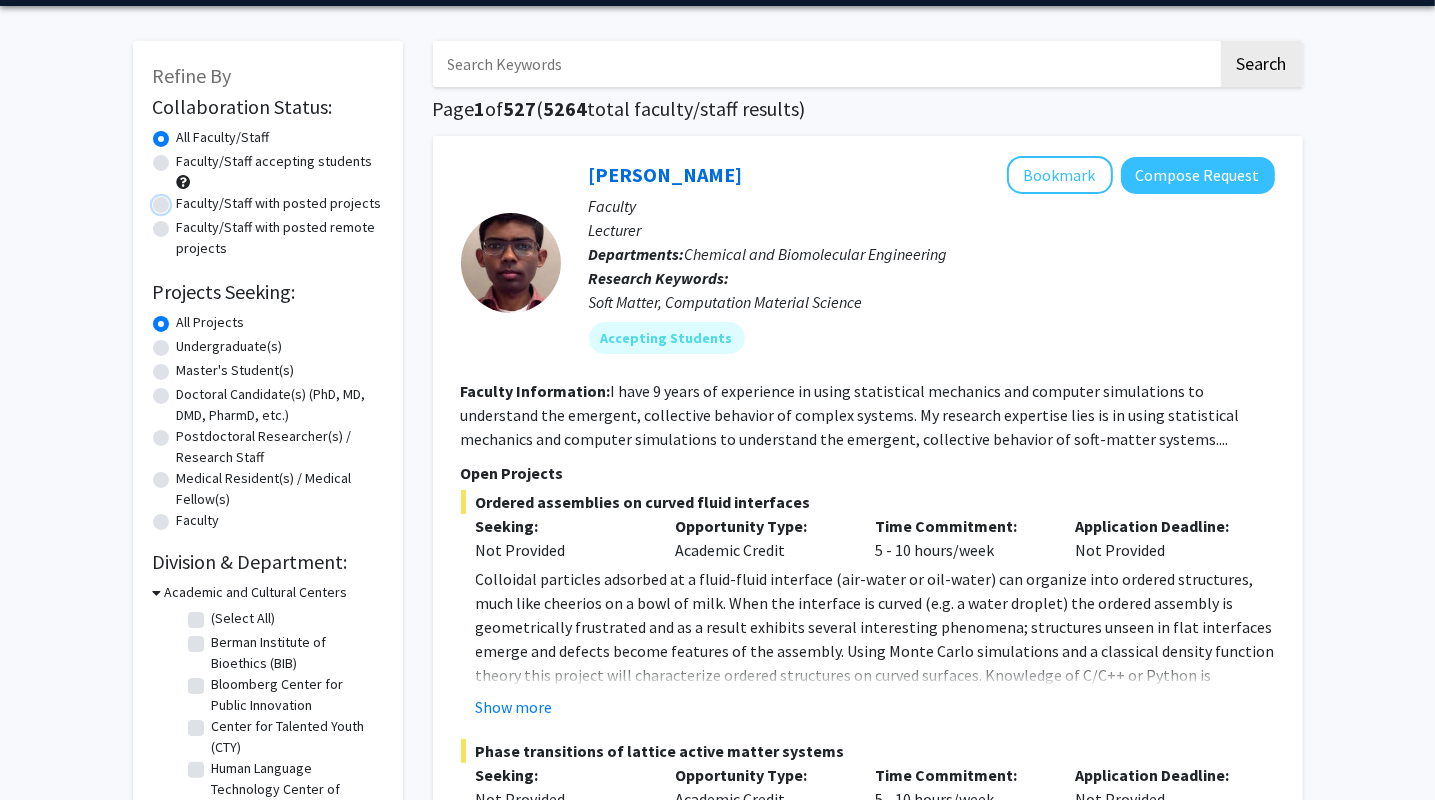 click on "Faculty/Staff with posted projects" at bounding box center [183, 199] 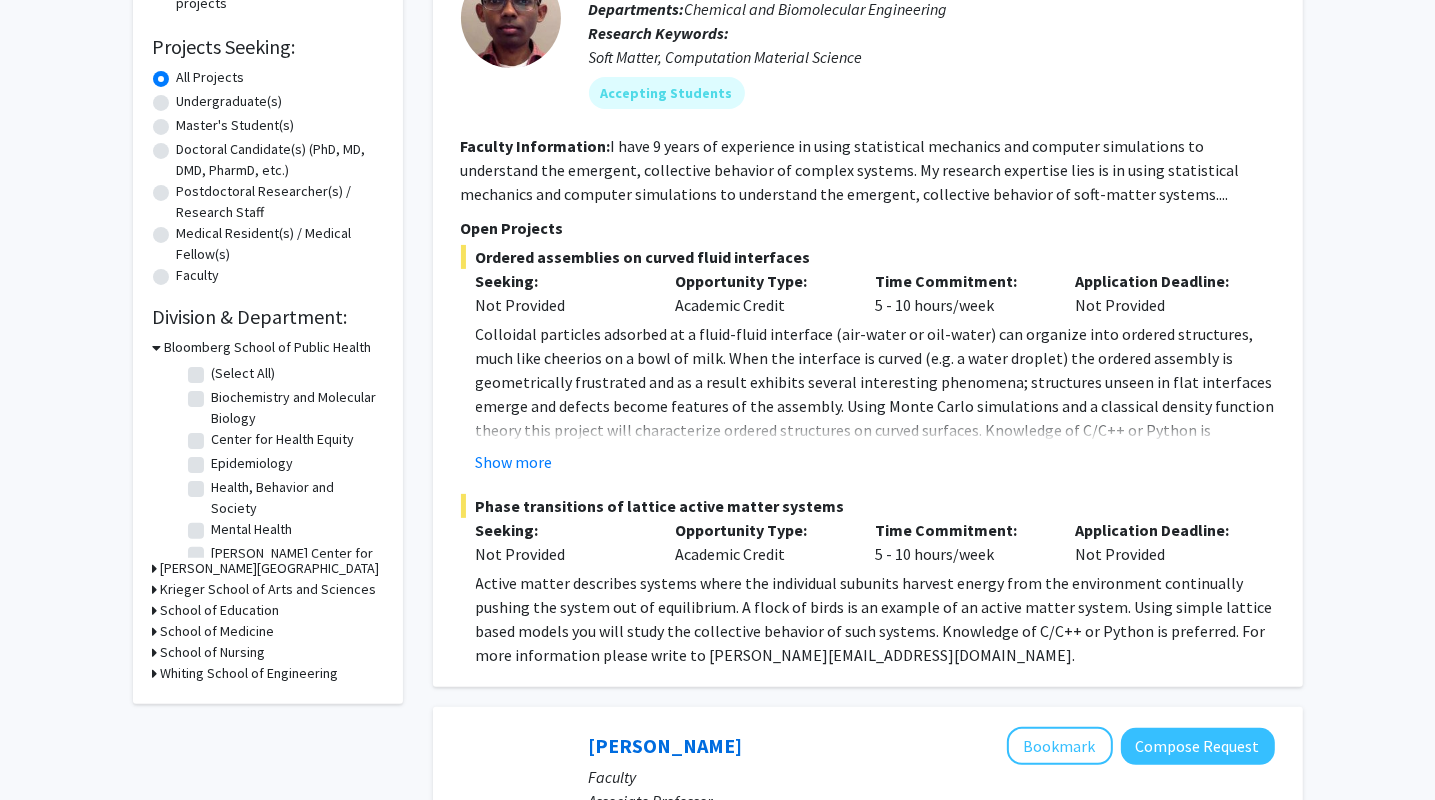 scroll, scrollTop: 362, scrollLeft: 0, axis: vertical 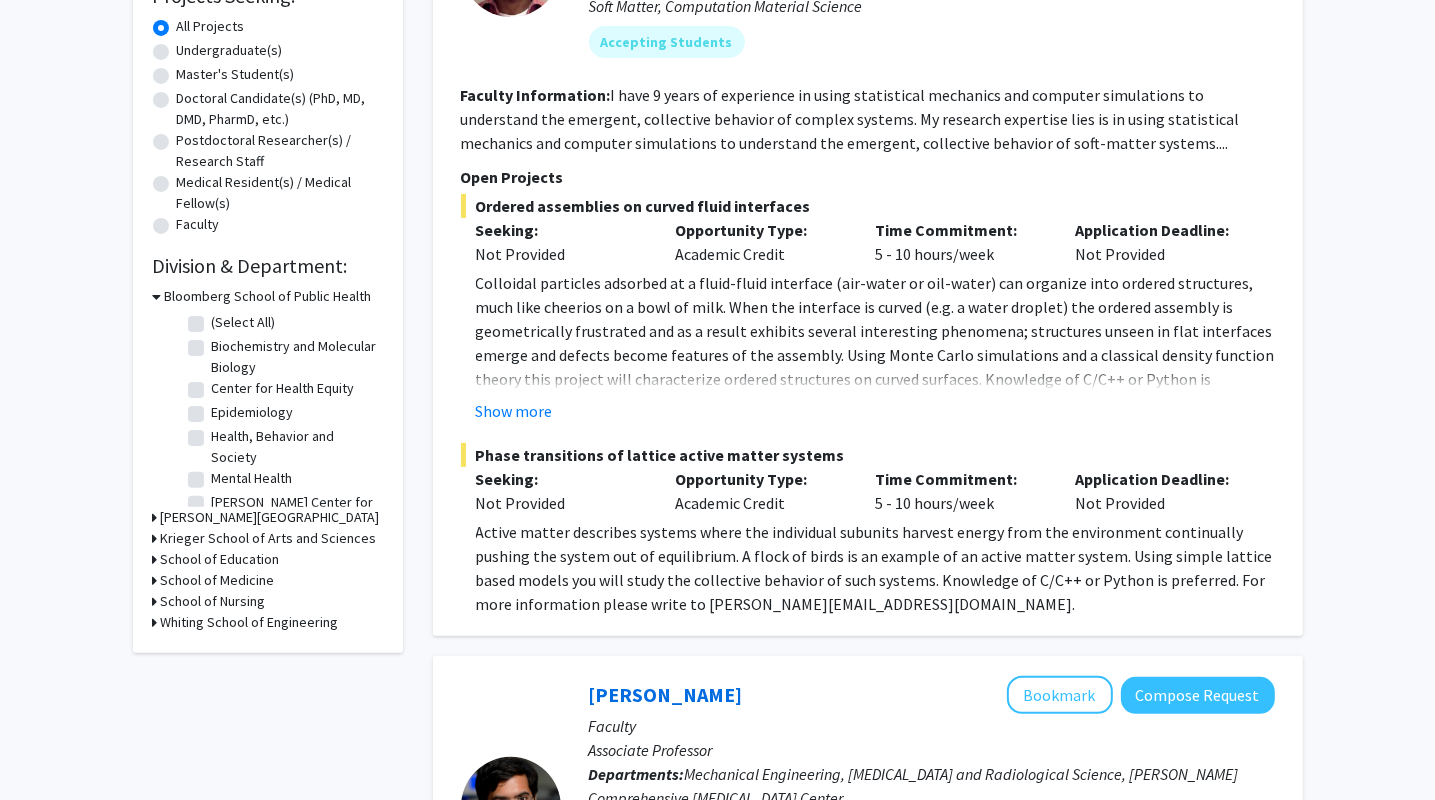 click on "Biochemistry and Molecular Biology" 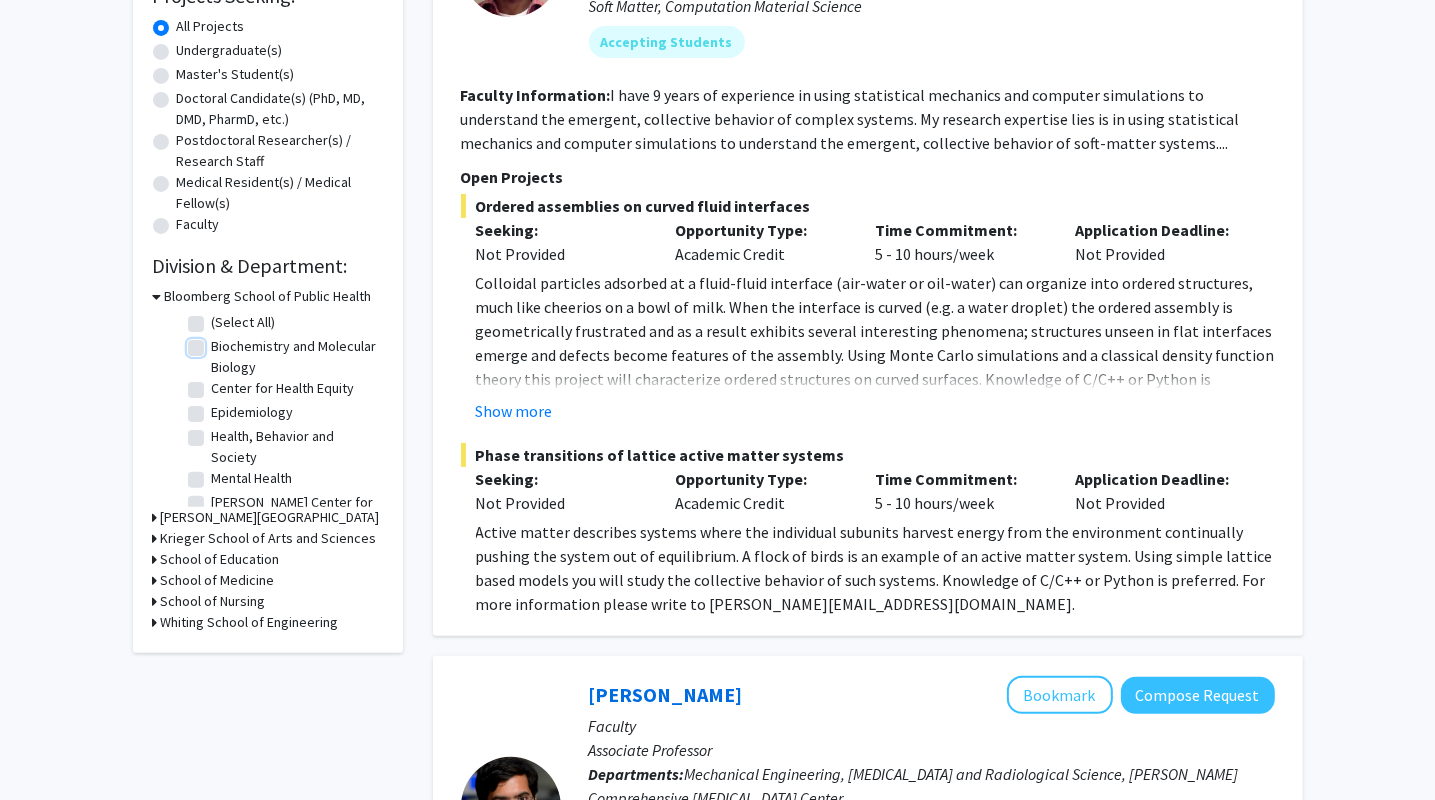 click on "Biochemistry and Molecular Biology" at bounding box center [218, 342] 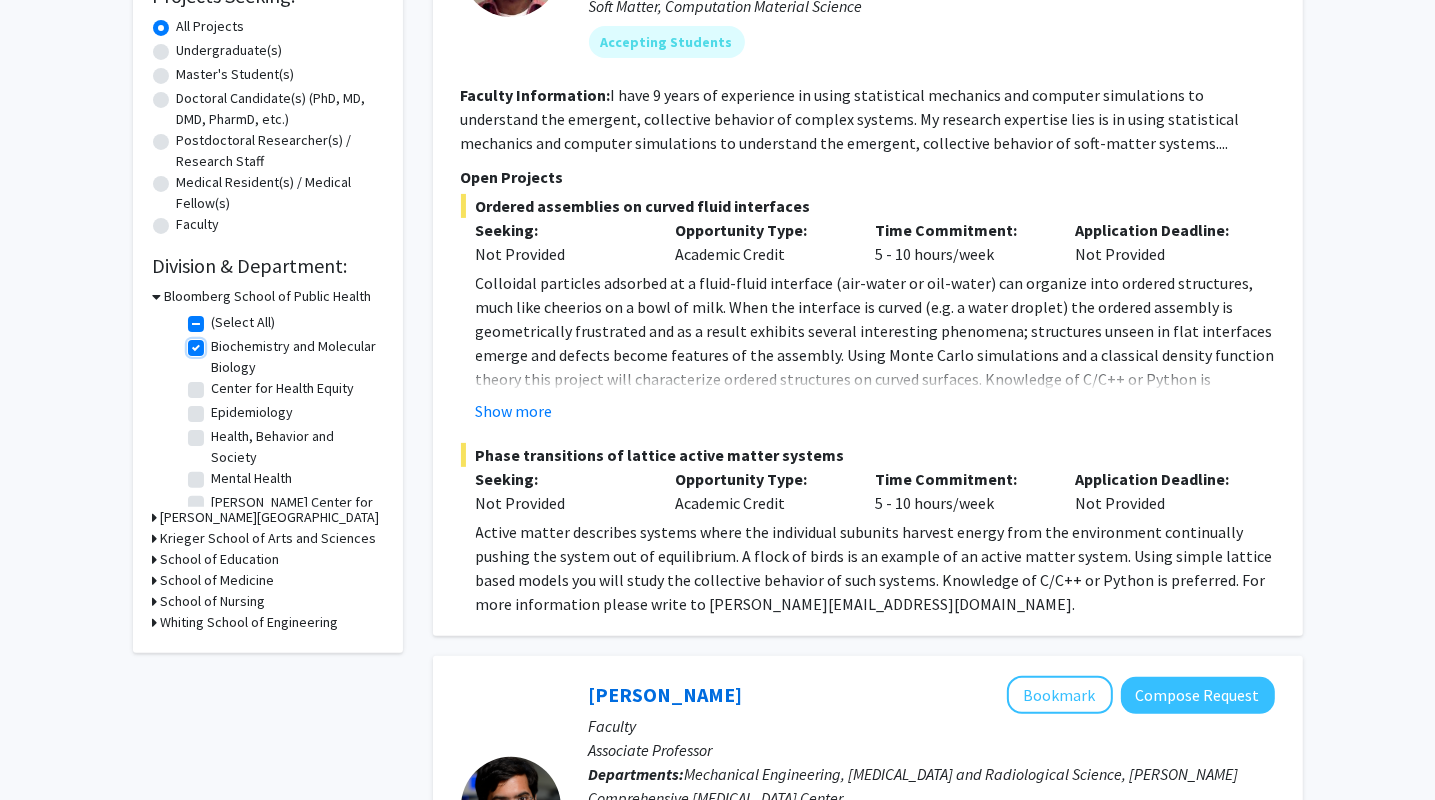 checkbox on "true" 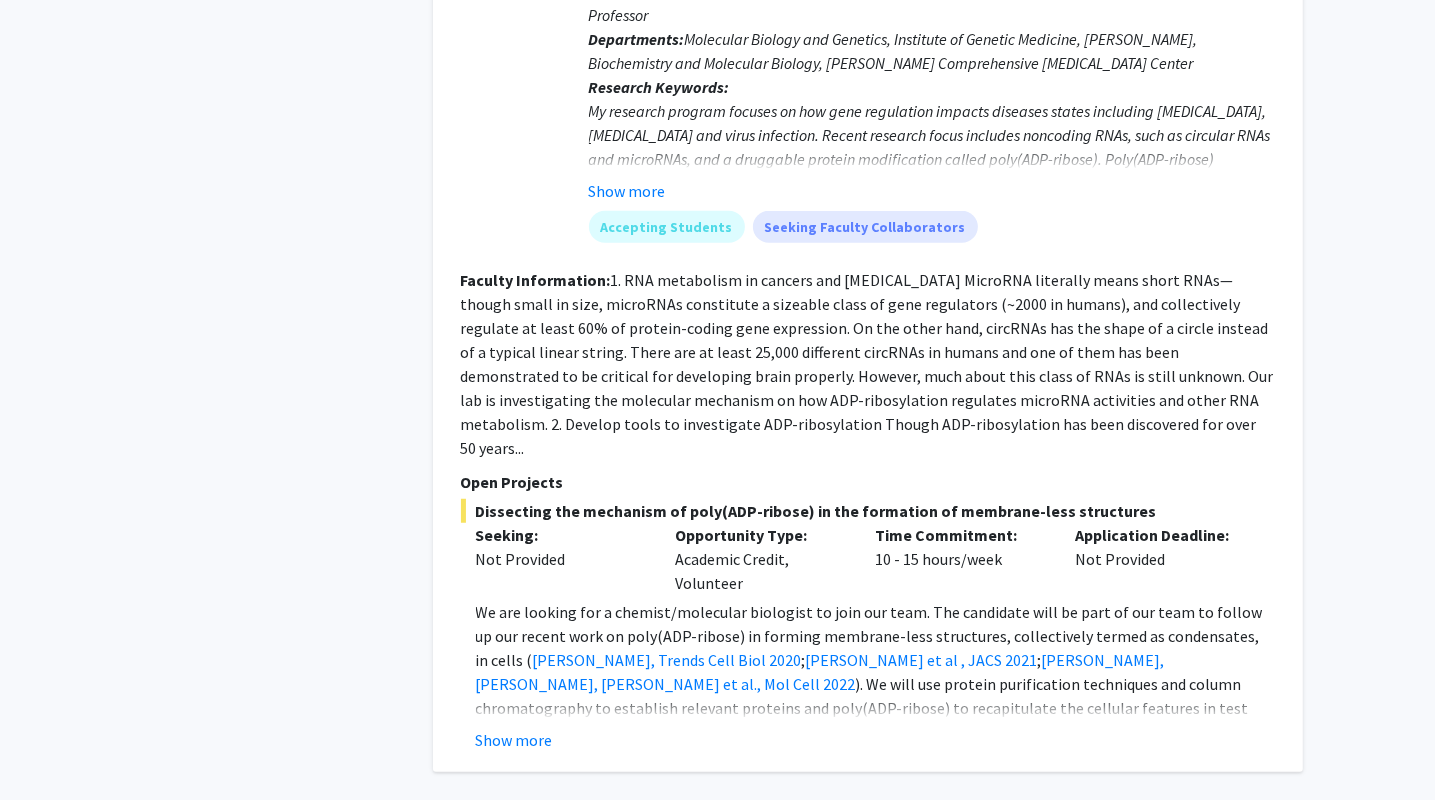 scroll, scrollTop: 1118, scrollLeft: 0, axis: vertical 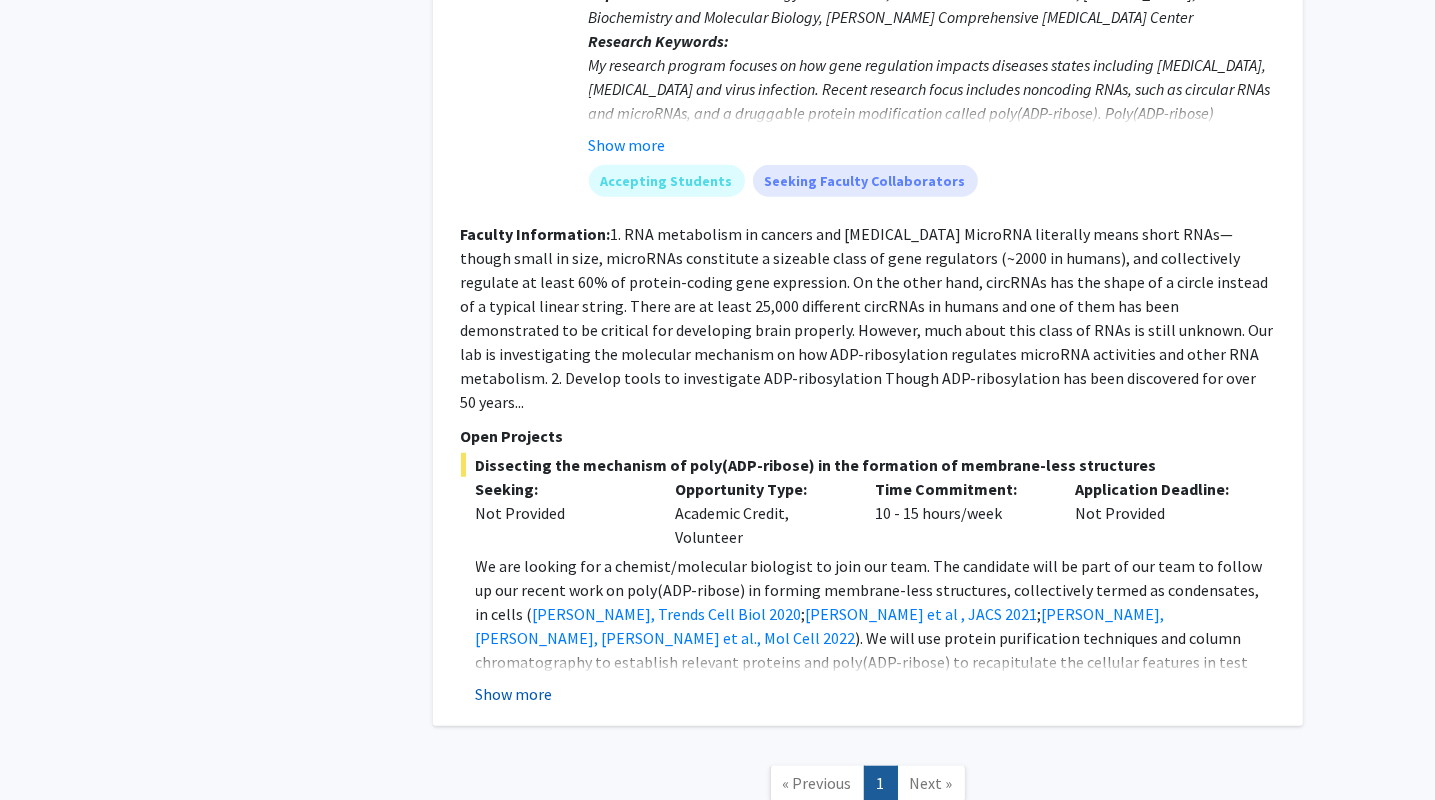 click on "Show more" 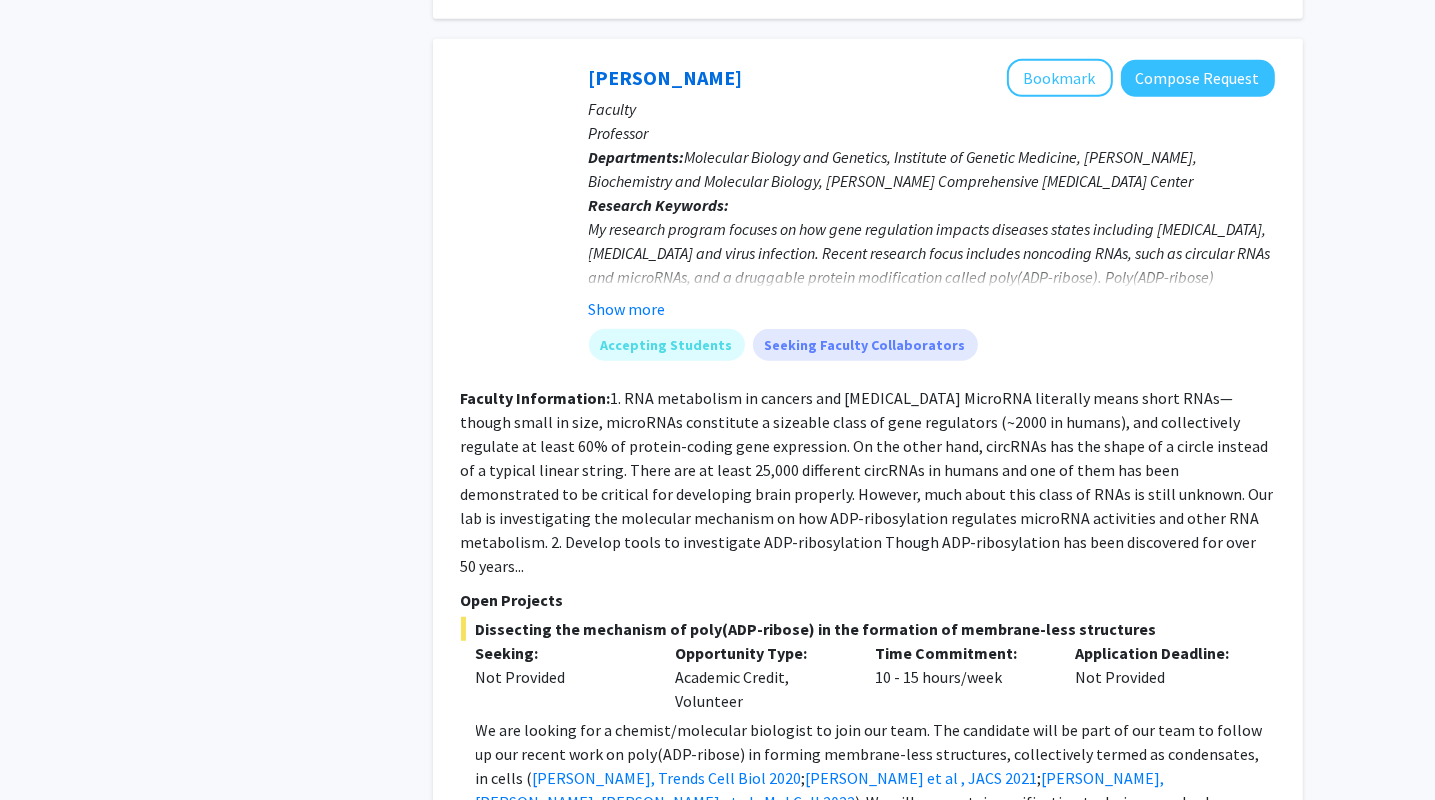 scroll, scrollTop: 957, scrollLeft: 0, axis: vertical 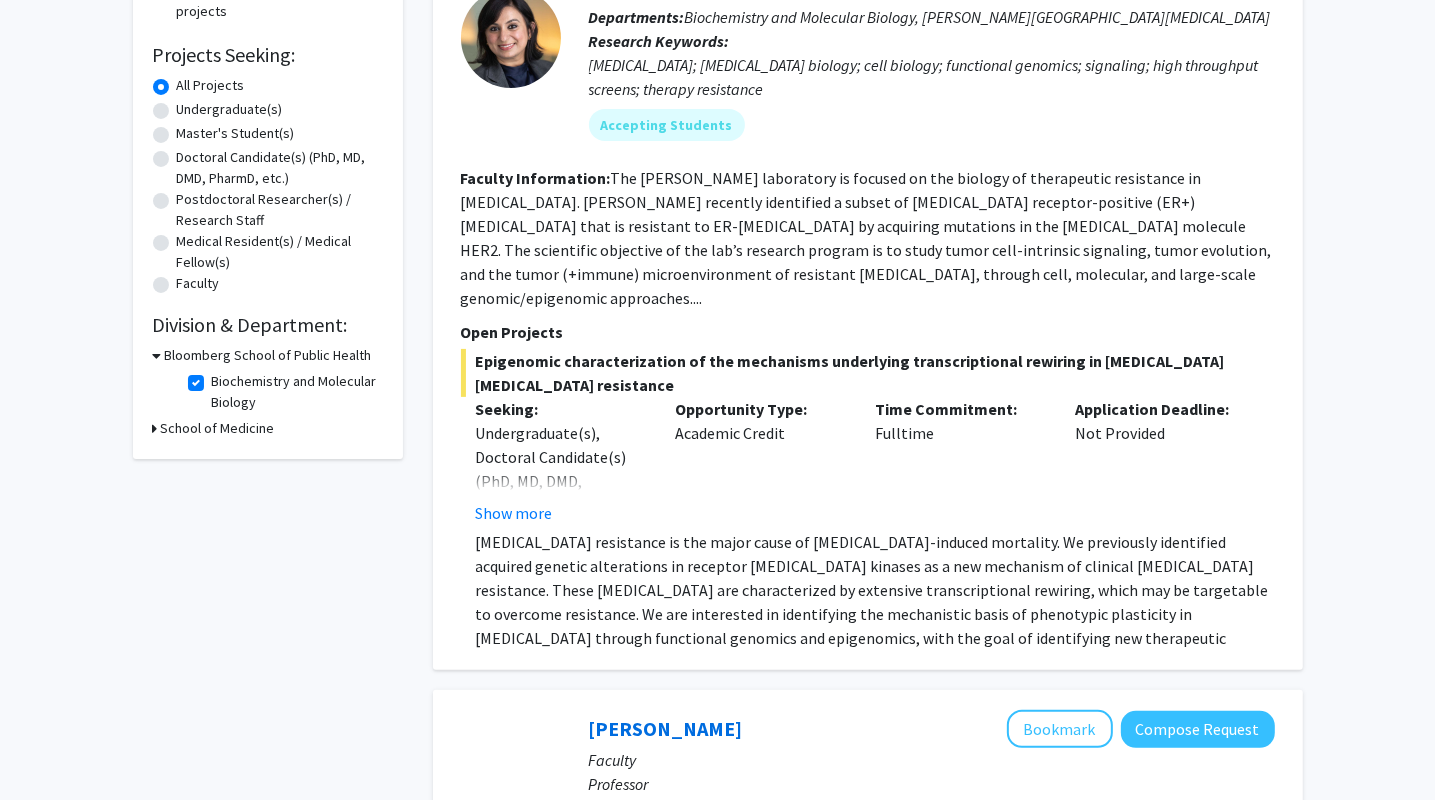 click on "Biochemistry and Molecular Biology" 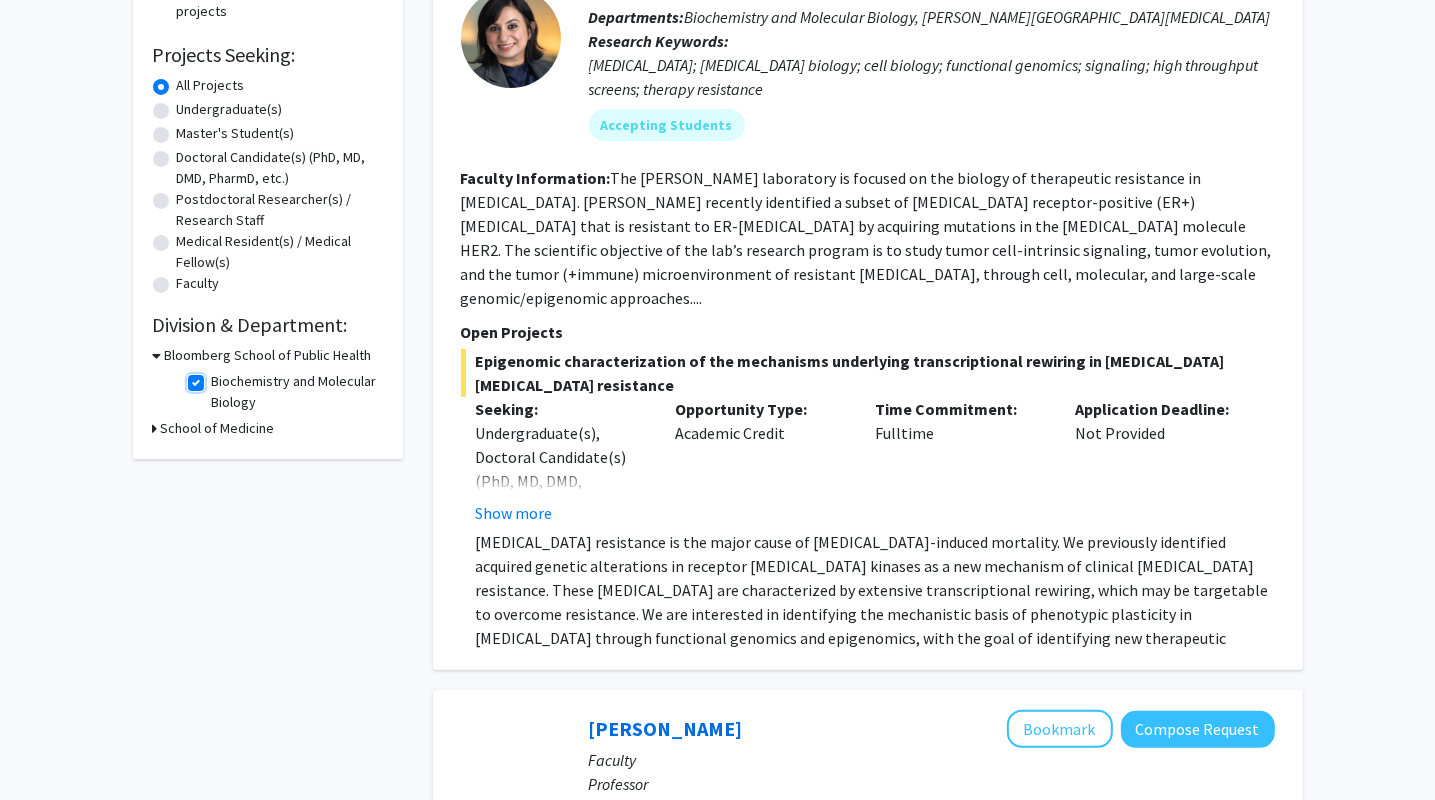 click on "Biochemistry and Molecular Biology" at bounding box center [218, 377] 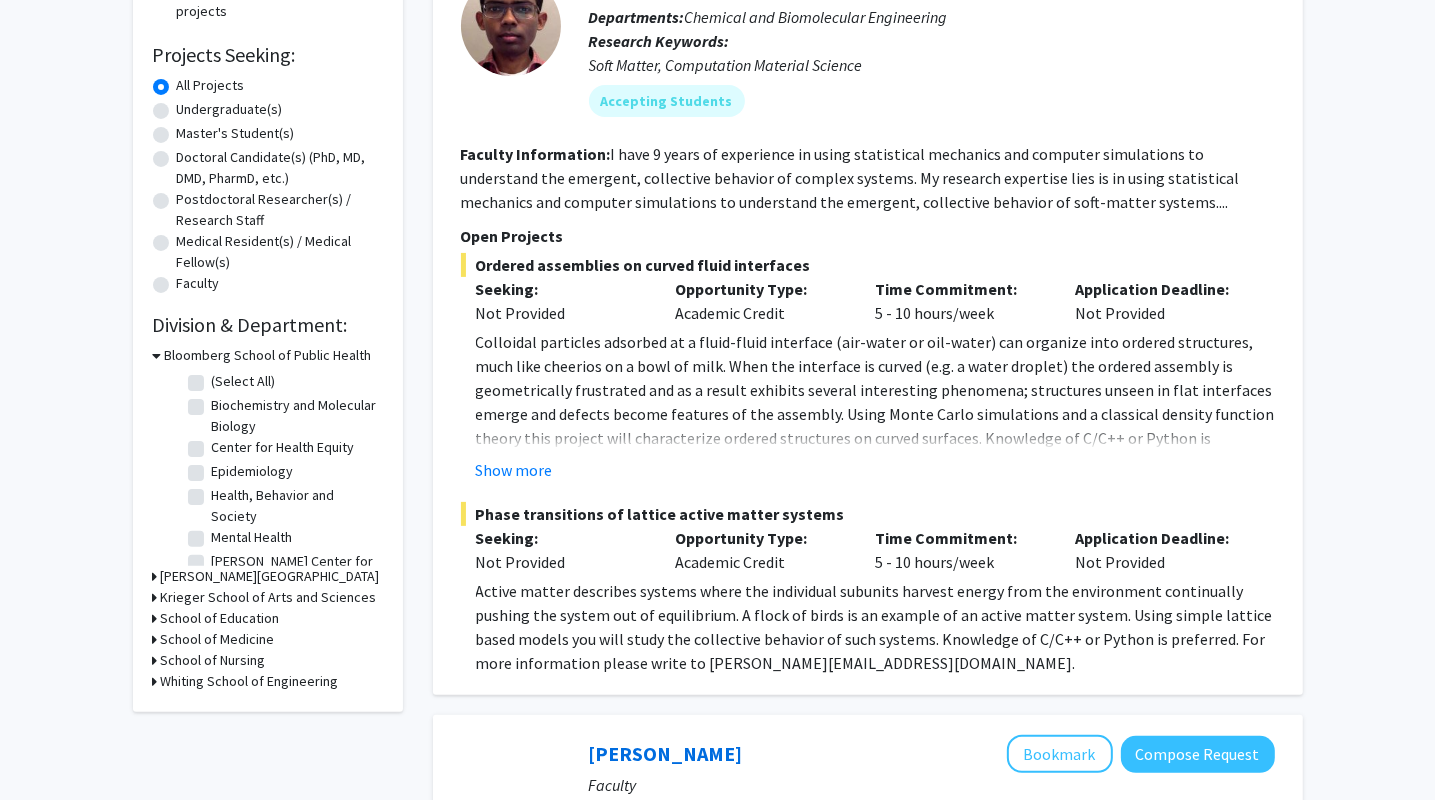 scroll, scrollTop: 304, scrollLeft: 0, axis: vertical 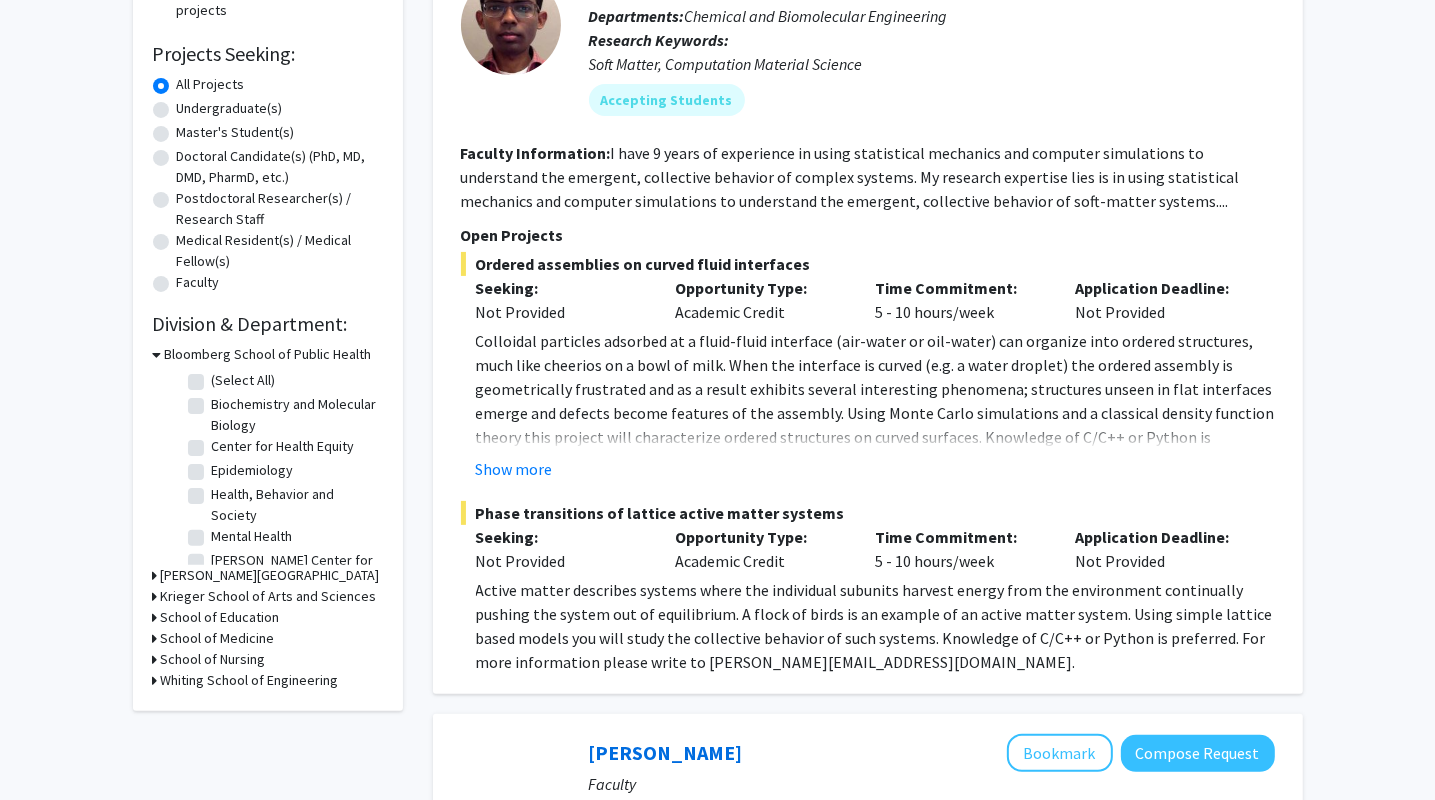 click on "Mental Health" 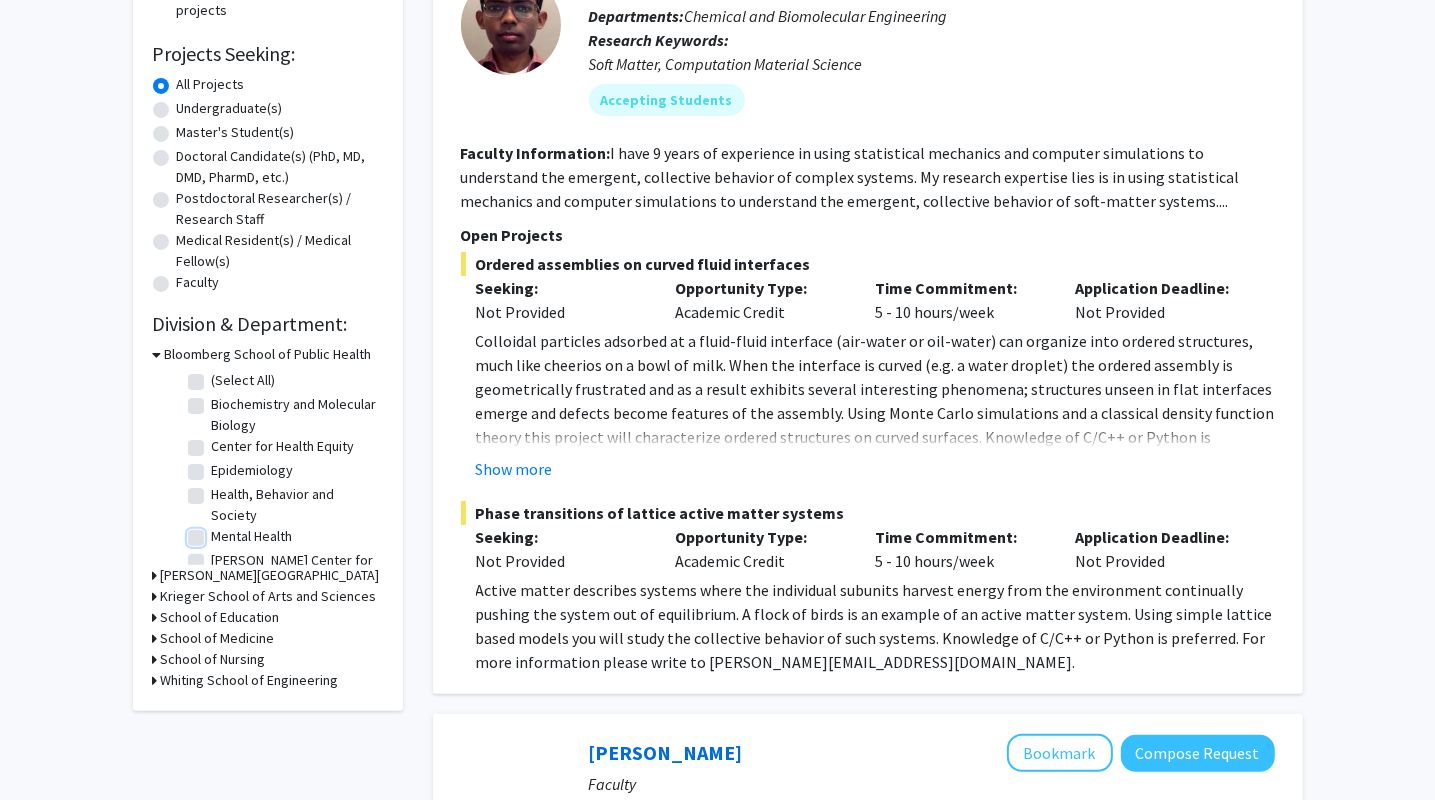 click on "Mental Health" at bounding box center (218, 532) 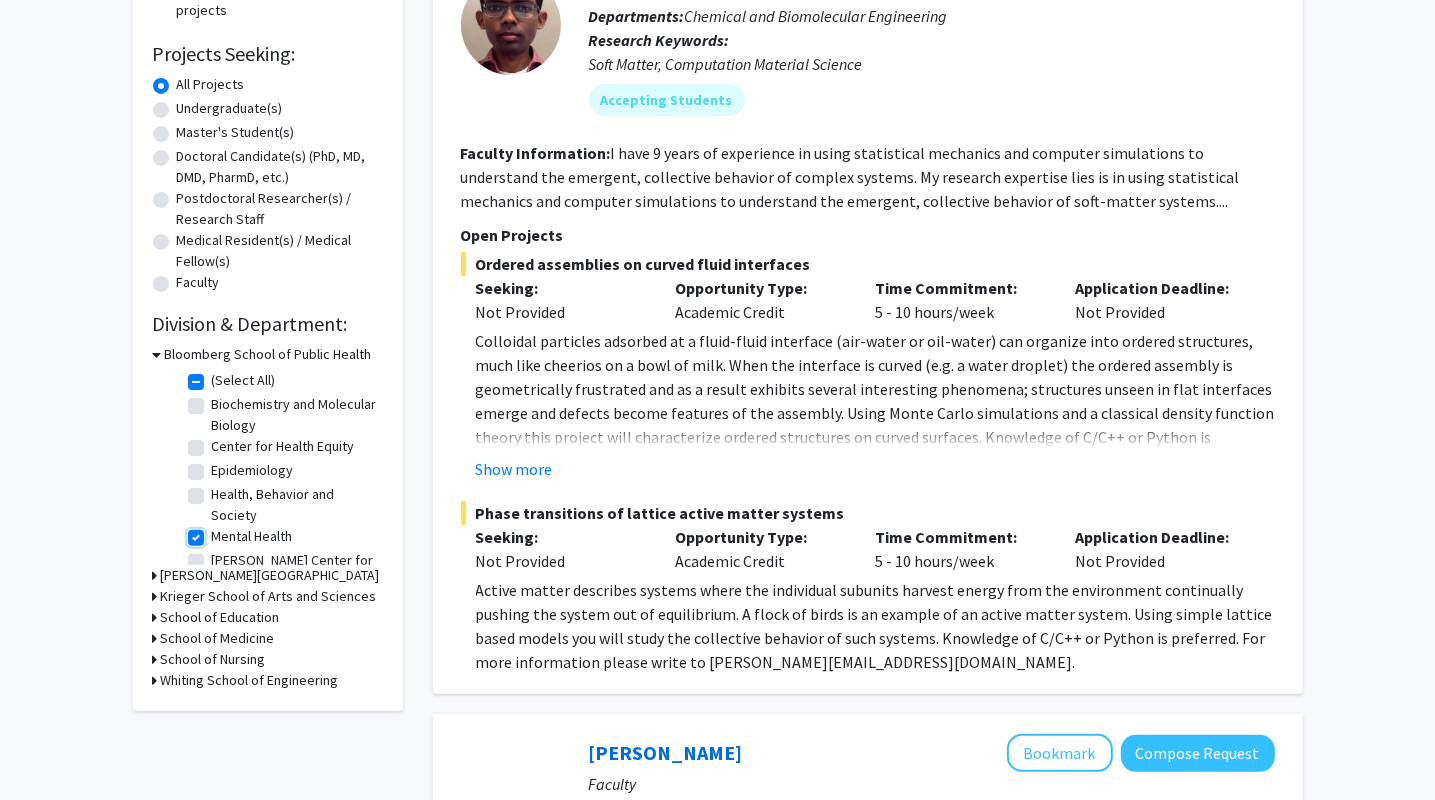 checkbox on "true" 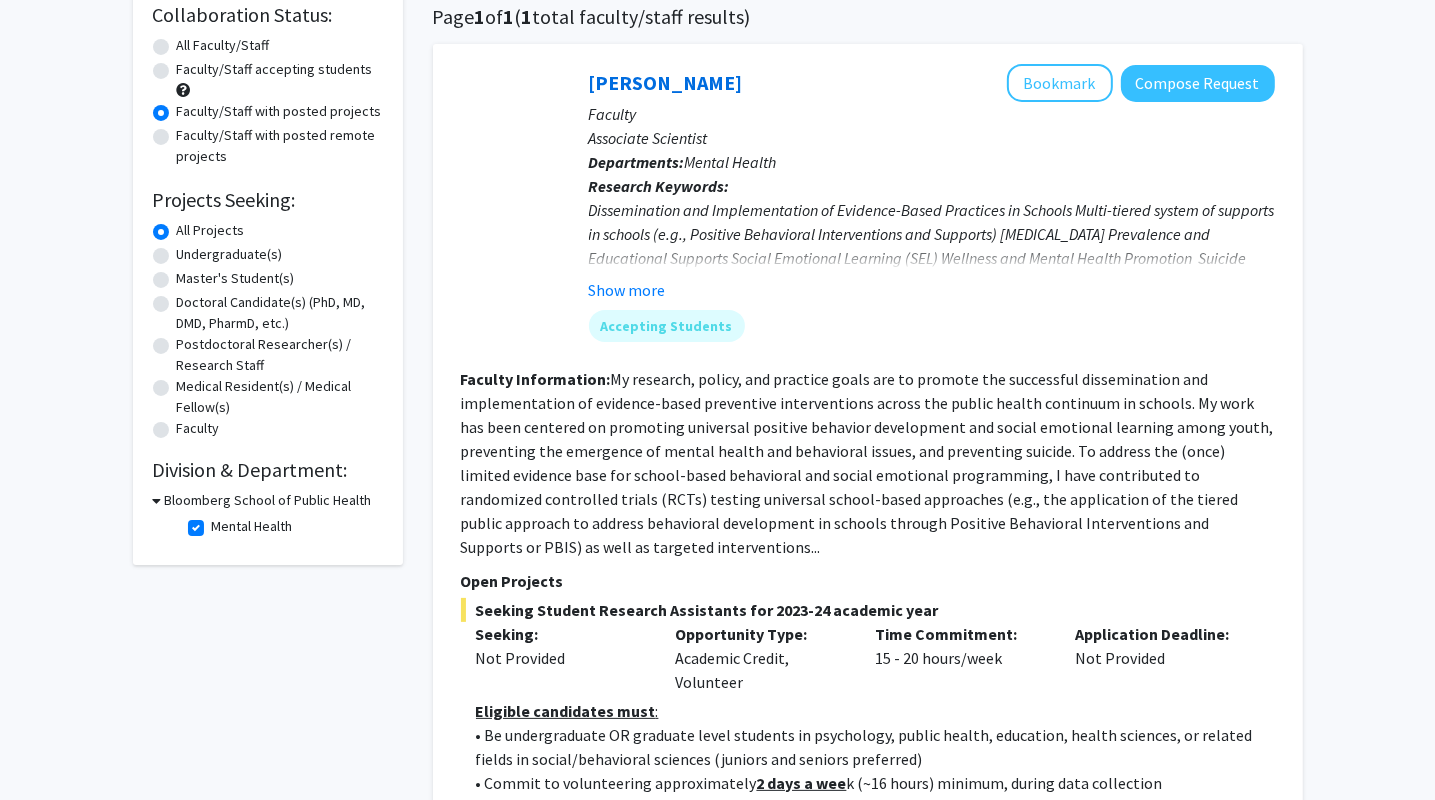scroll, scrollTop: 174, scrollLeft: 0, axis: vertical 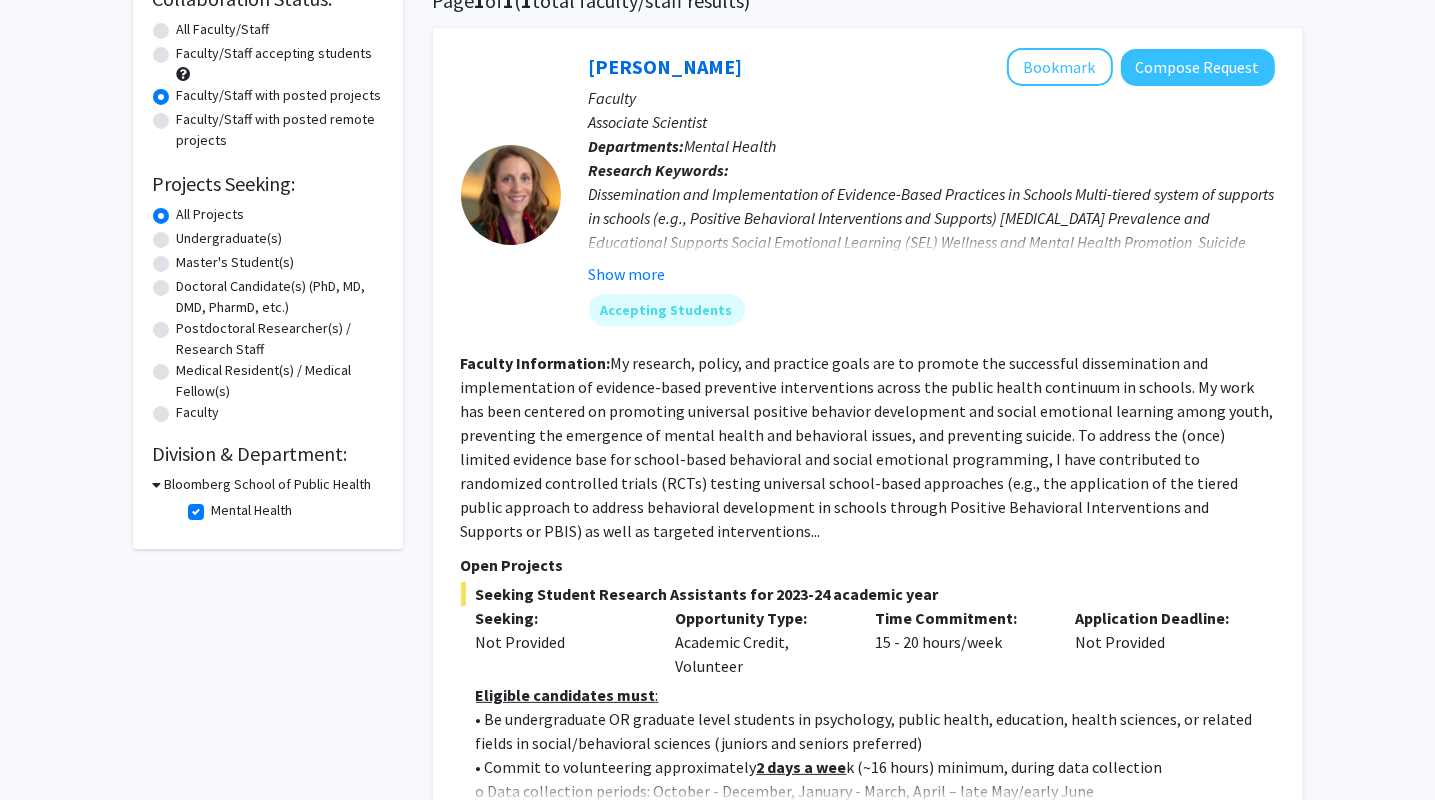 click 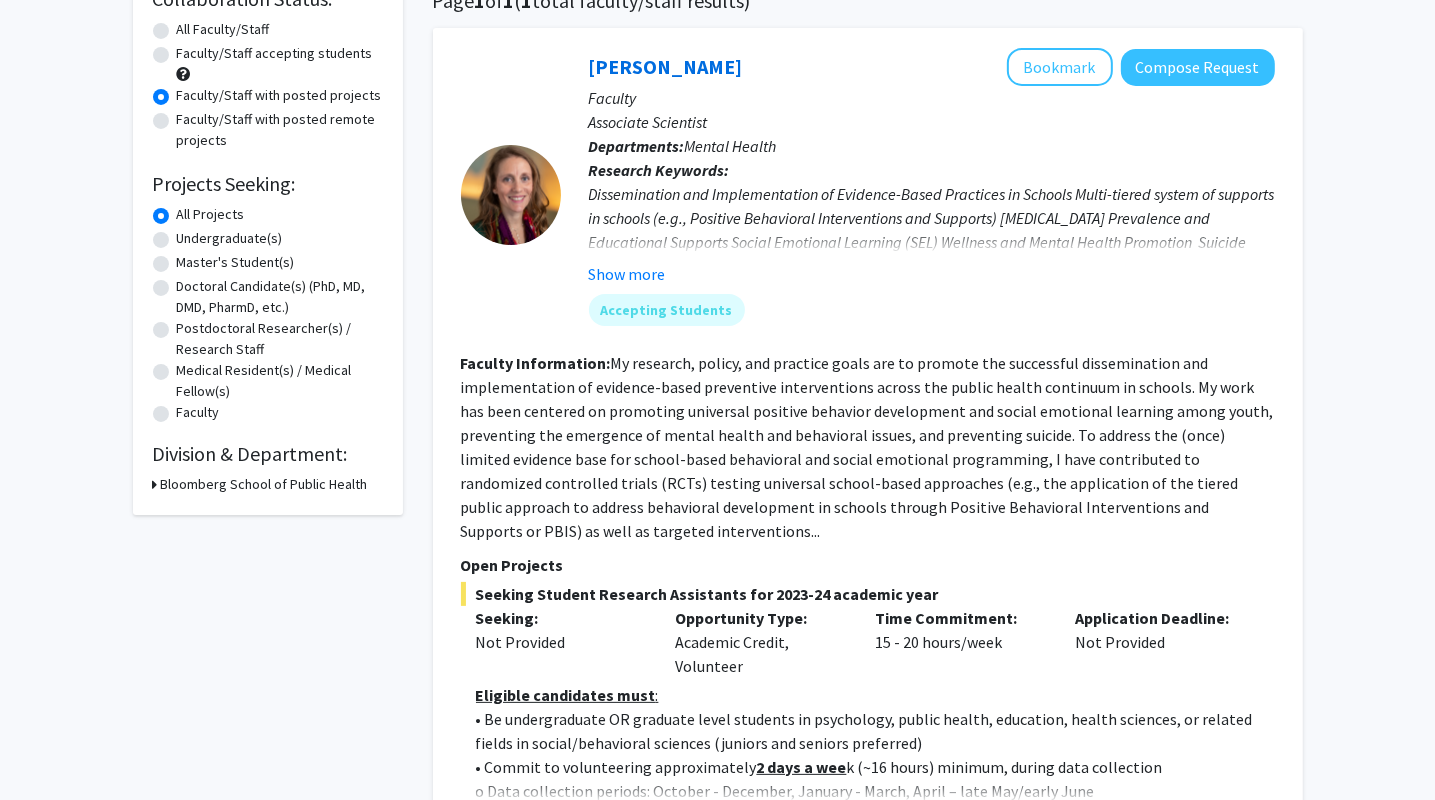 click 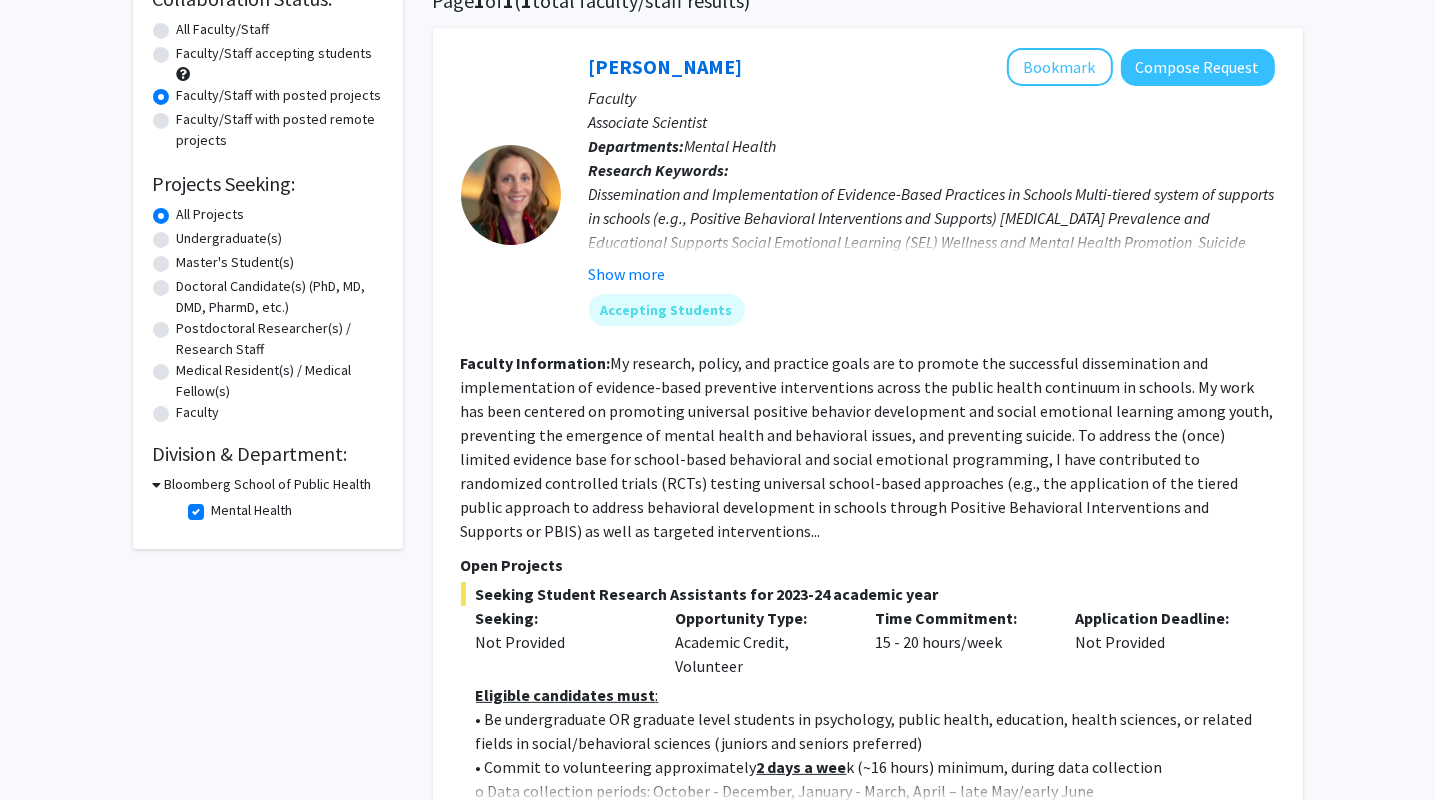 click on "Mental Health" 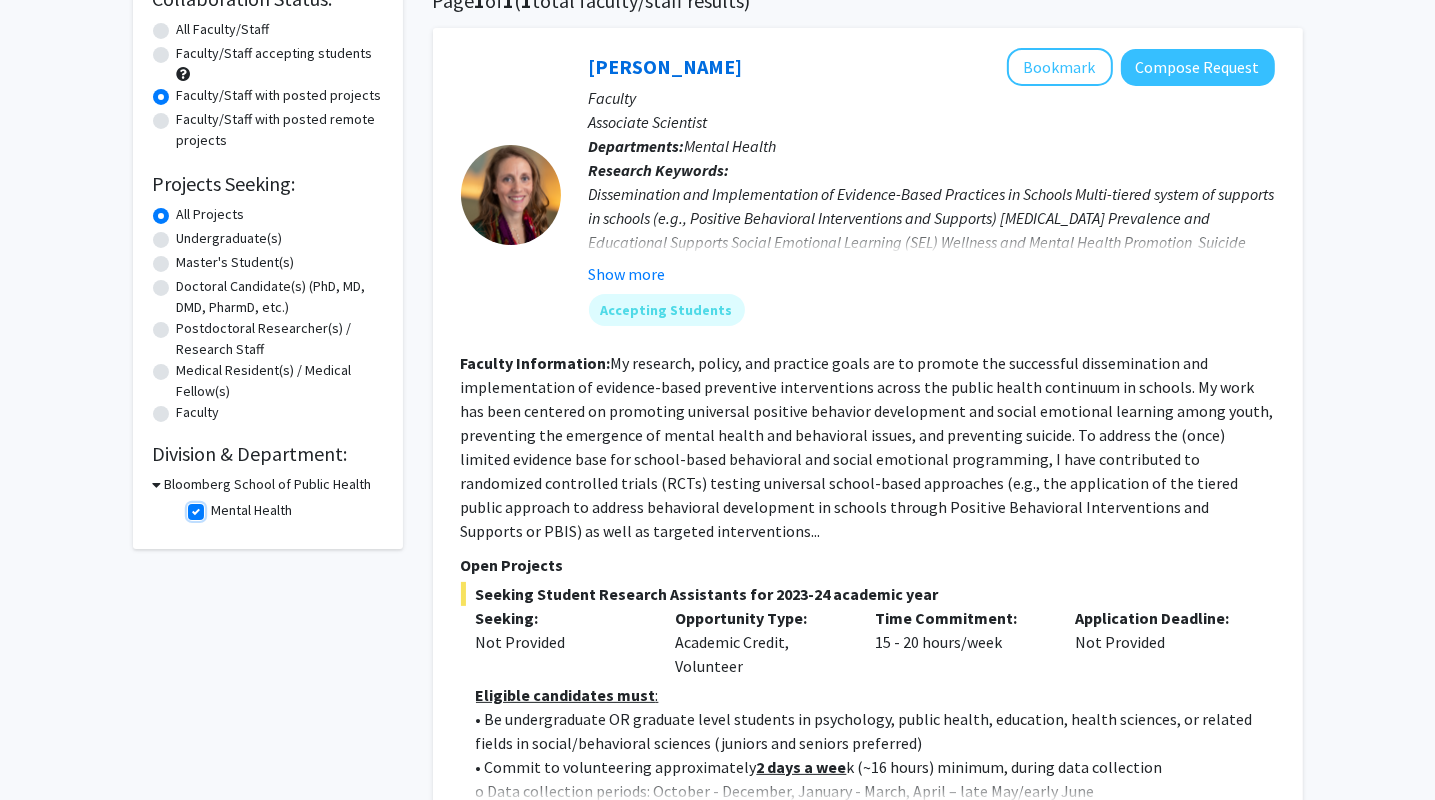 click on "Mental Health" at bounding box center (218, 506) 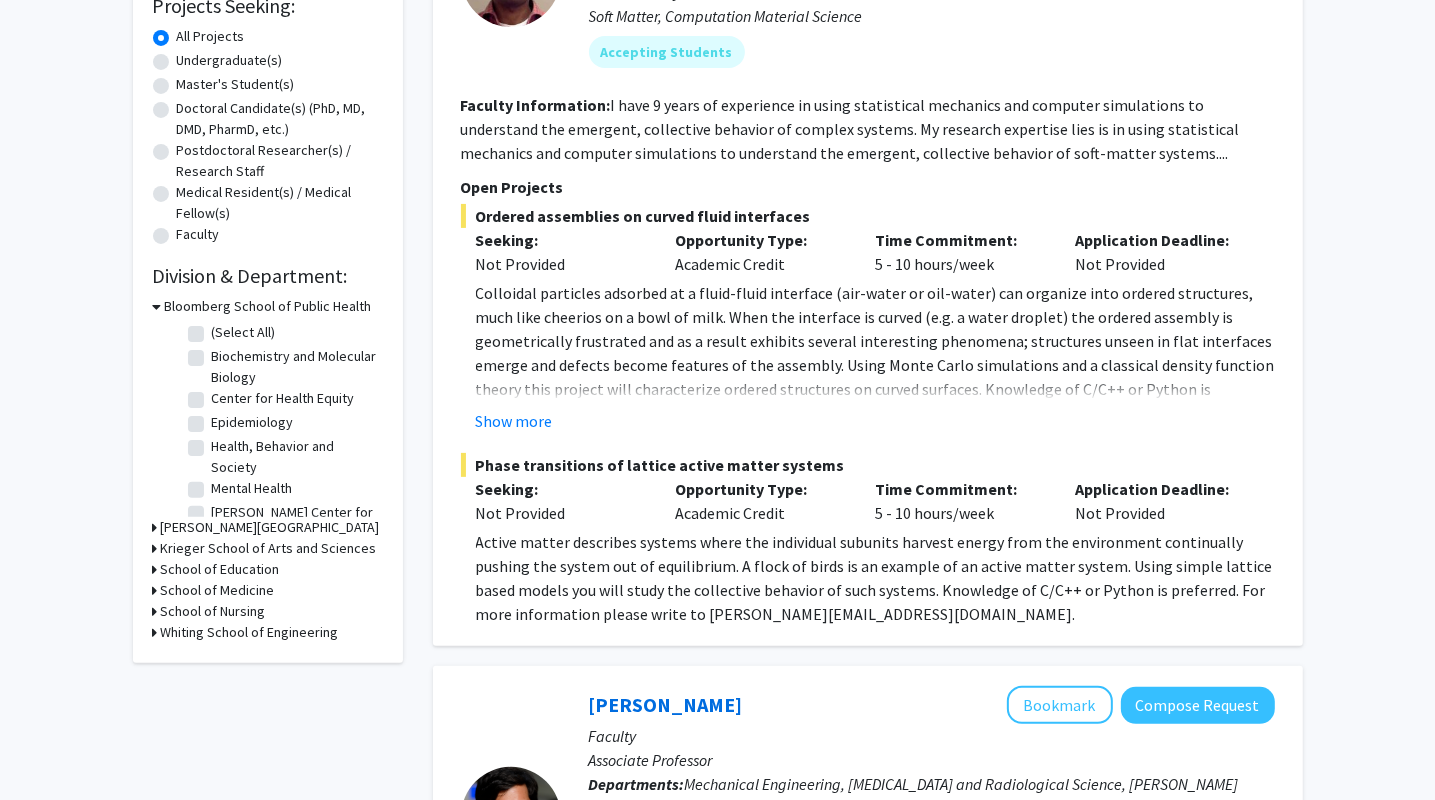 scroll, scrollTop: 352, scrollLeft: 0, axis: vertical 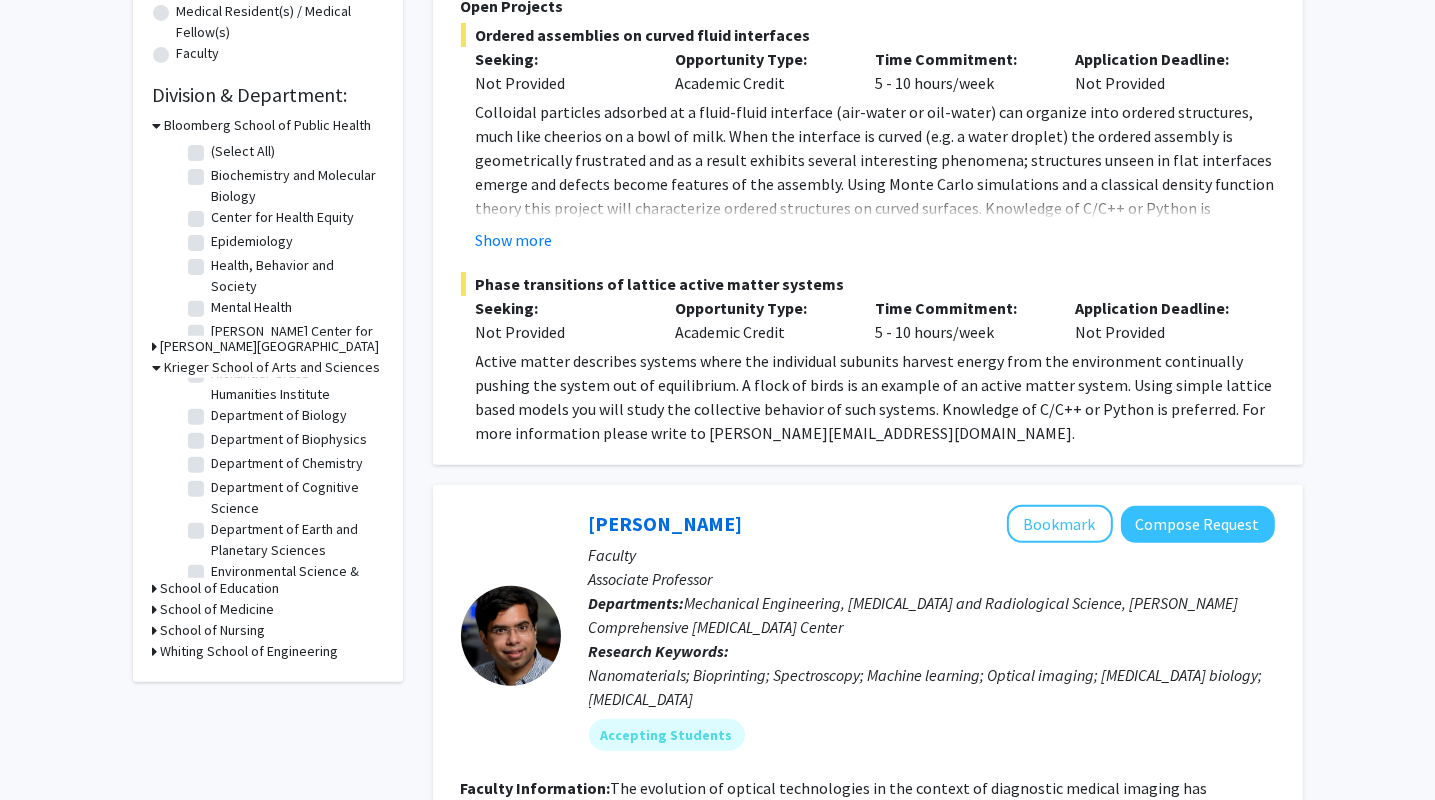 click on "Department of Biology  Department of Biology" 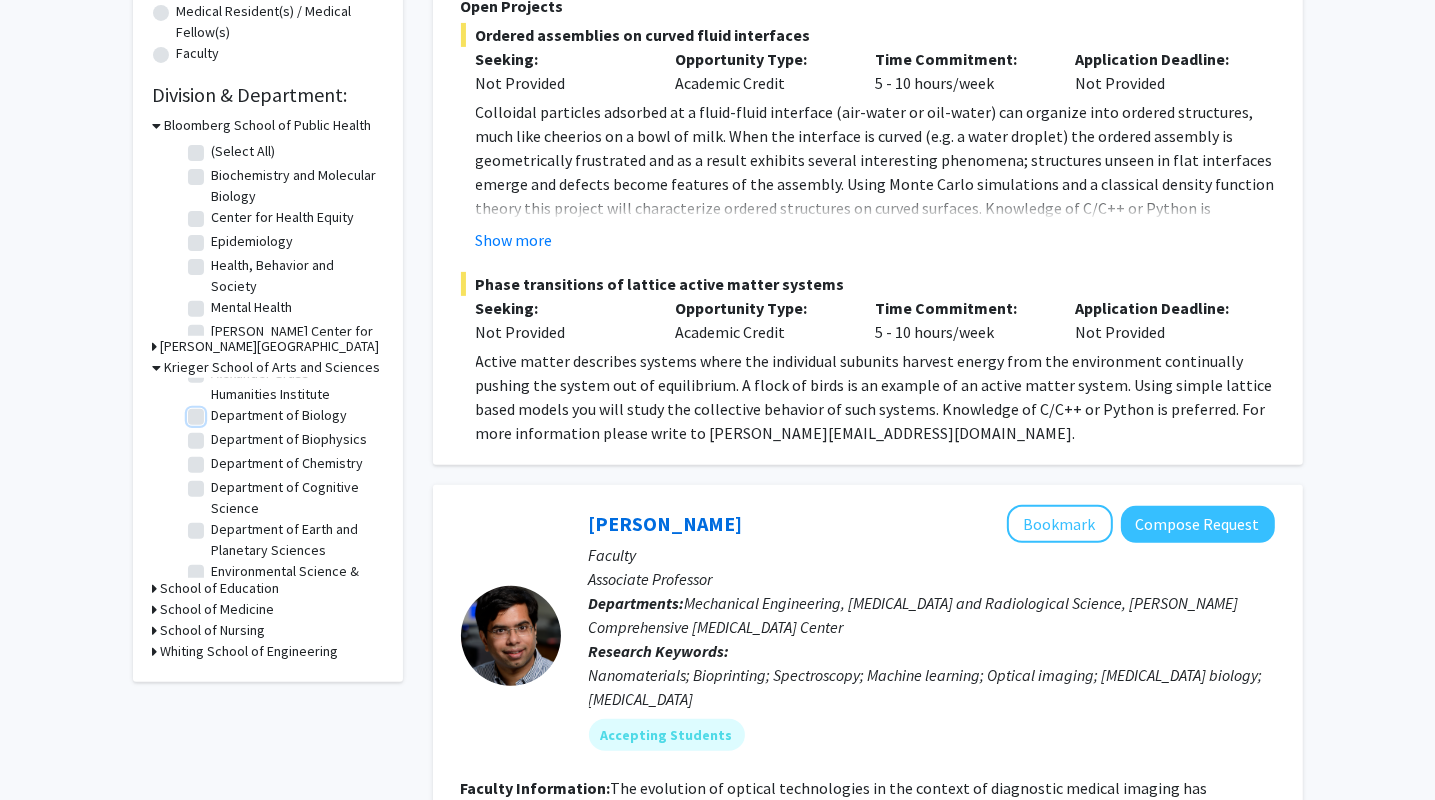 click on "Department of Biology" at bounding box center (218, 411) 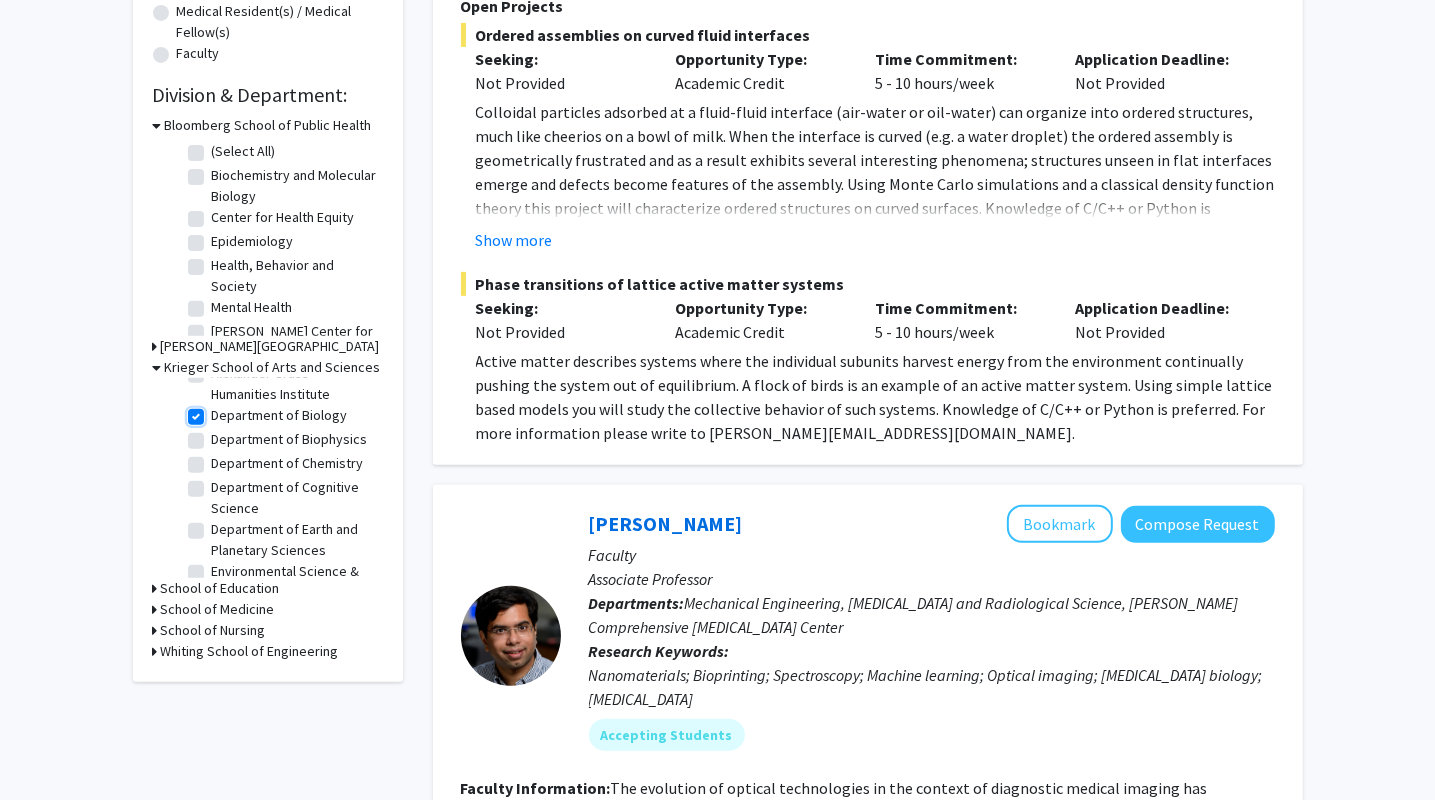 checkbox on "true" 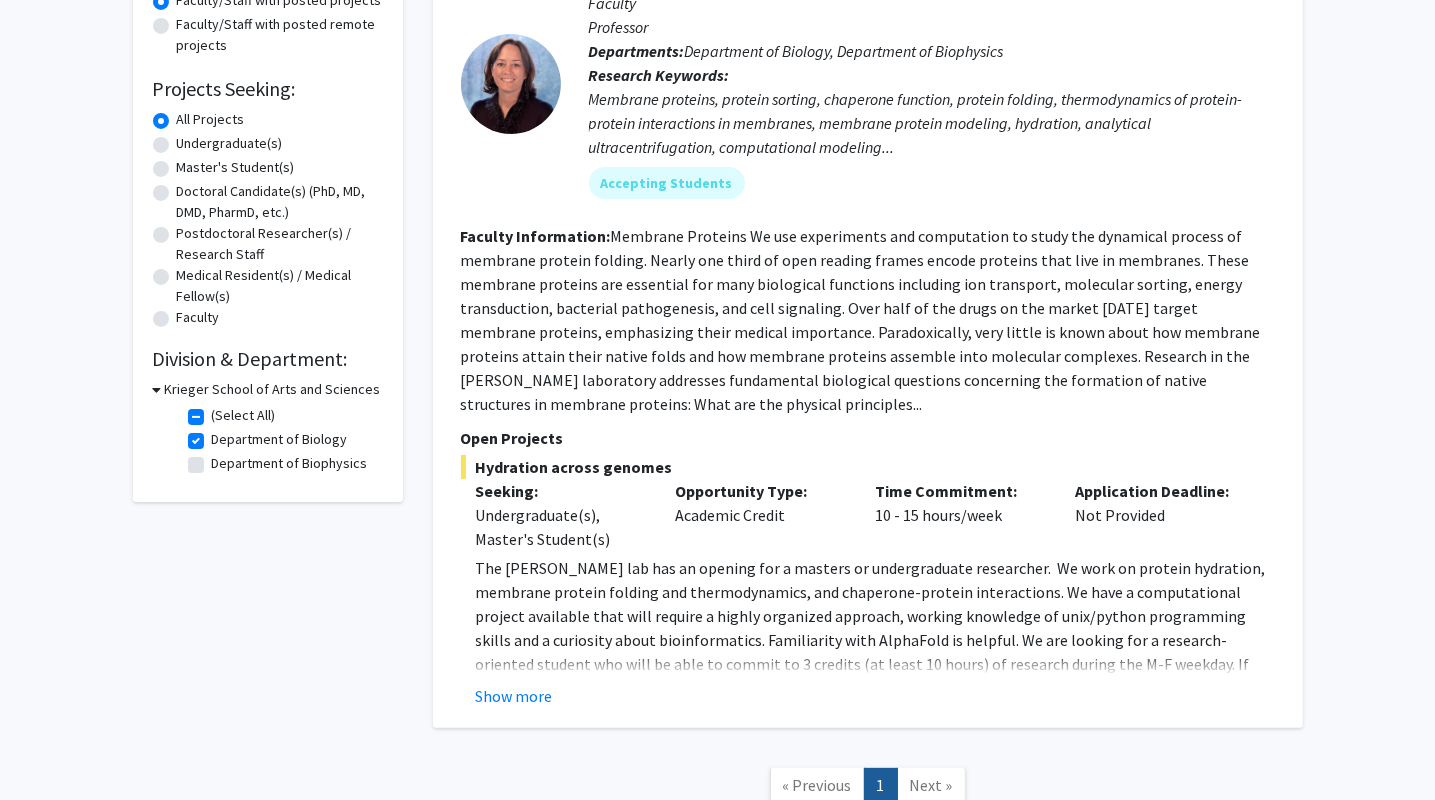 scroll, scrollTop: 274, scrollLeft: 0, axis: vertical 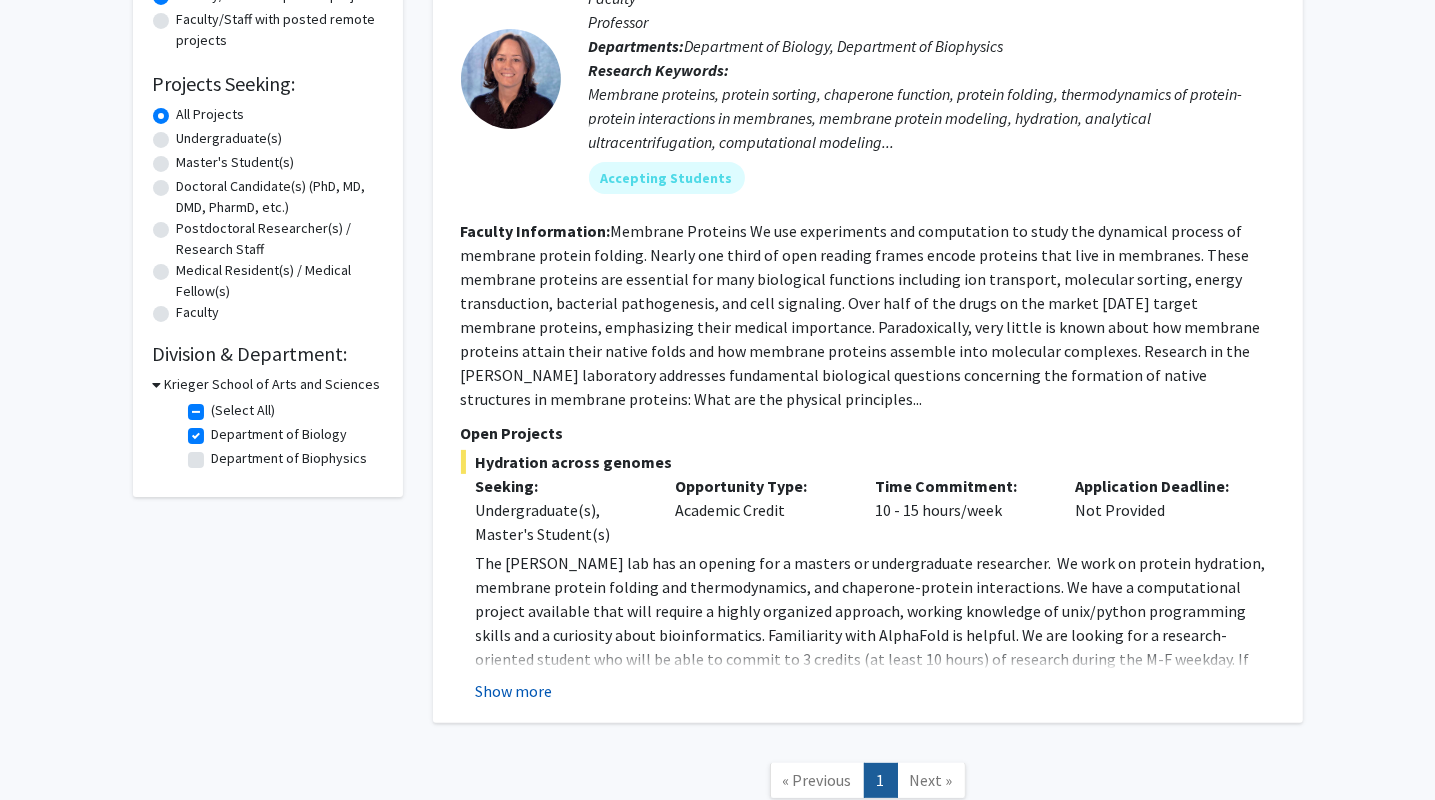 click on "Show more" 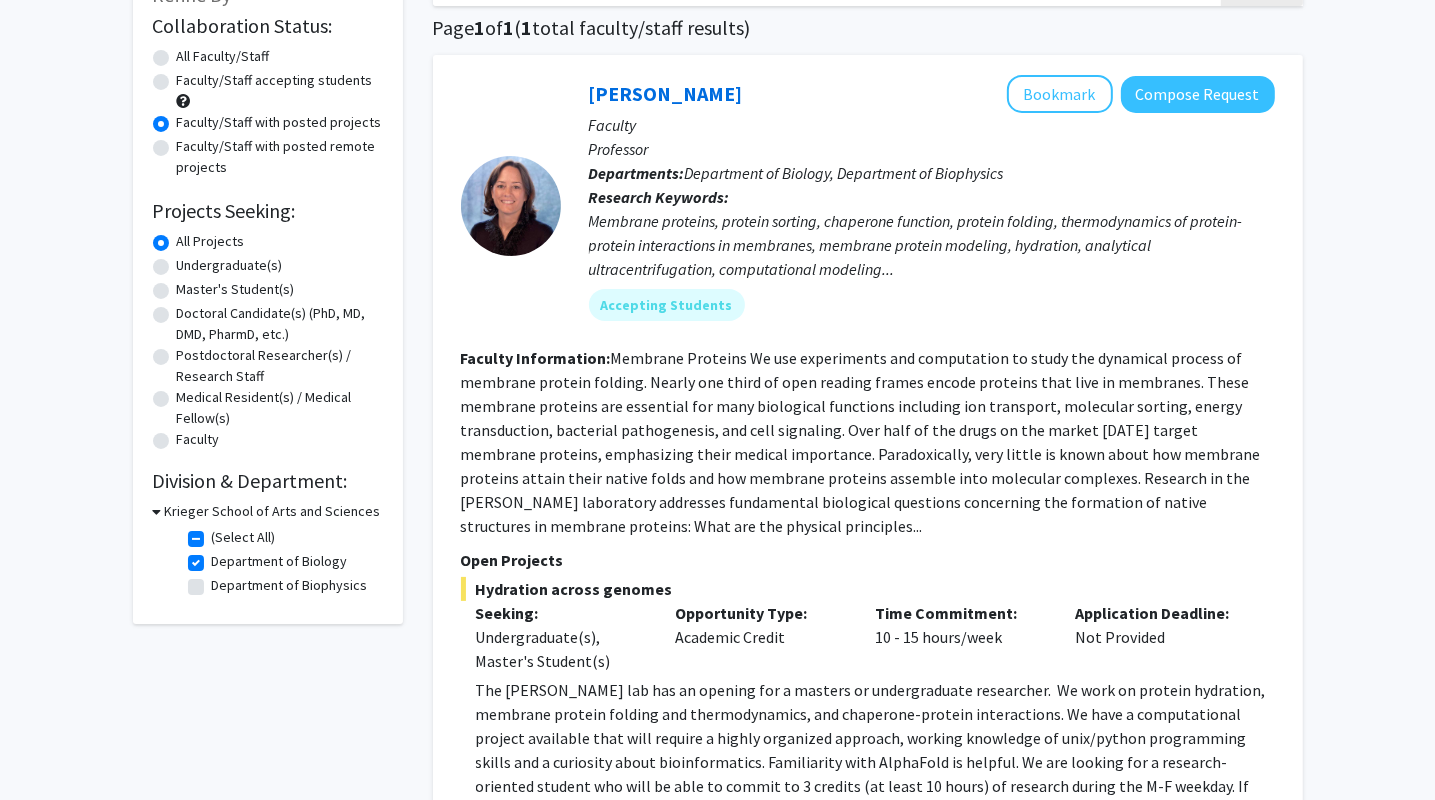 scroll, scrollTop: 145, scrollLeft: 0, axis: vertical 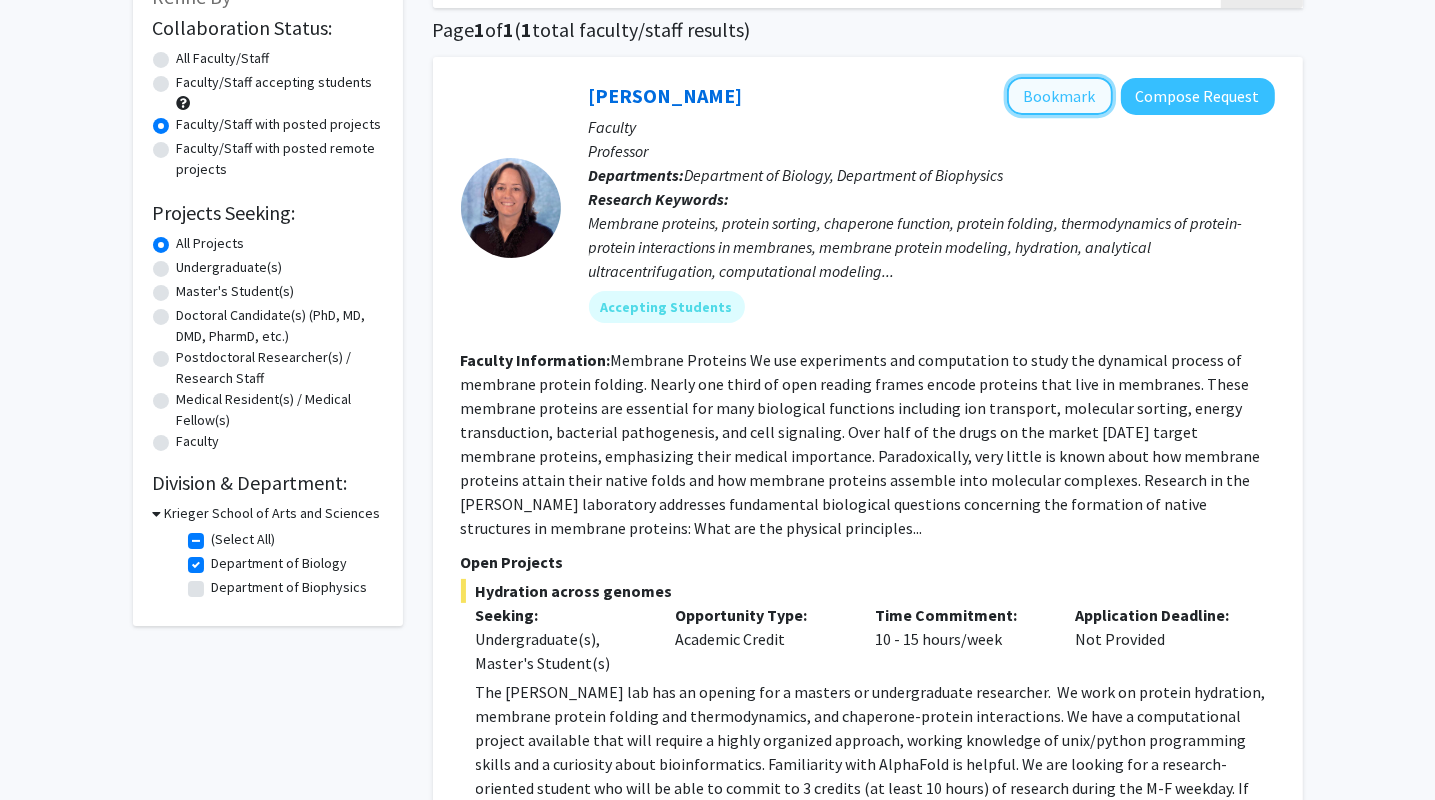 click on "Bookmark" 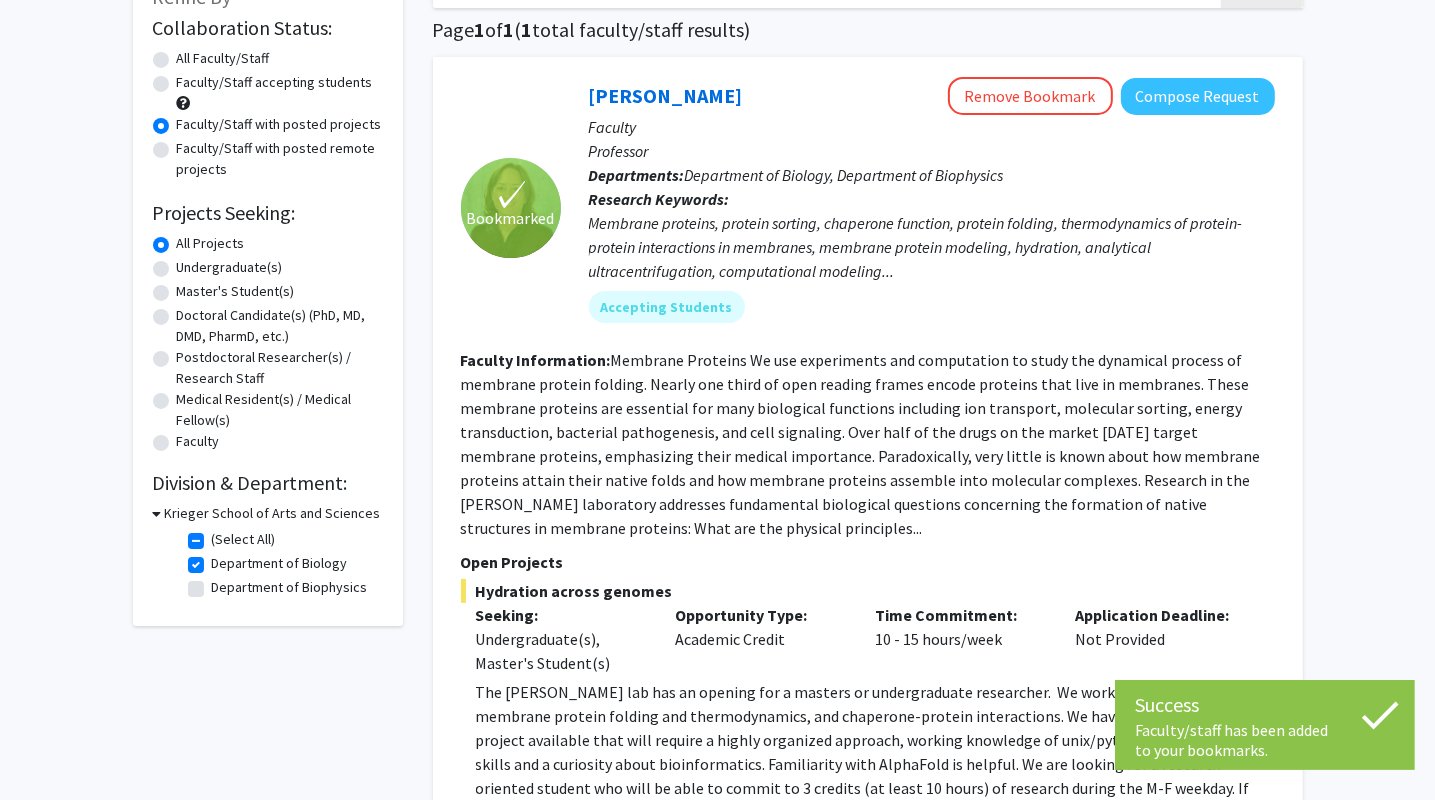 click on "Department of Biology" 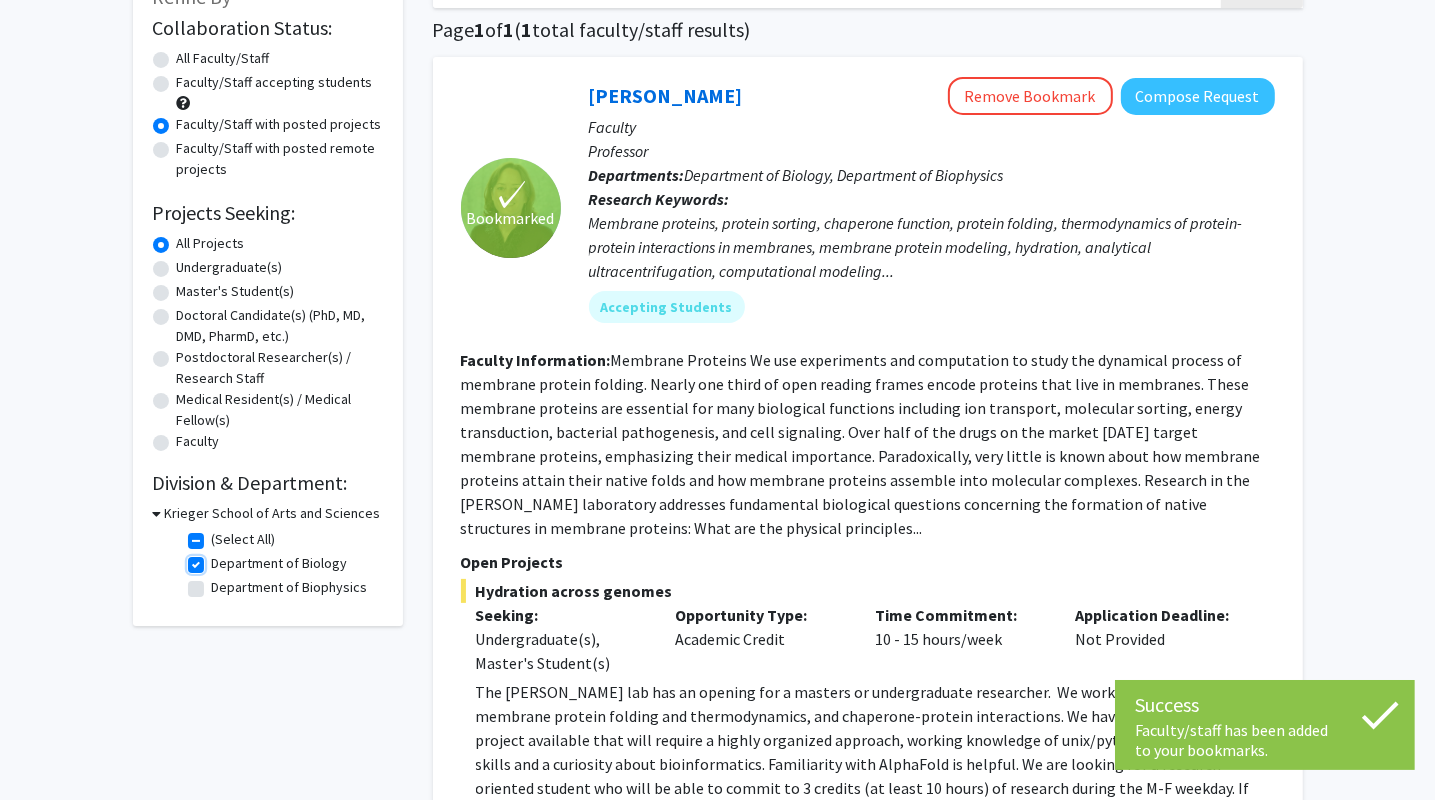 click on "Department of Biology" at bounding box center (218, 559) 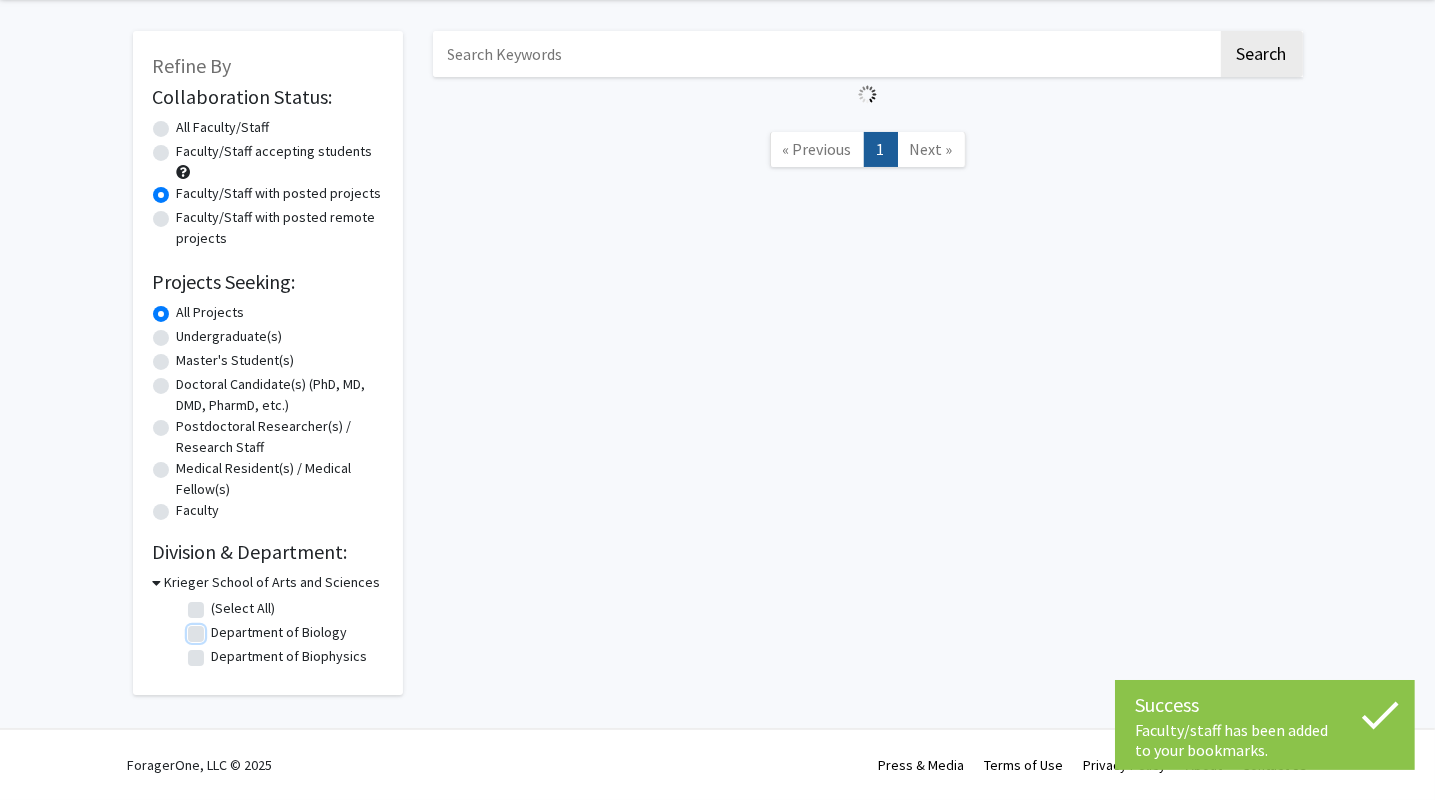 checkbox on "false" 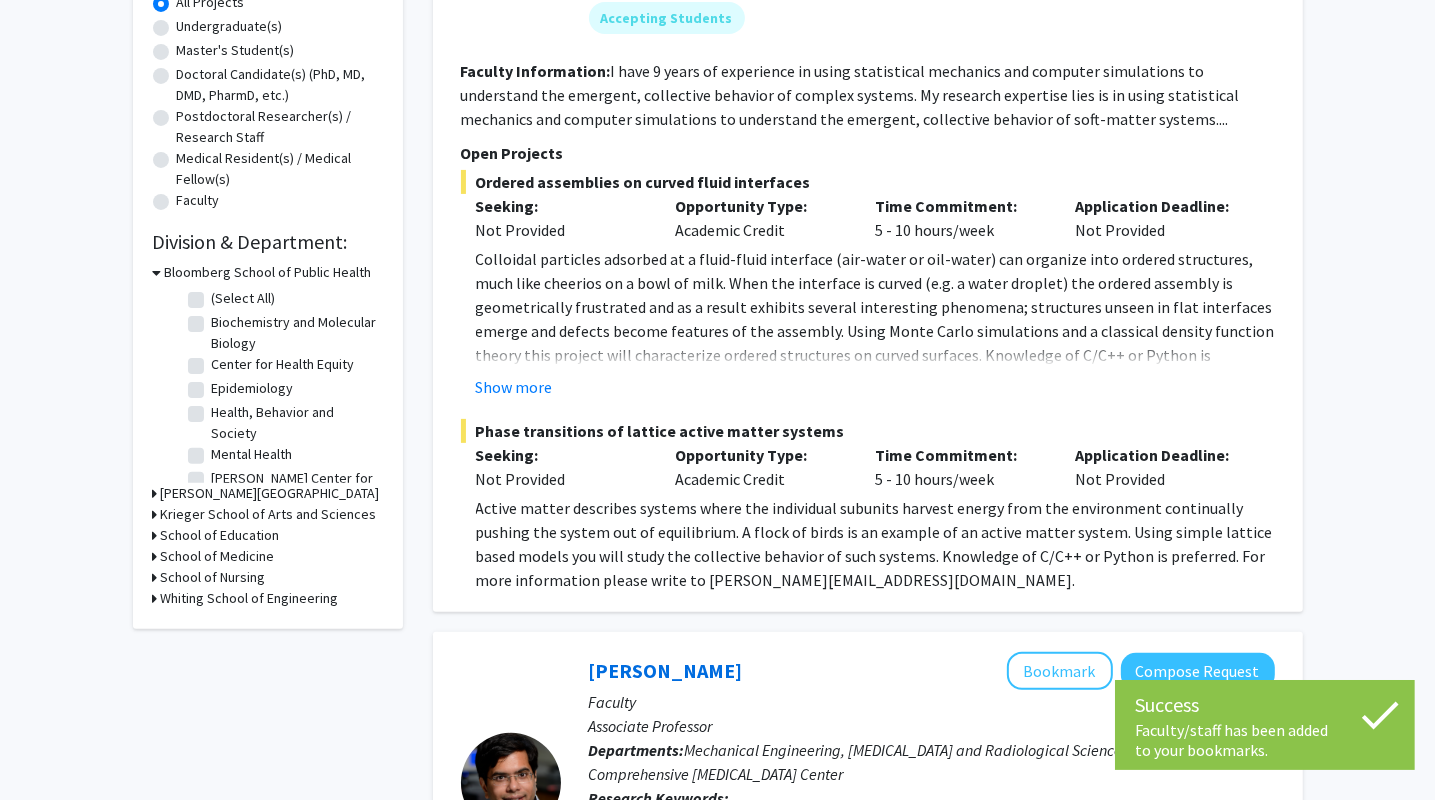 scroll, scrollTop: 384, scrollLeft: 0, axis: vertical 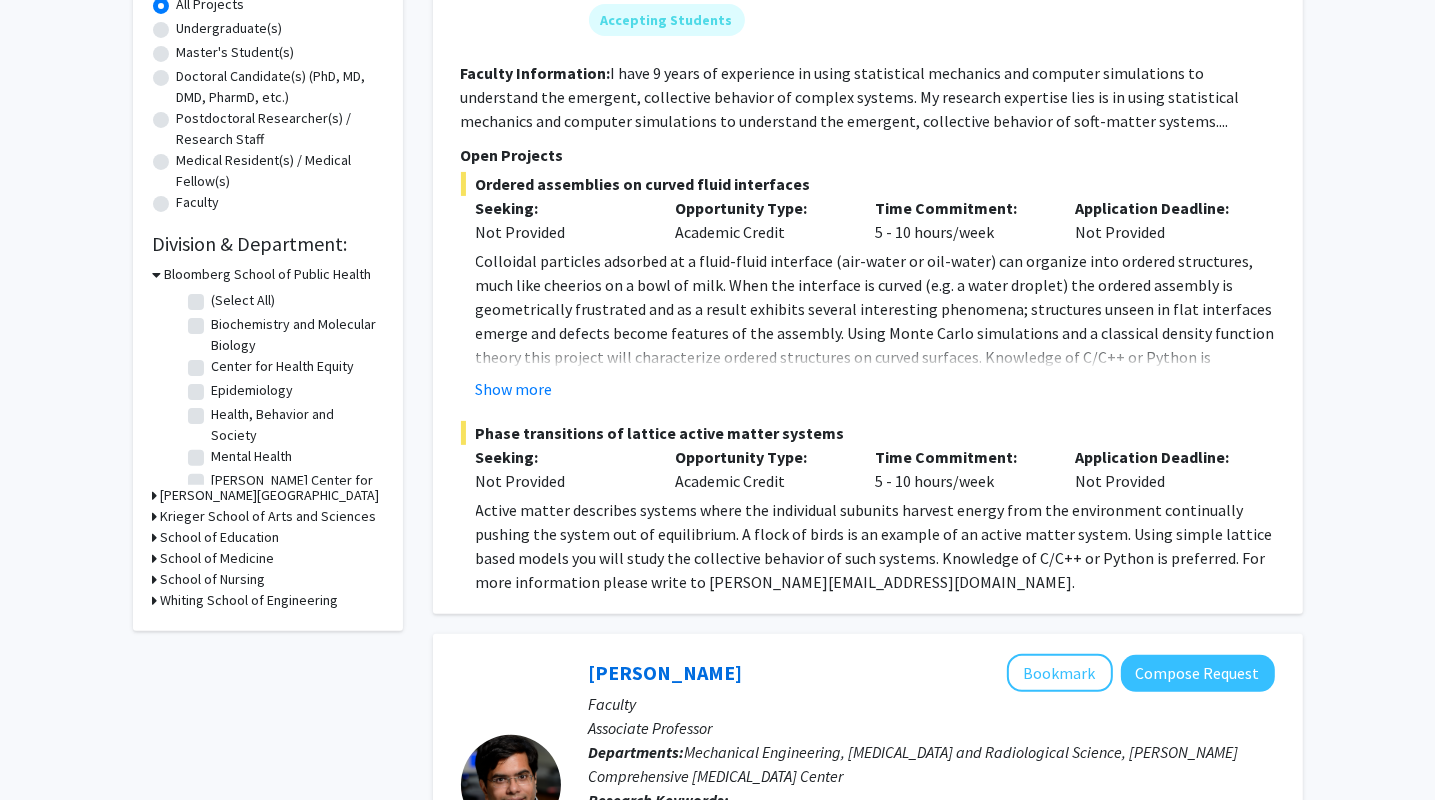 click on "Biochemistry and Molecular Biology" 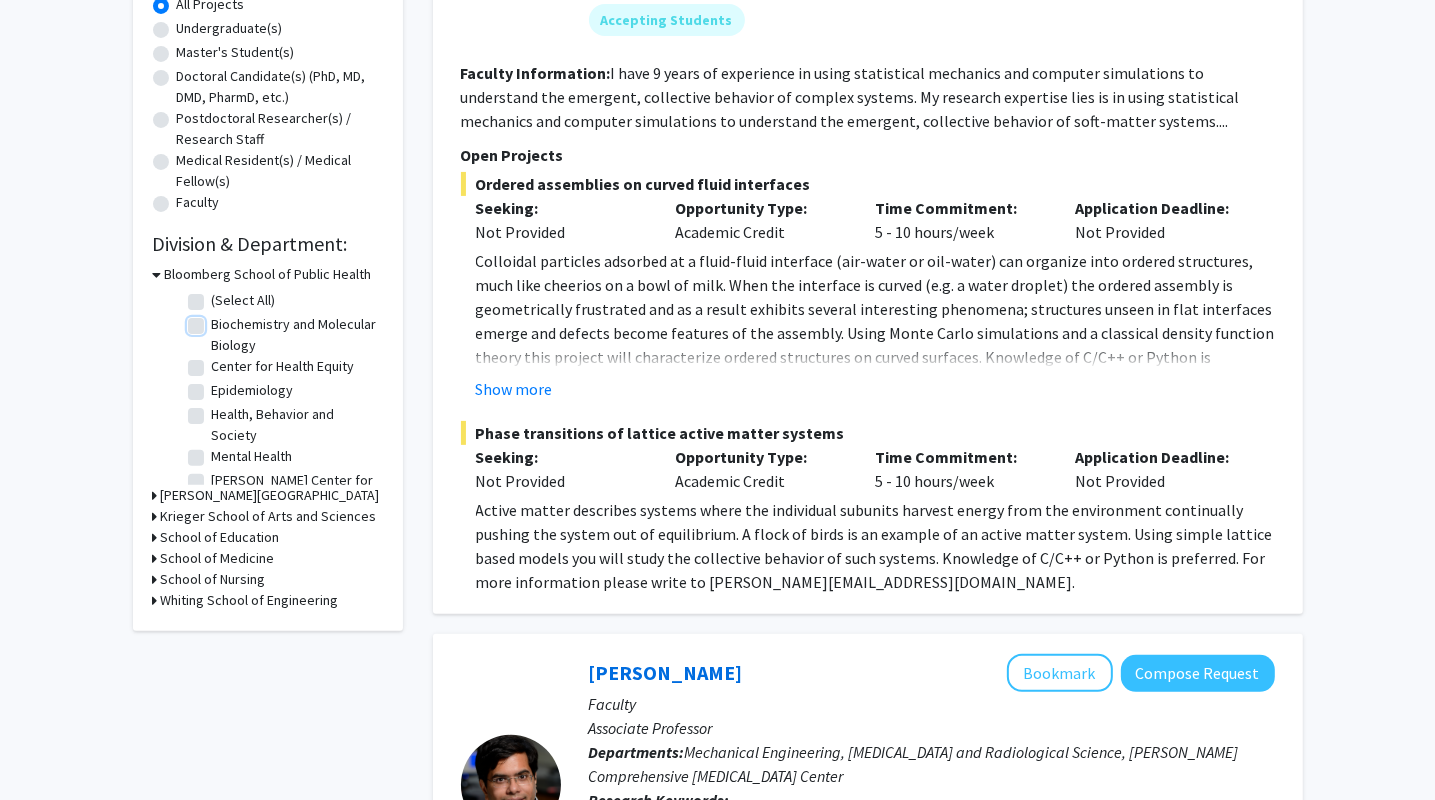 click on "Biochemistry and Molecular Biology" at bounding box center (218, 320) 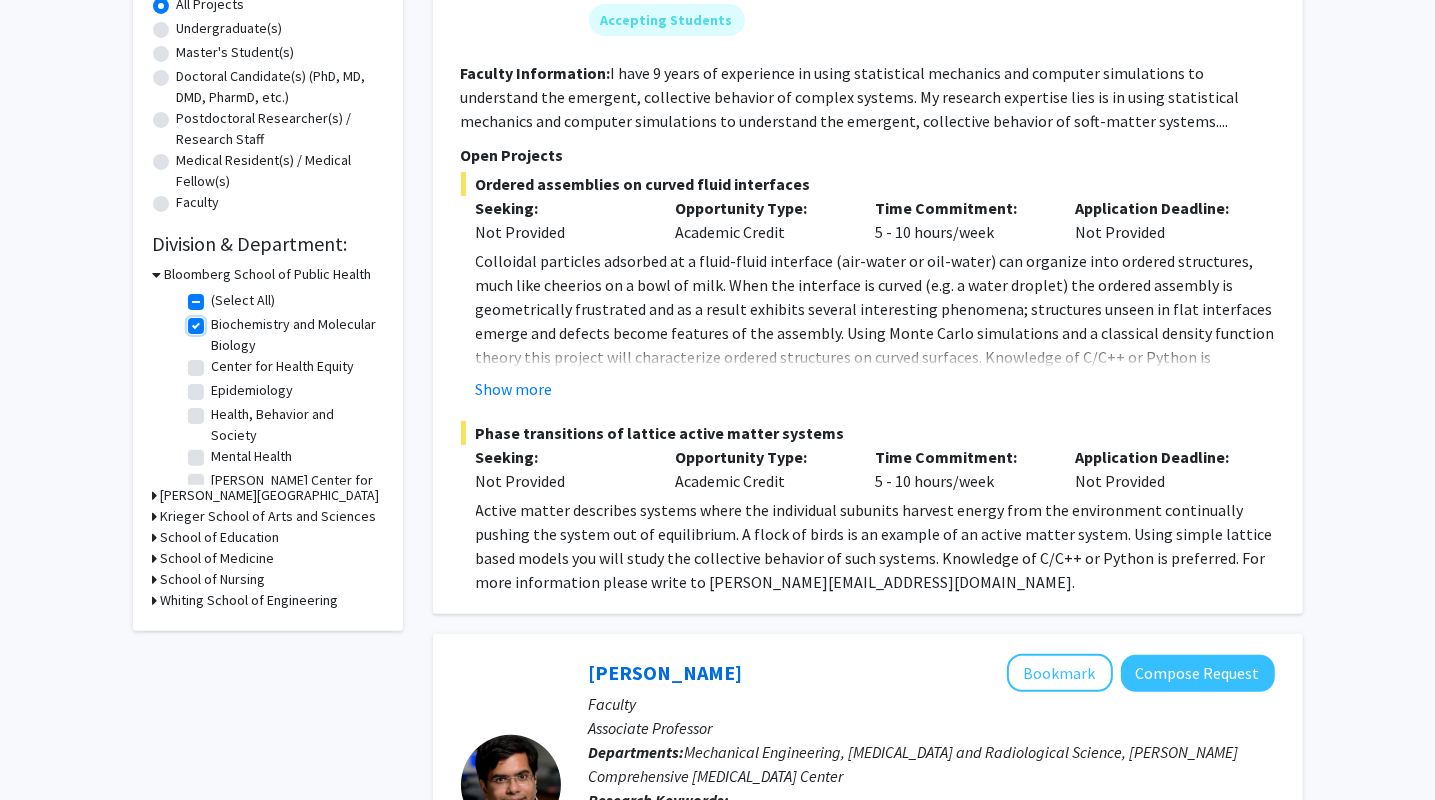 checkbox on "true" 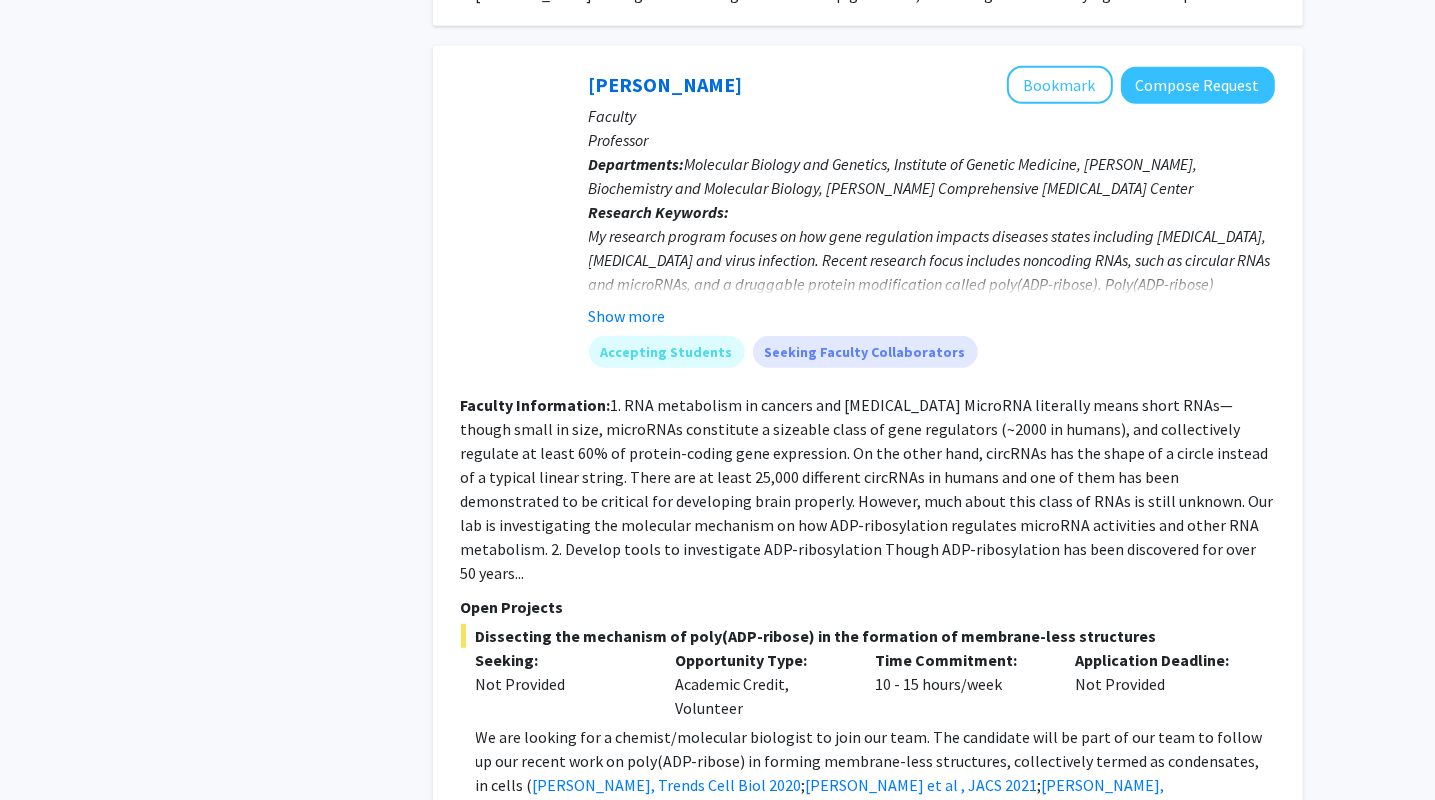 scroll, scrollTop: 947, scrollLeft: 0, axis: vertical 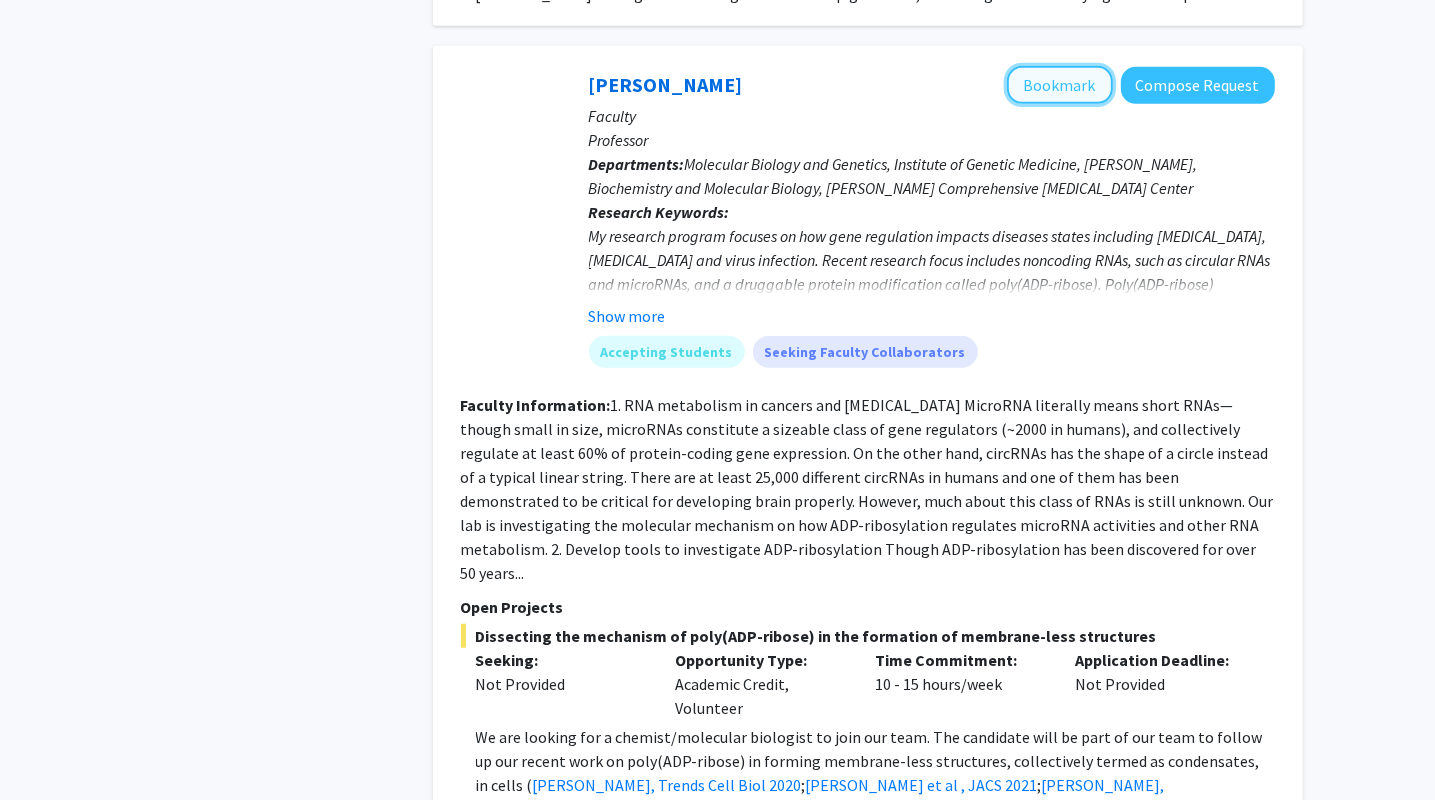click on "Bookmark" 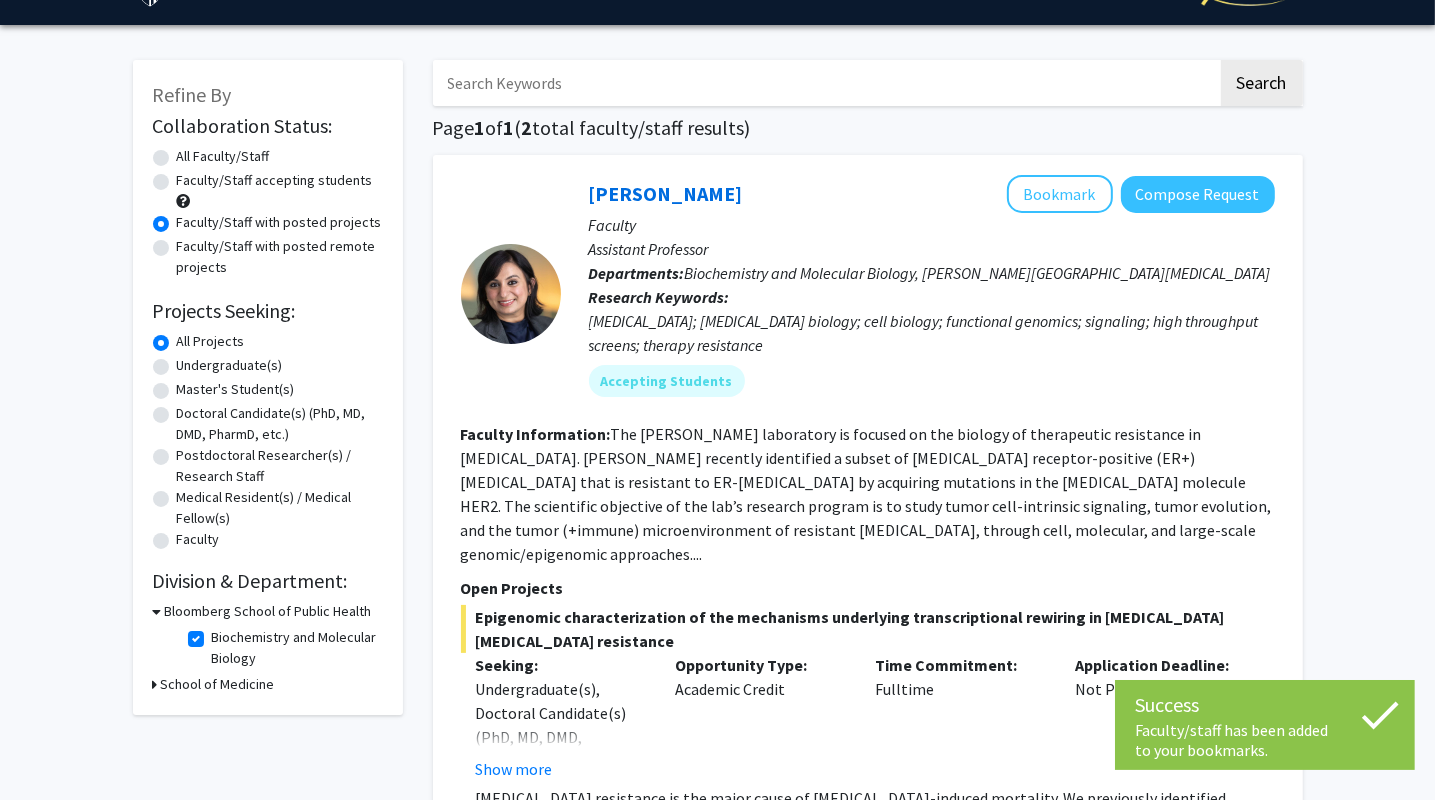 scroll, scrollTop: 49, scrollLeft: 0, axis: vertical 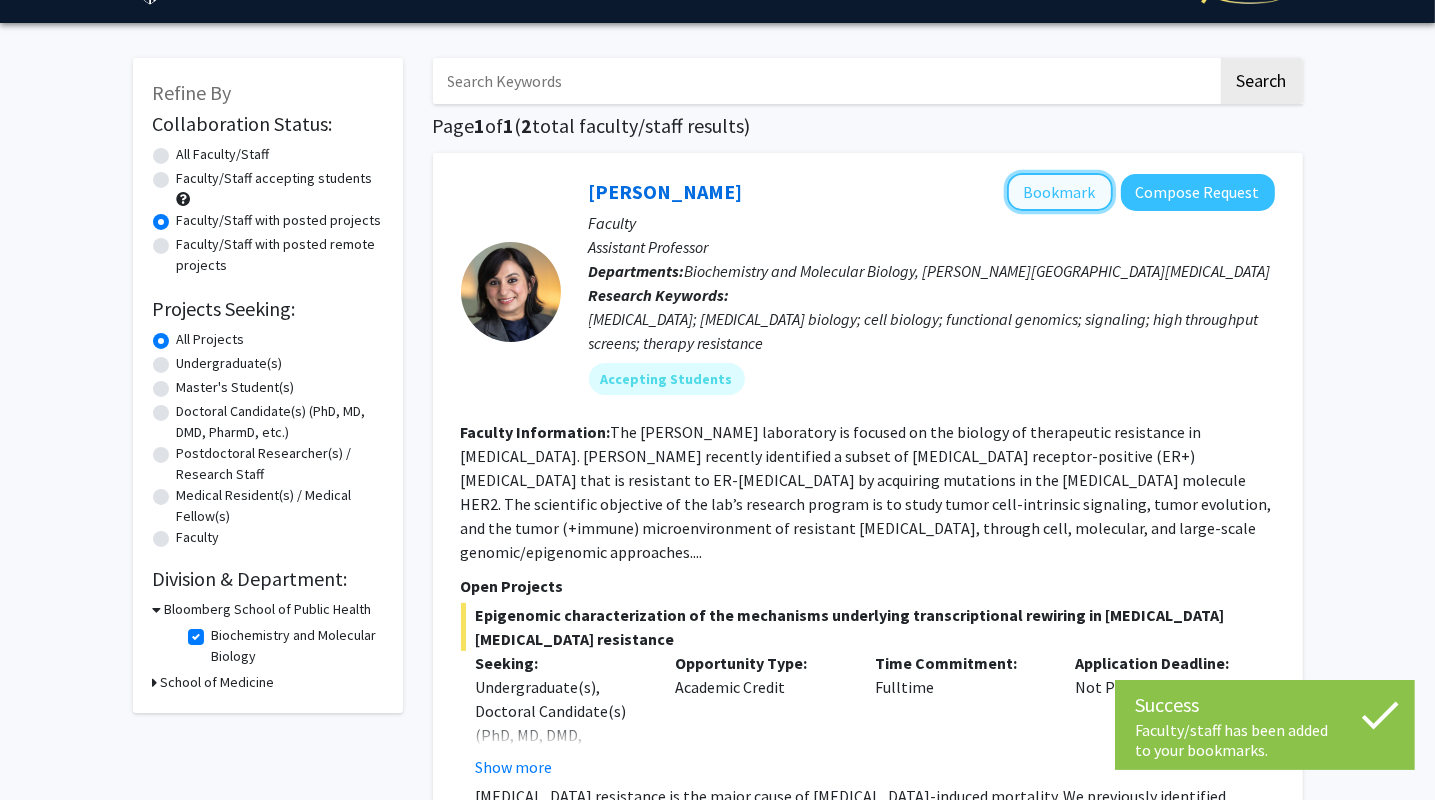 click on "Bookmark" 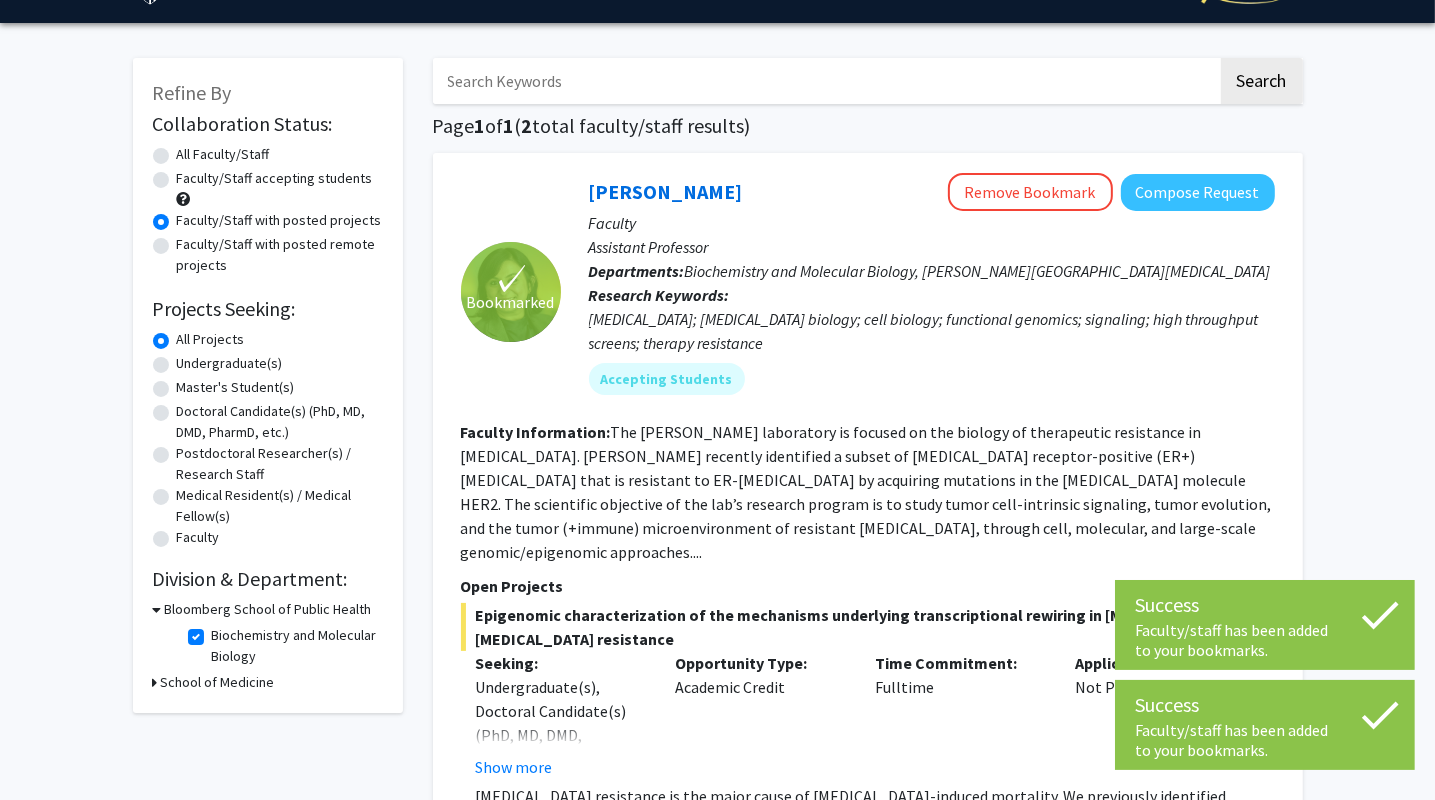 scroll, scrollTop: 301, scrollLeft: 0, axis: vertical 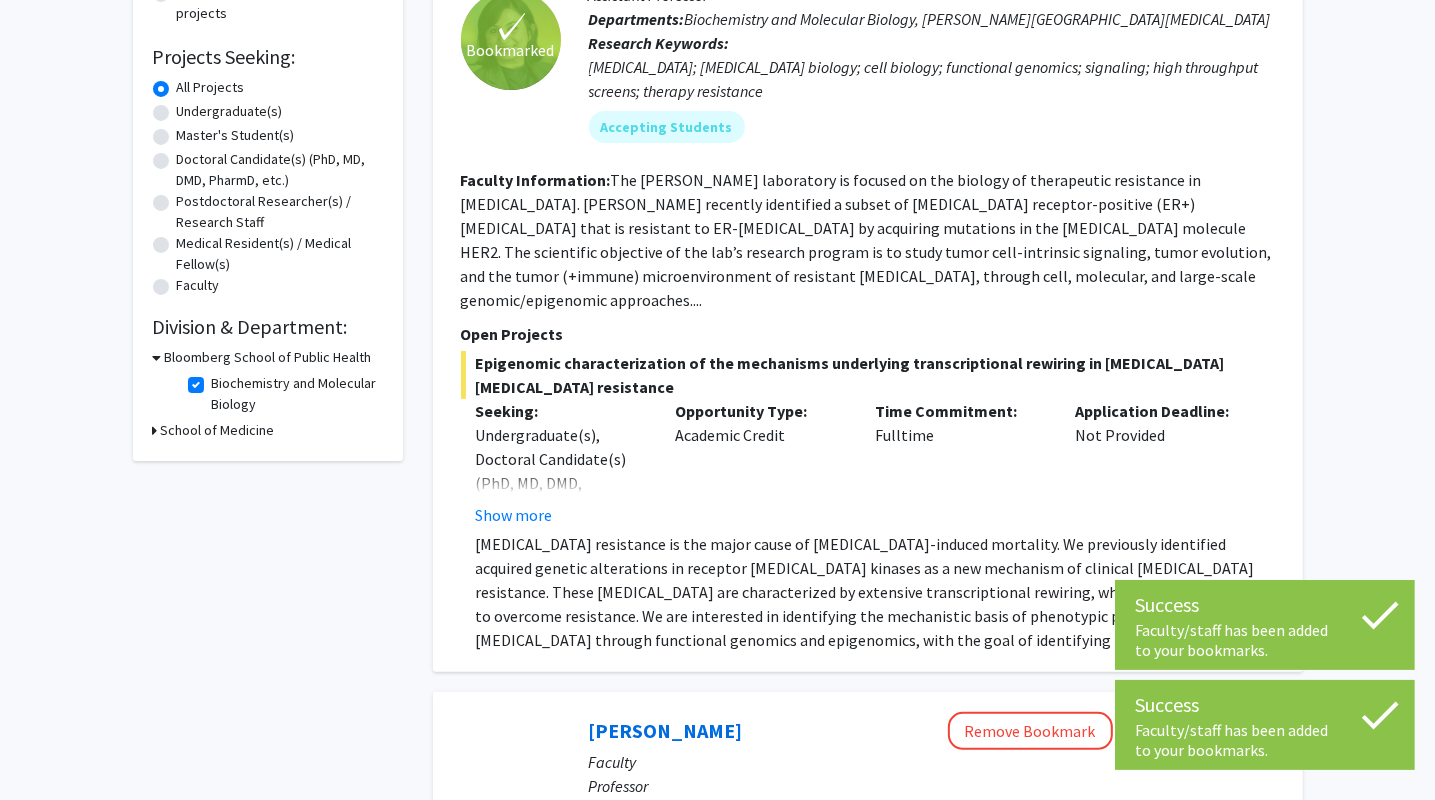 click on "Biochemistry and Molecular Biology" 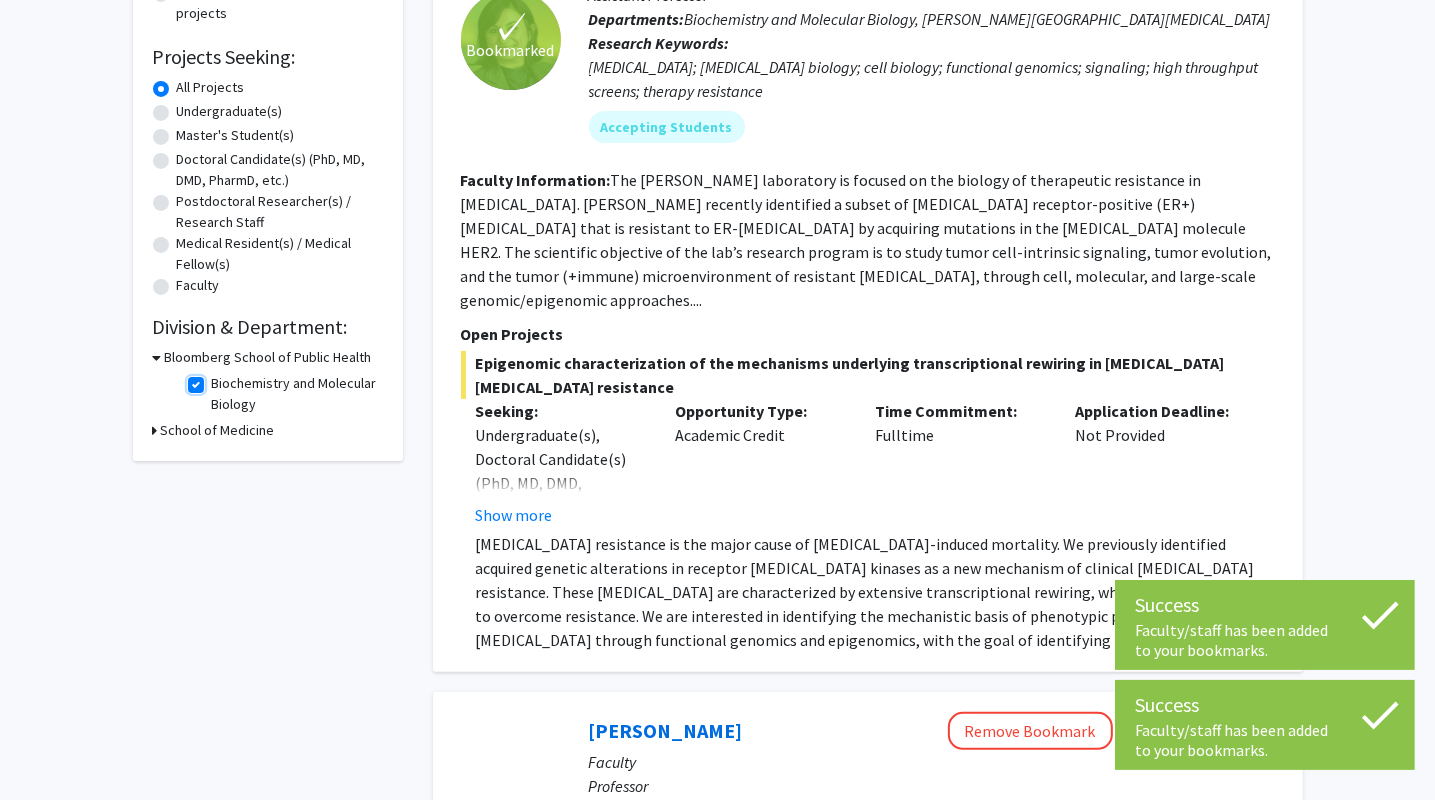 click on "Biochemistry and Molecular Biology" at bounding box center (218, 379) 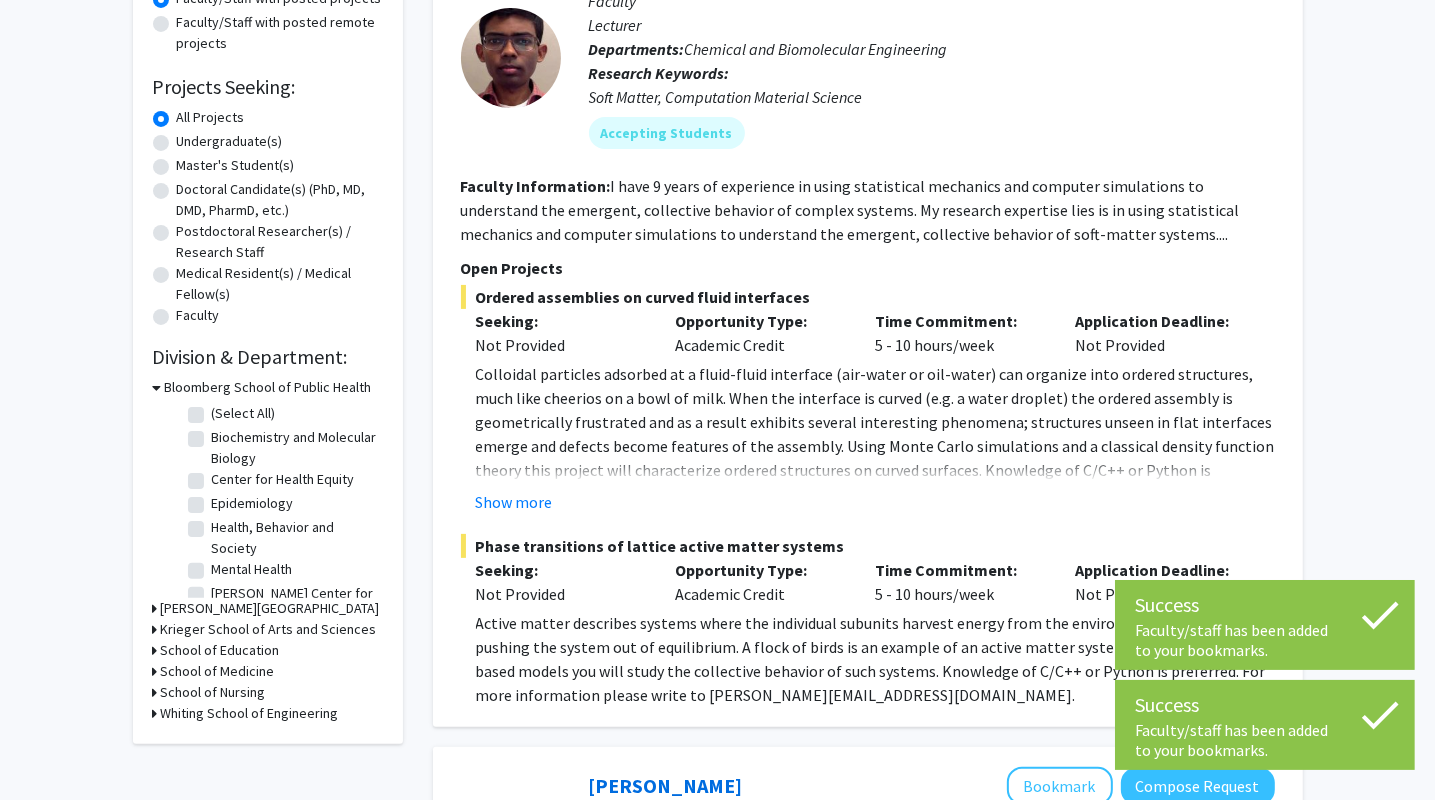 scroll, scrollTop: 286, scrollLeft: 0, axis: vertical 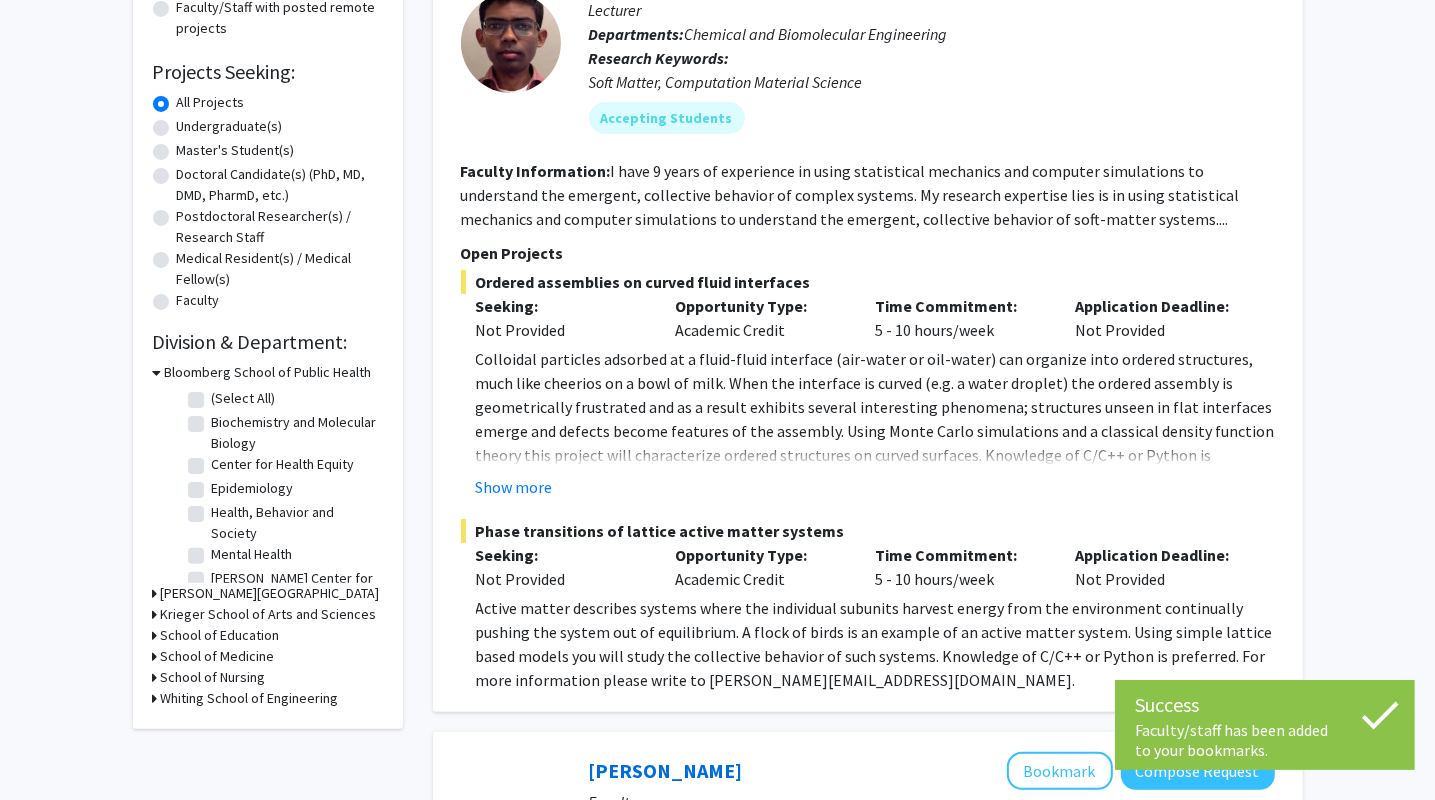 click 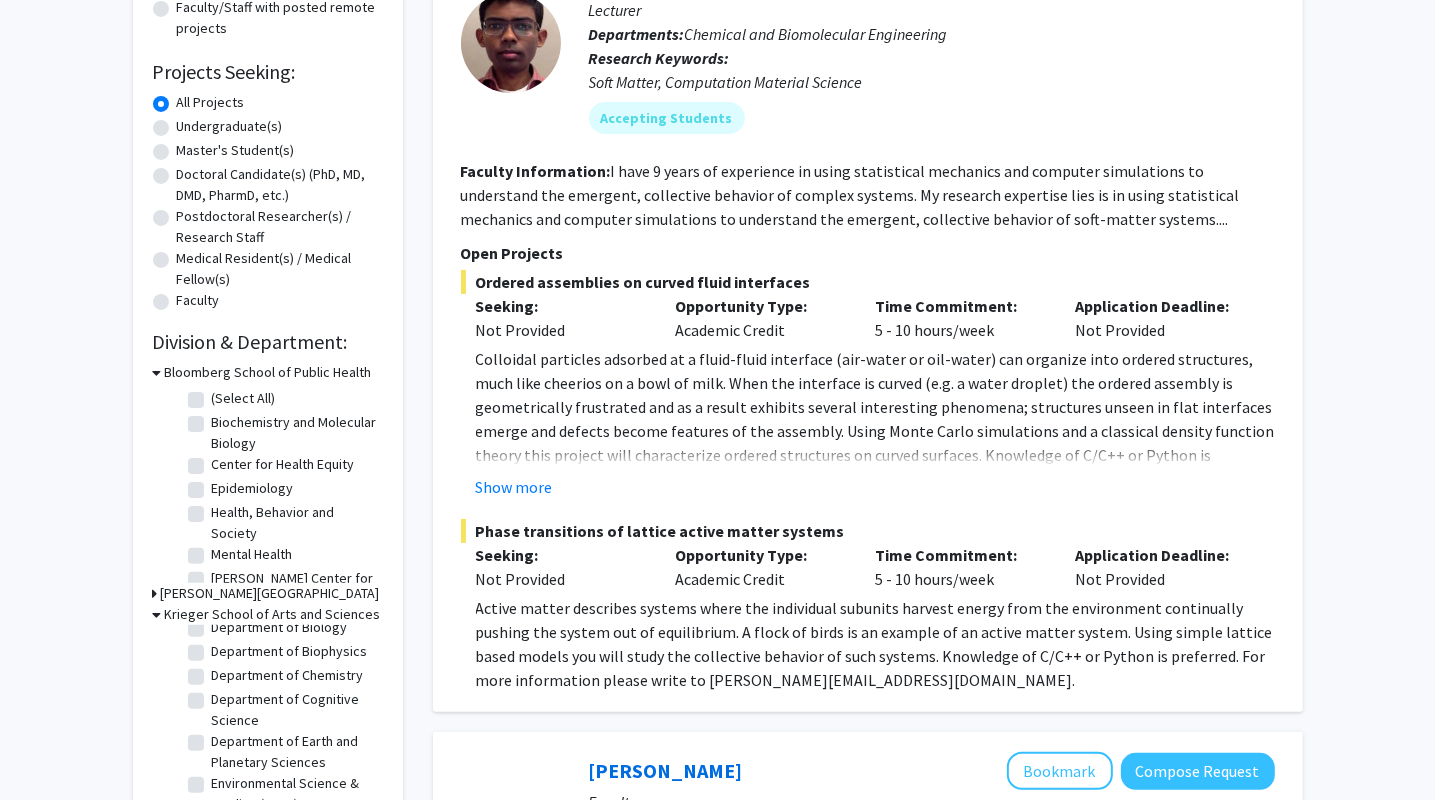 scroll, scrollTop: 147, scrollLeft: 0, axis: vertical 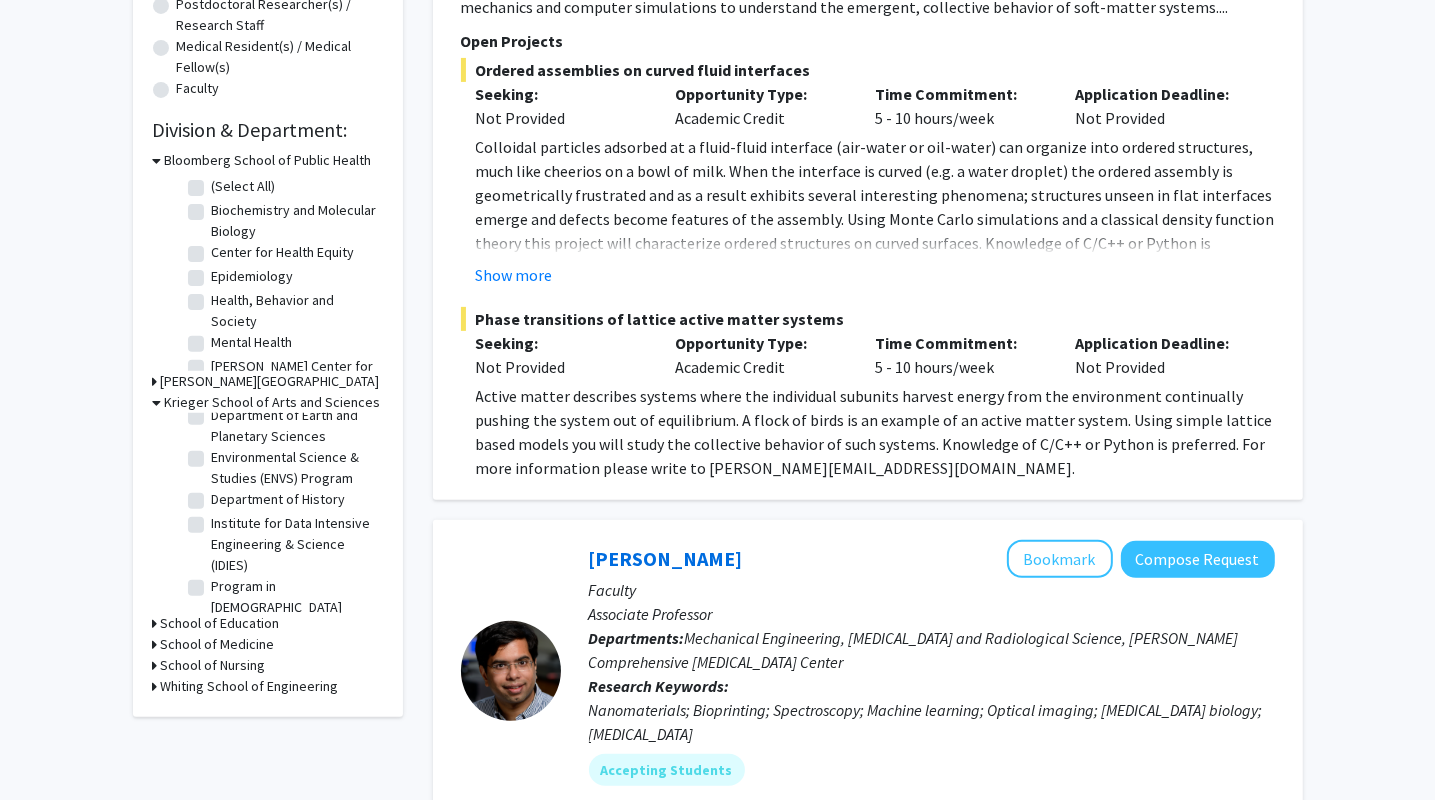click on "Environmental Science & Studies (ENVS) Program" 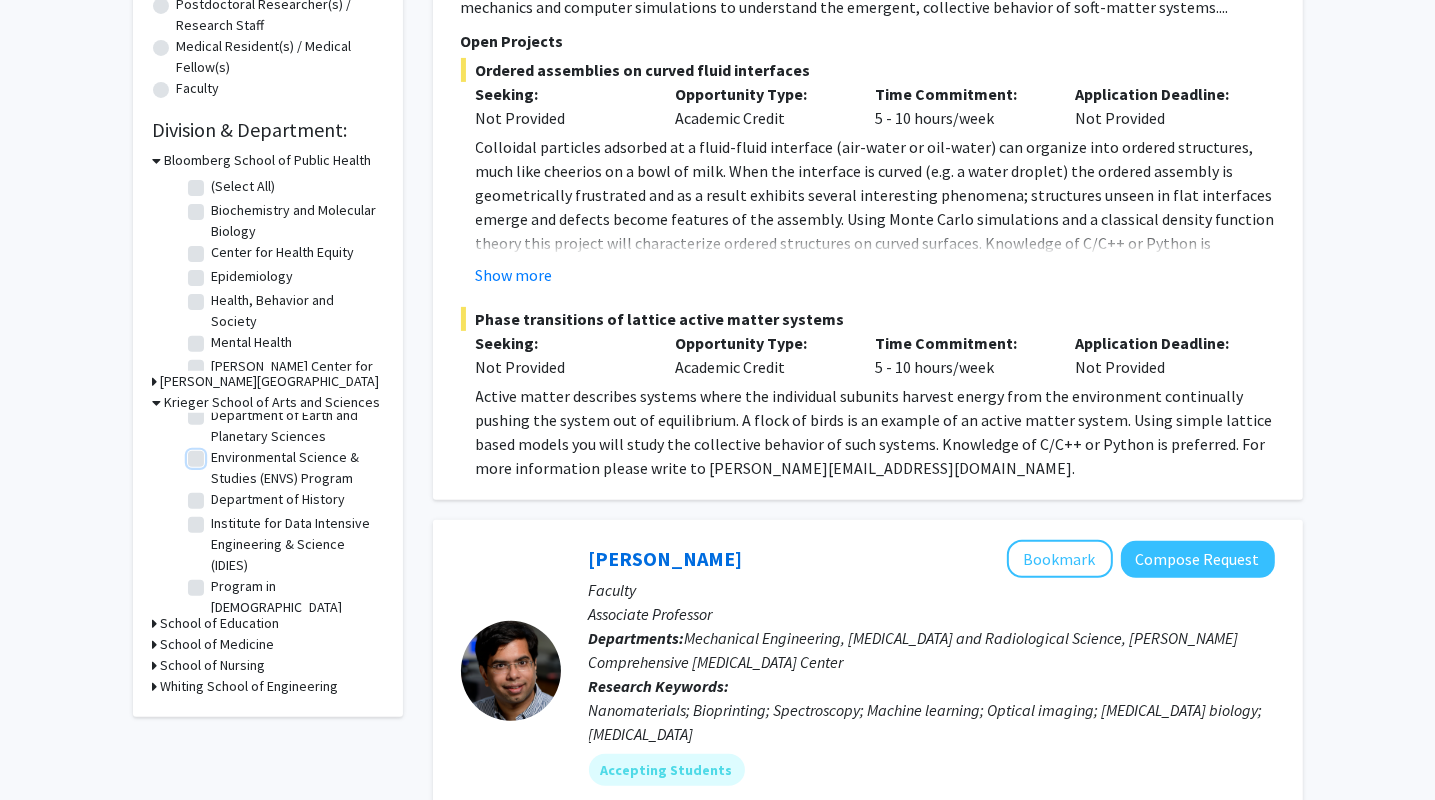 click on "Environmental Science & Studies (ENVS) Program" at bounding box center [218, 453] 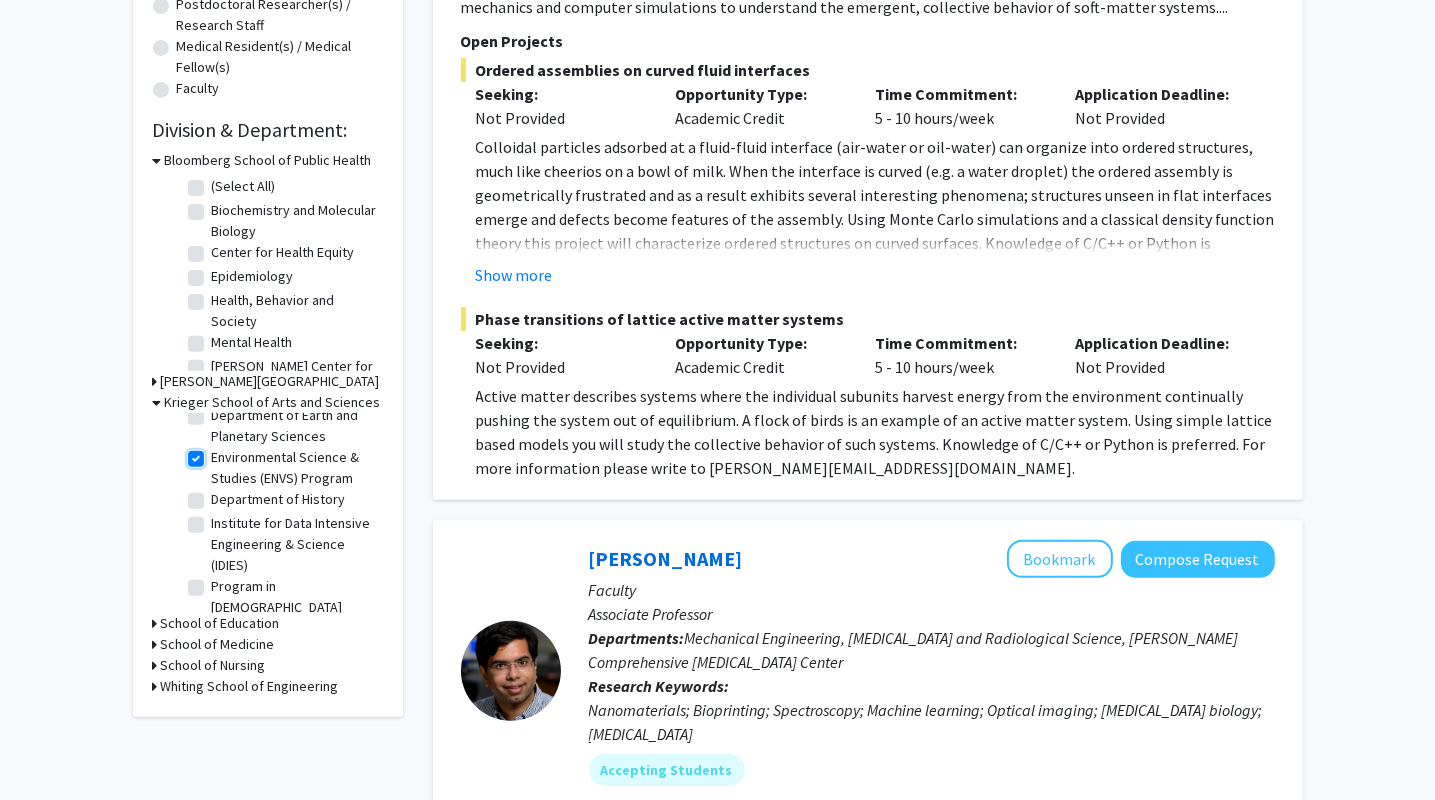checkbox on "true" 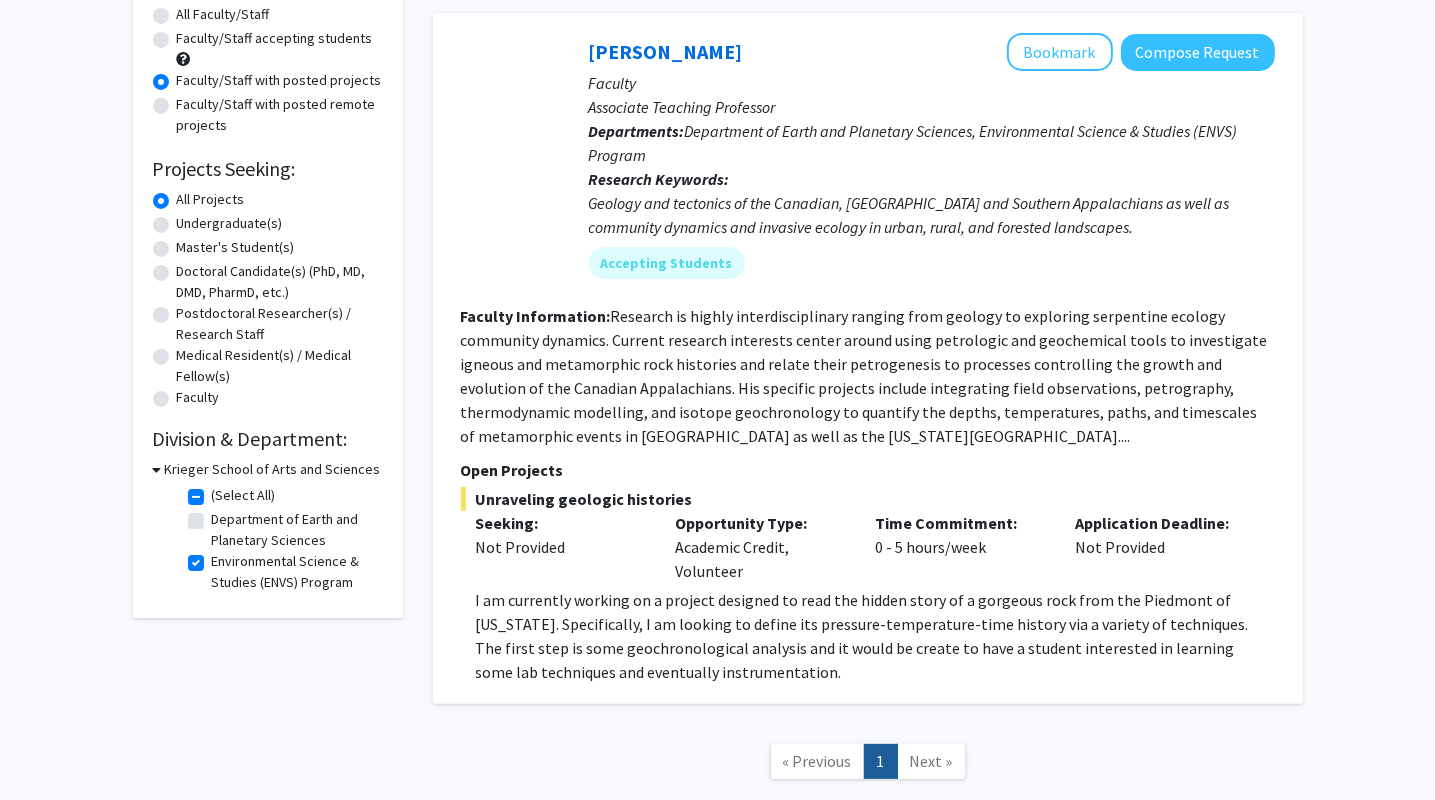 scroll, scrollTop: 0, scrollLeft: 0, axis: both 